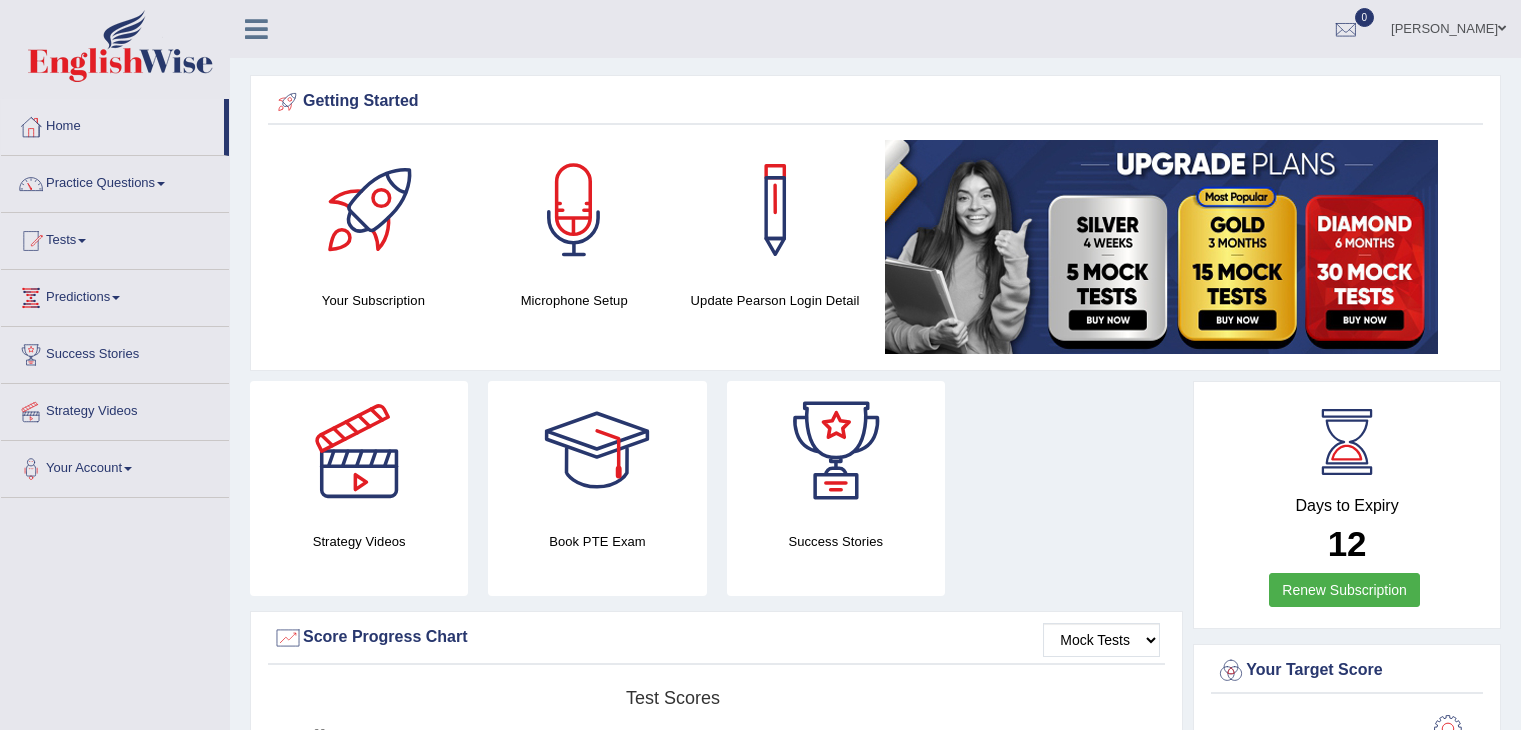 scroll, scrollTop: 0, scrollLeft: 0, axis: both 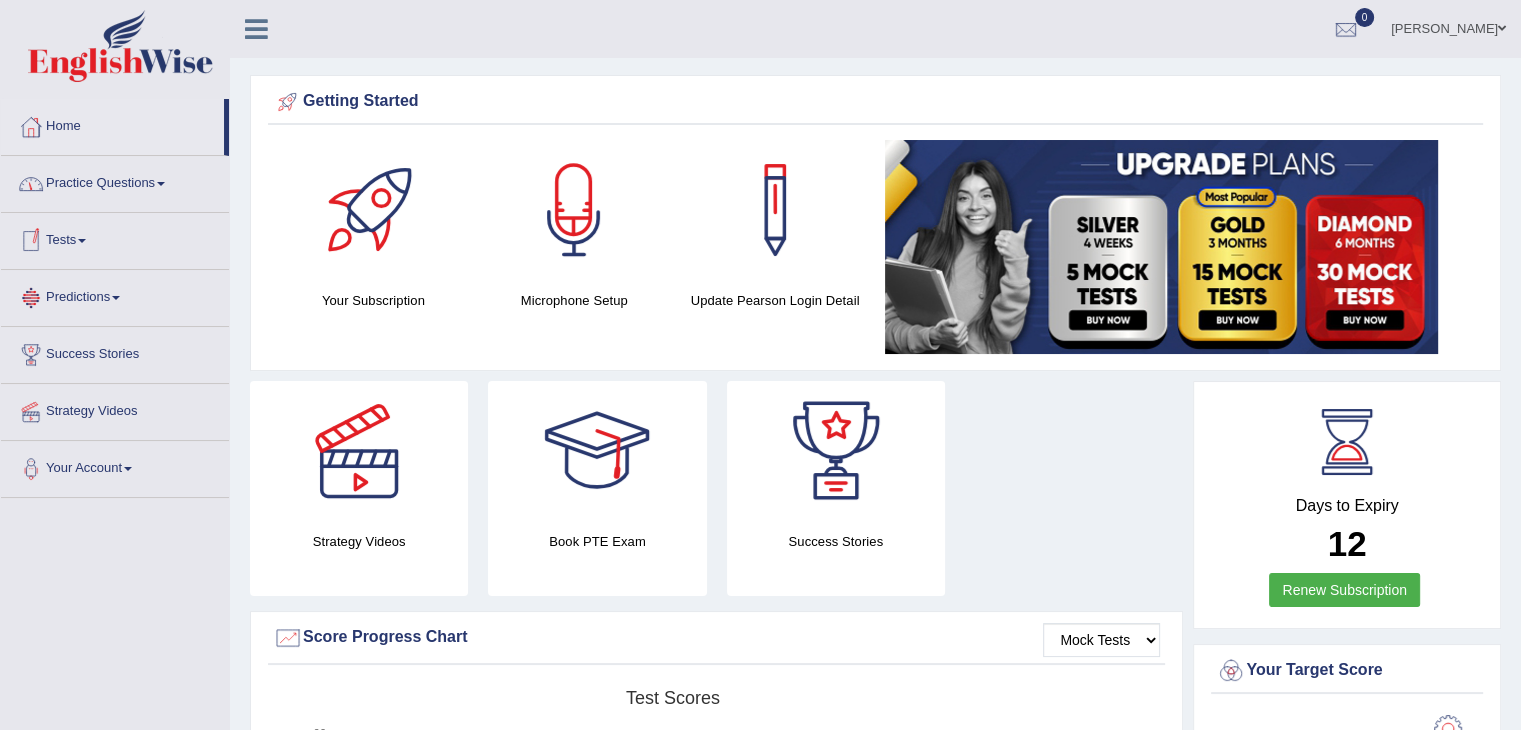 click on "Practice Questions" at bounding box center (115, 181) 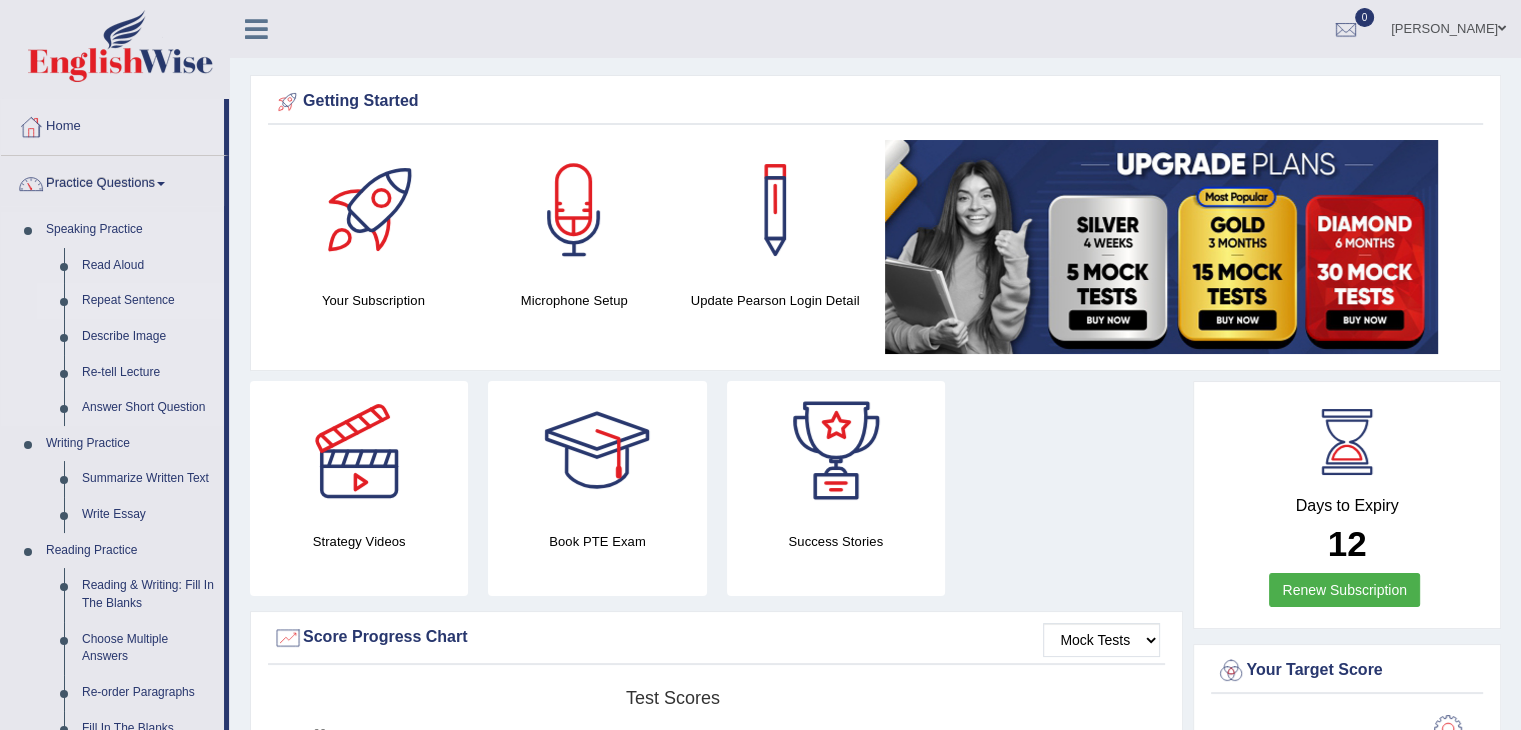 click on "Repeat Sentence" at bounding box center (148, 301) 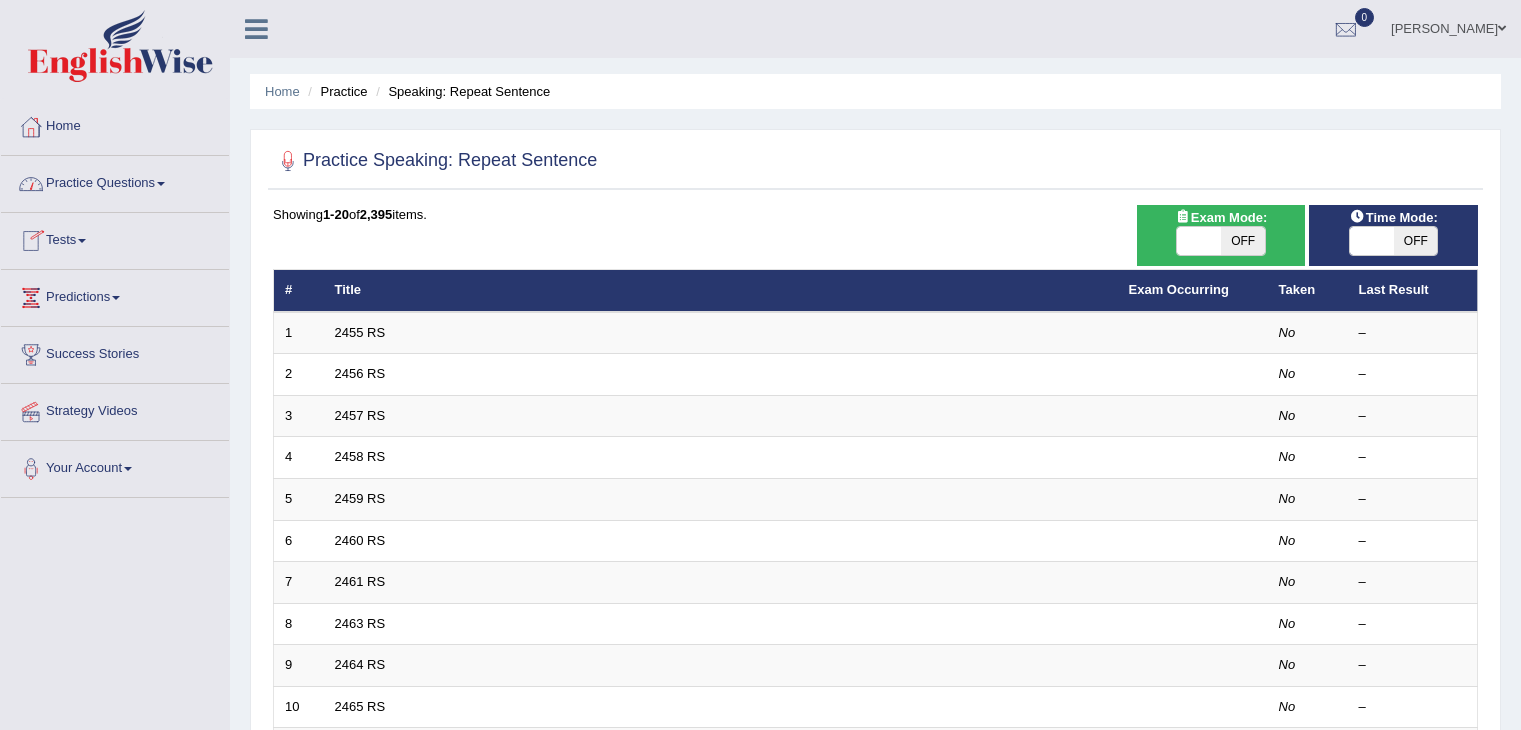 scroll, scrollTop: 0, scrollLeft: 0, axis: both 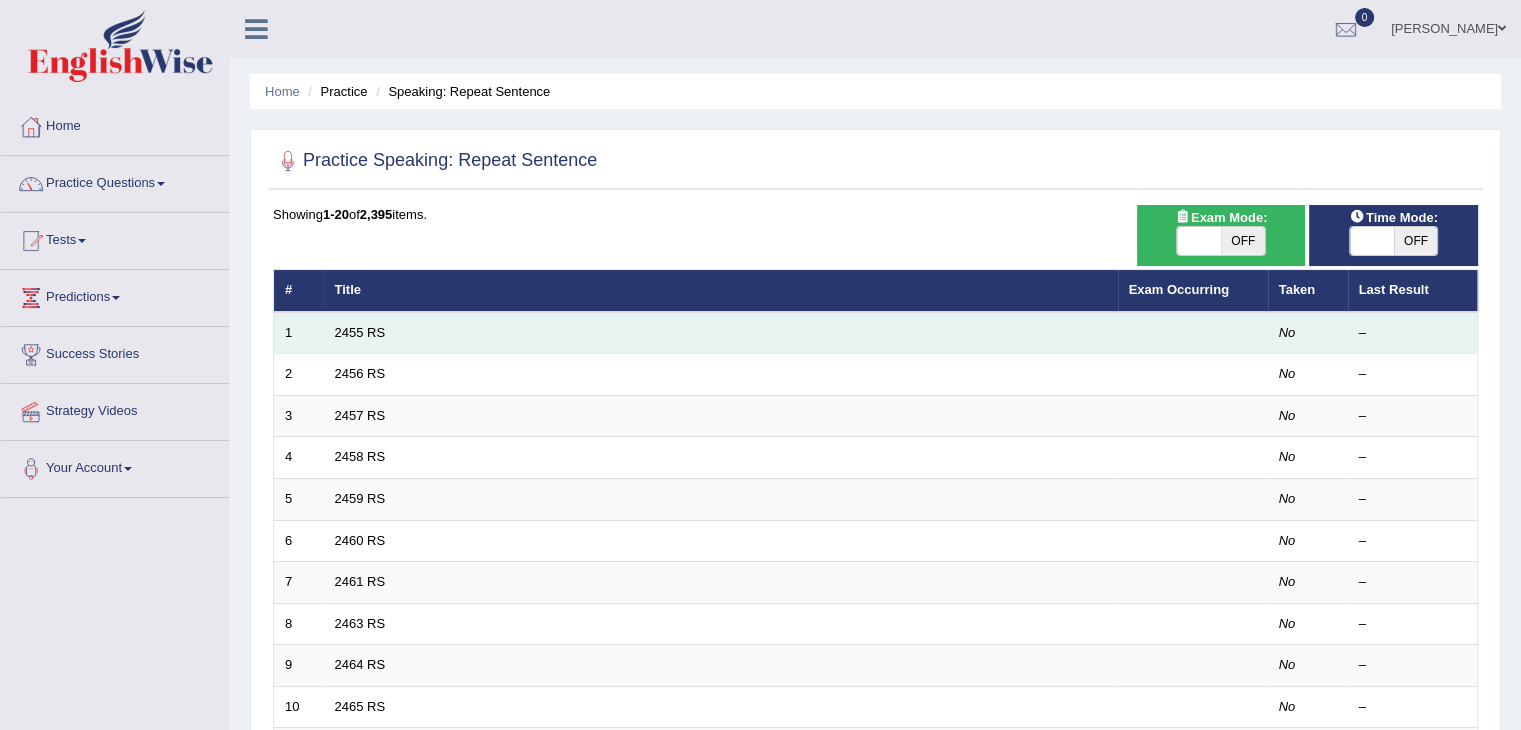 click on "2455 RS" at bounding box center (721, 333) 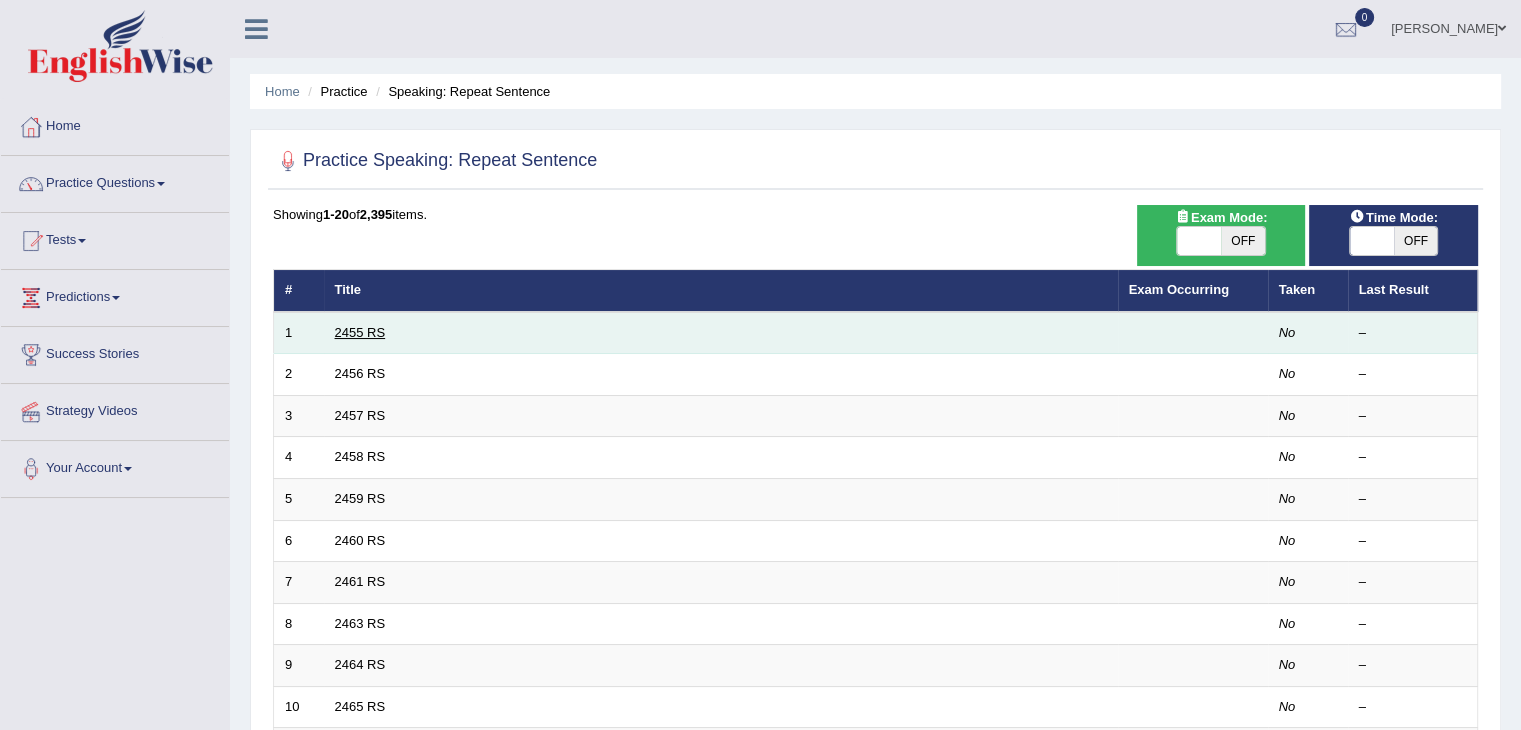 click on "2455 RS" at bounding box center (360, 332) 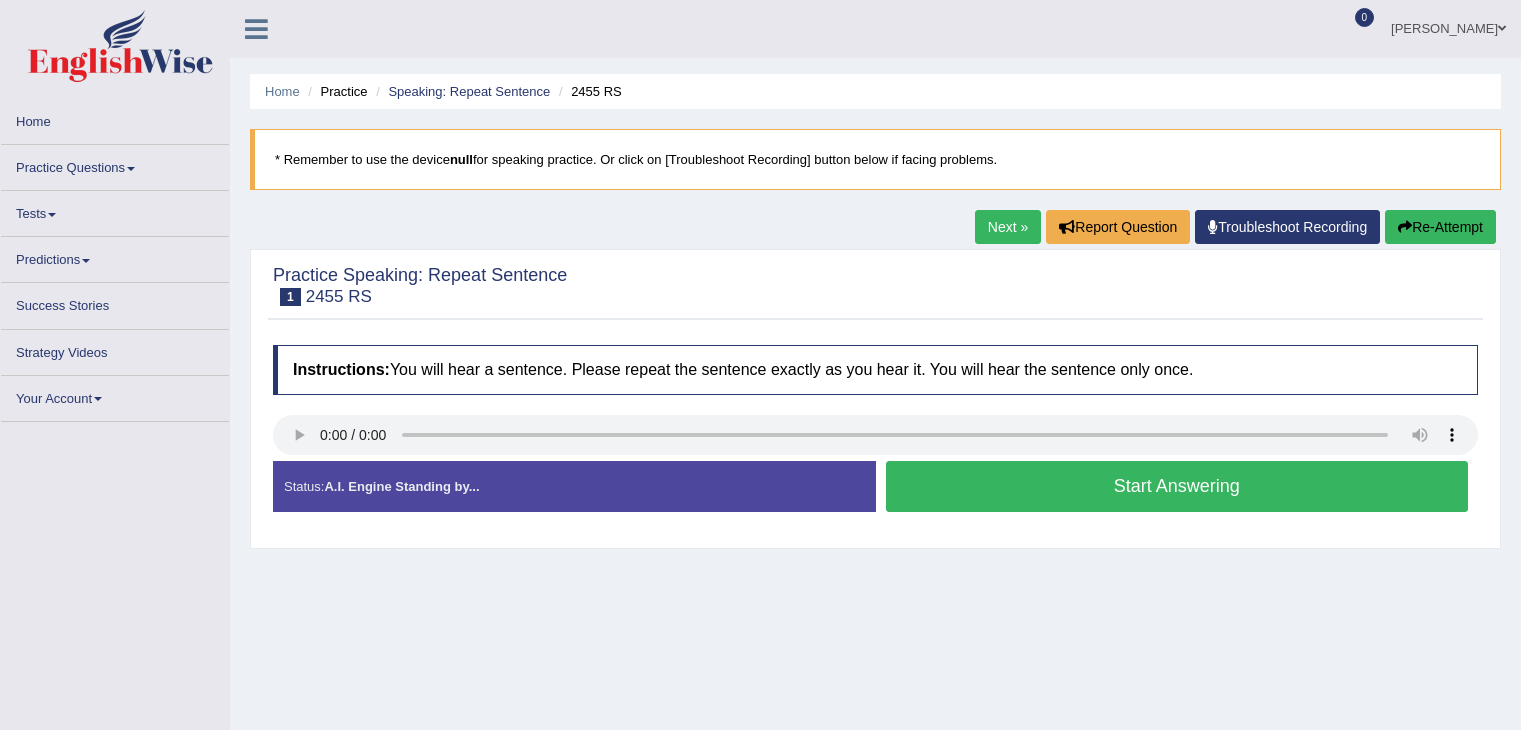 scroll, scrollTop: 0, scrollLeft: 0, axis: both 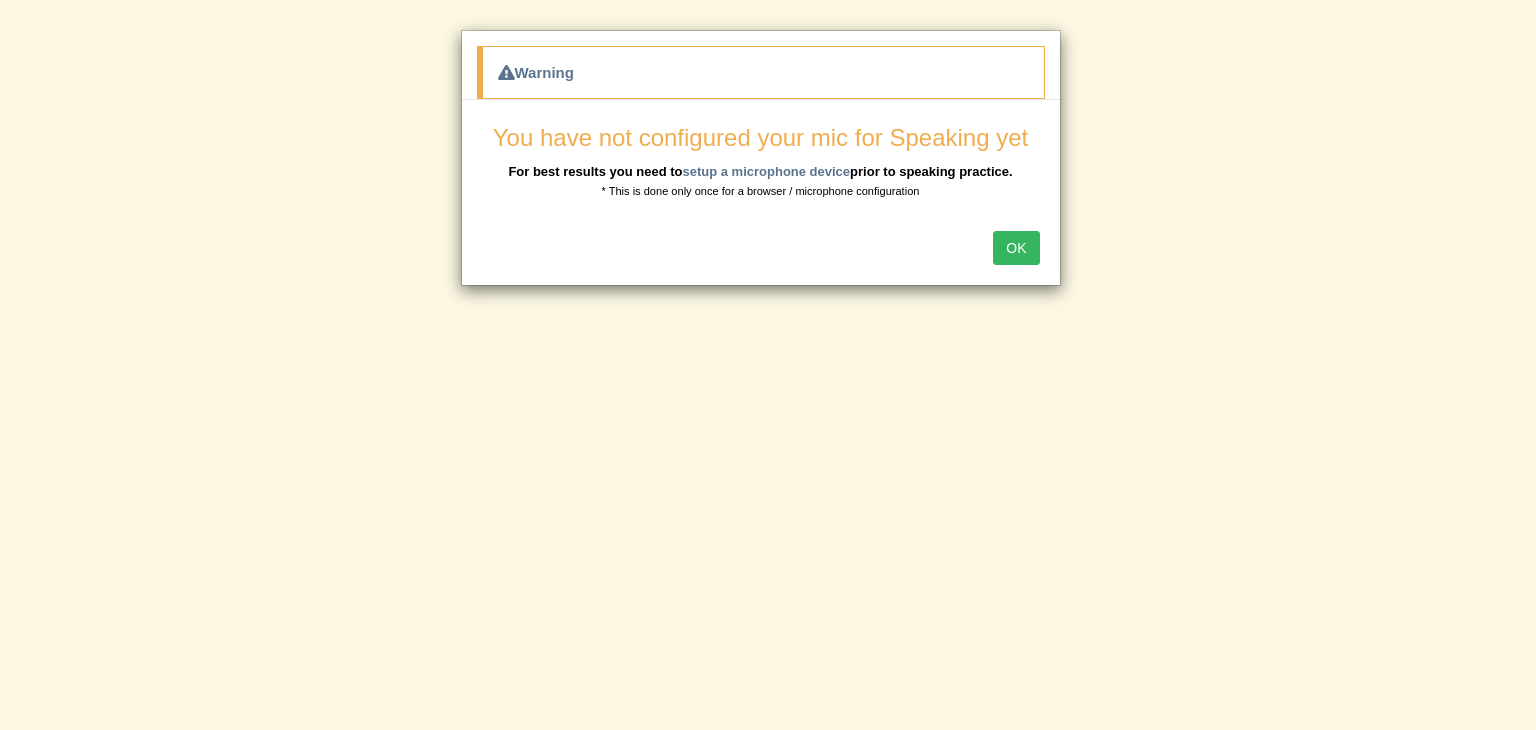 click on "OK" at bounding box center [1016, 248] 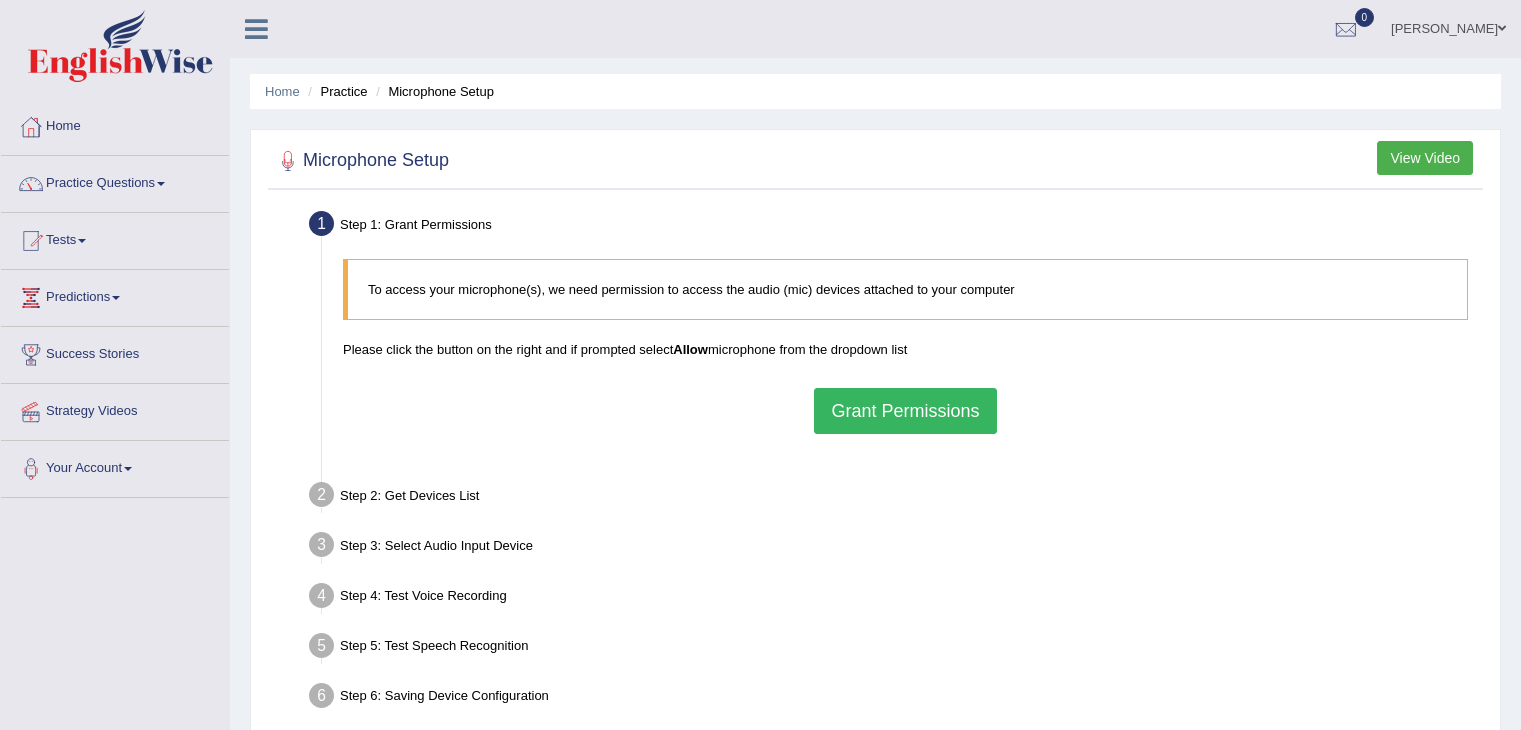 scroll, scrollTop: 0, scrollLeft: 0, axis: both 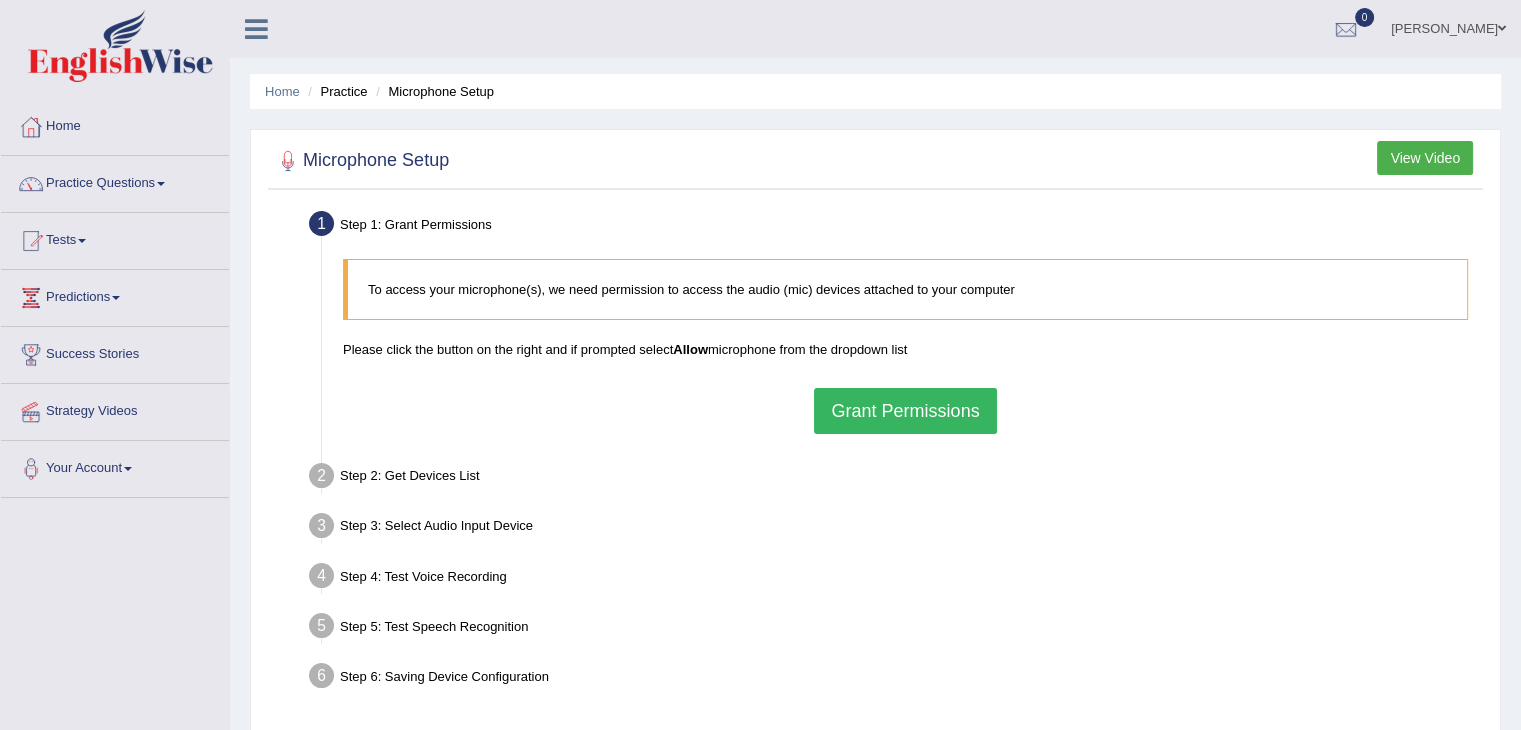 click on "Grant Permissions" at bounding box center [905, 411] 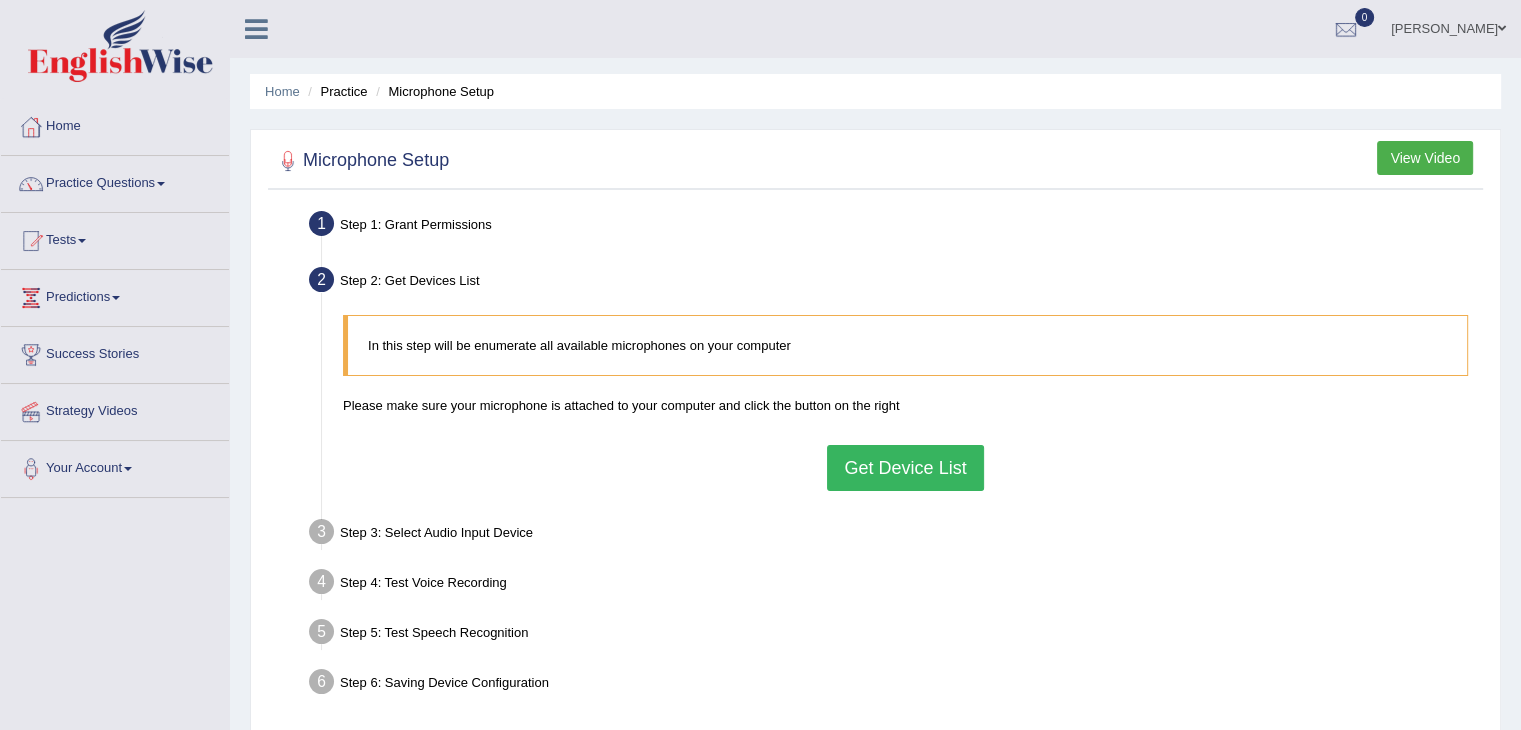 click on "Get Device List" at bounding box center (905, 468) 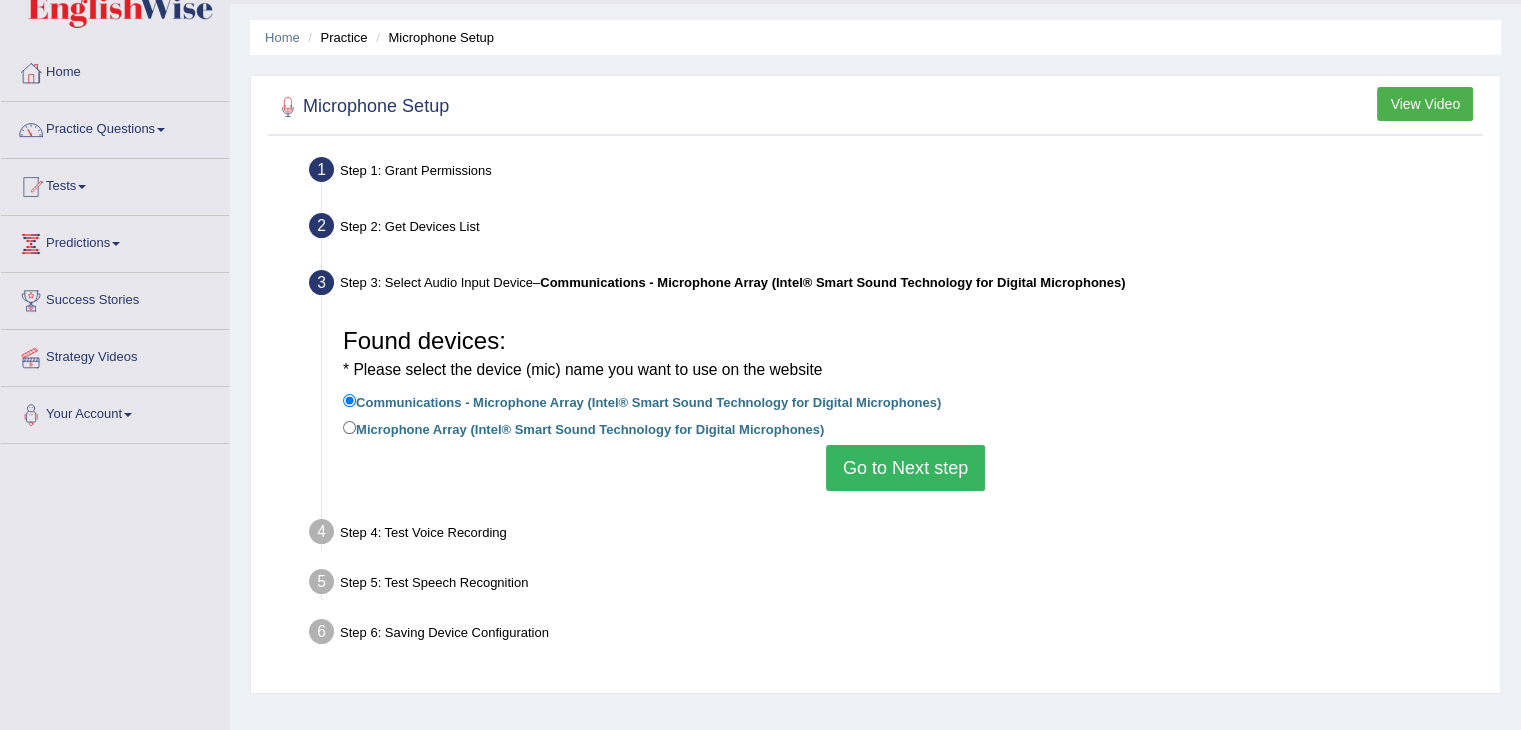 scroll, scrollTop: 100, scrollLeft: 0, axis: vertical 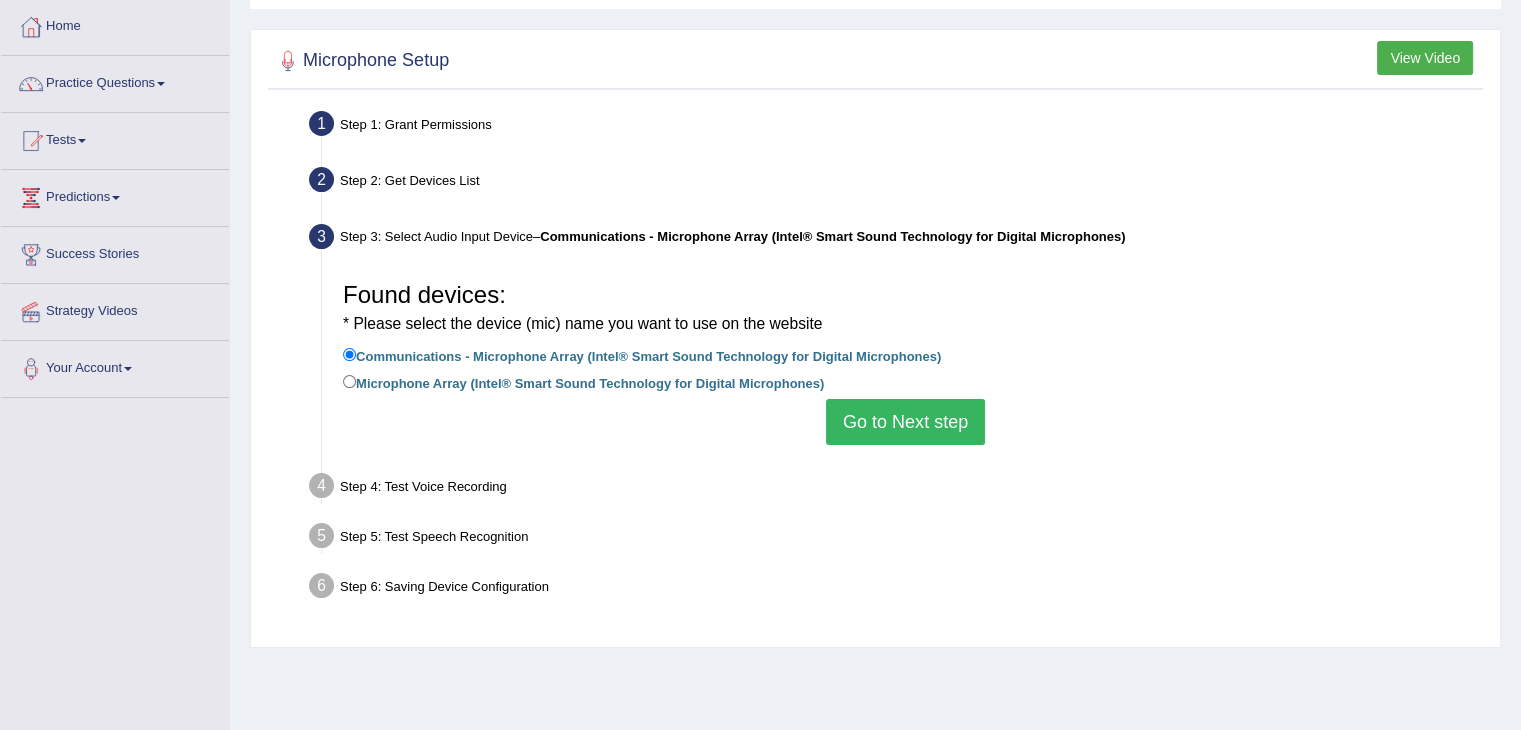 click on "Go to Next step" at bounding box center [905, 422] 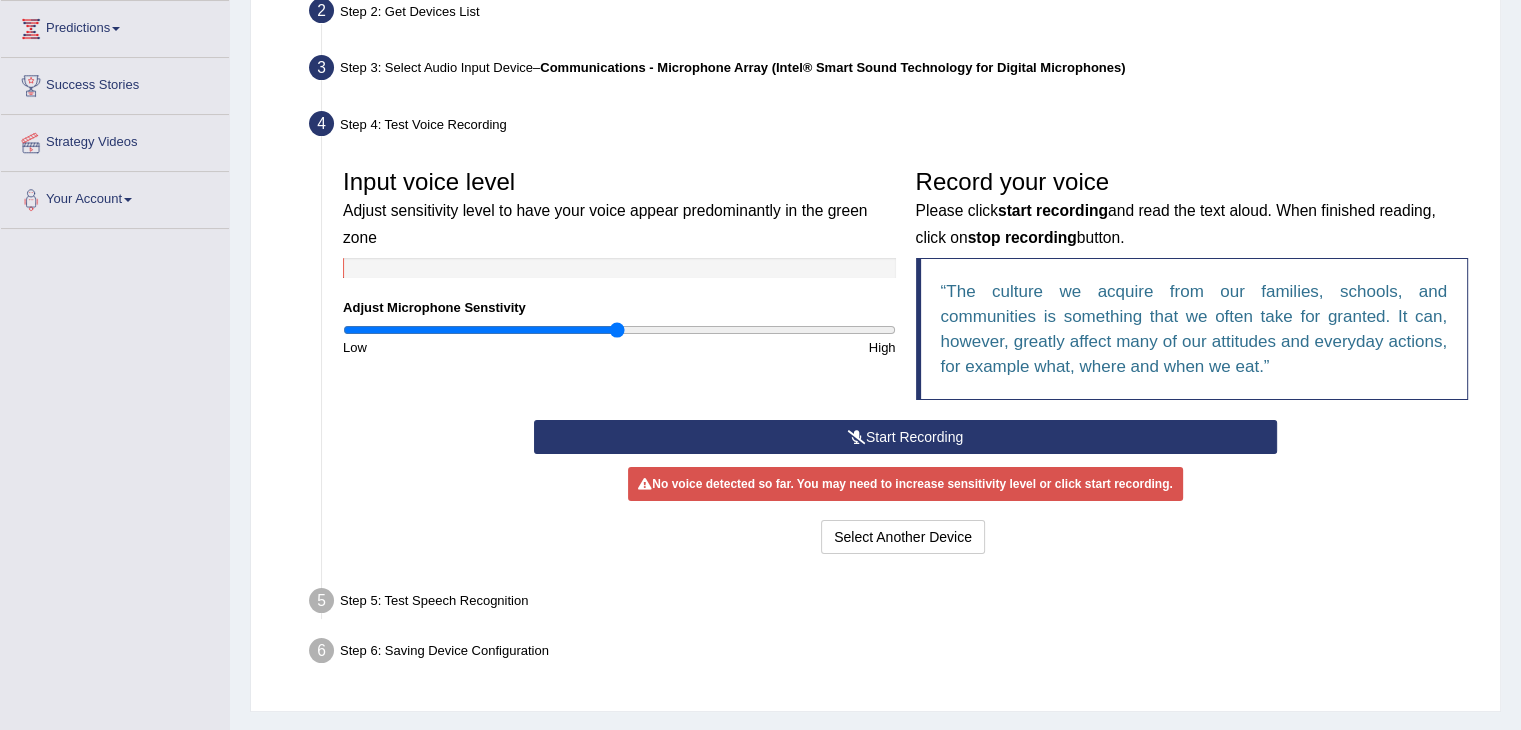 scroll, scrollTop: 320, scrollLeft: 0, axis: vertical 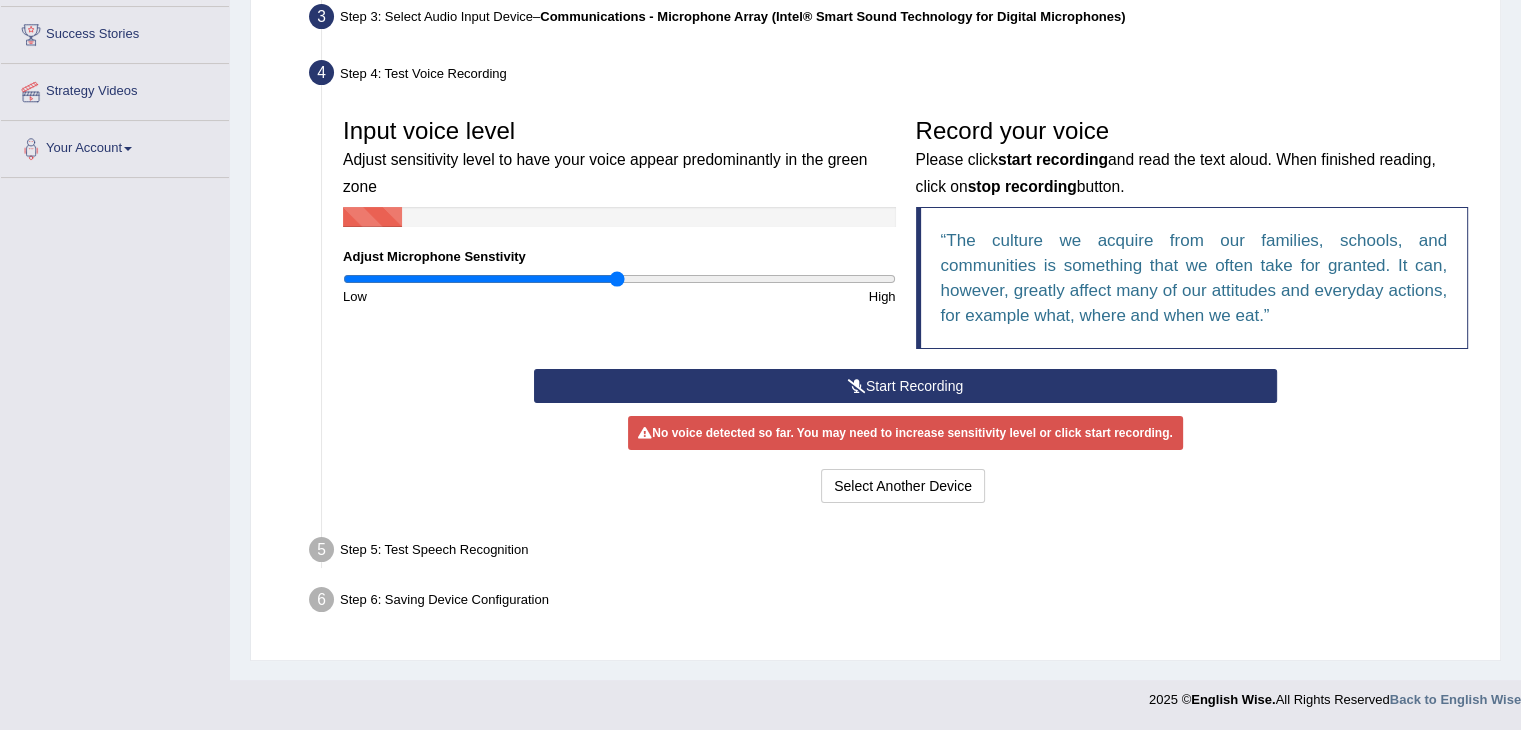 click at bounding box center [857, 386] 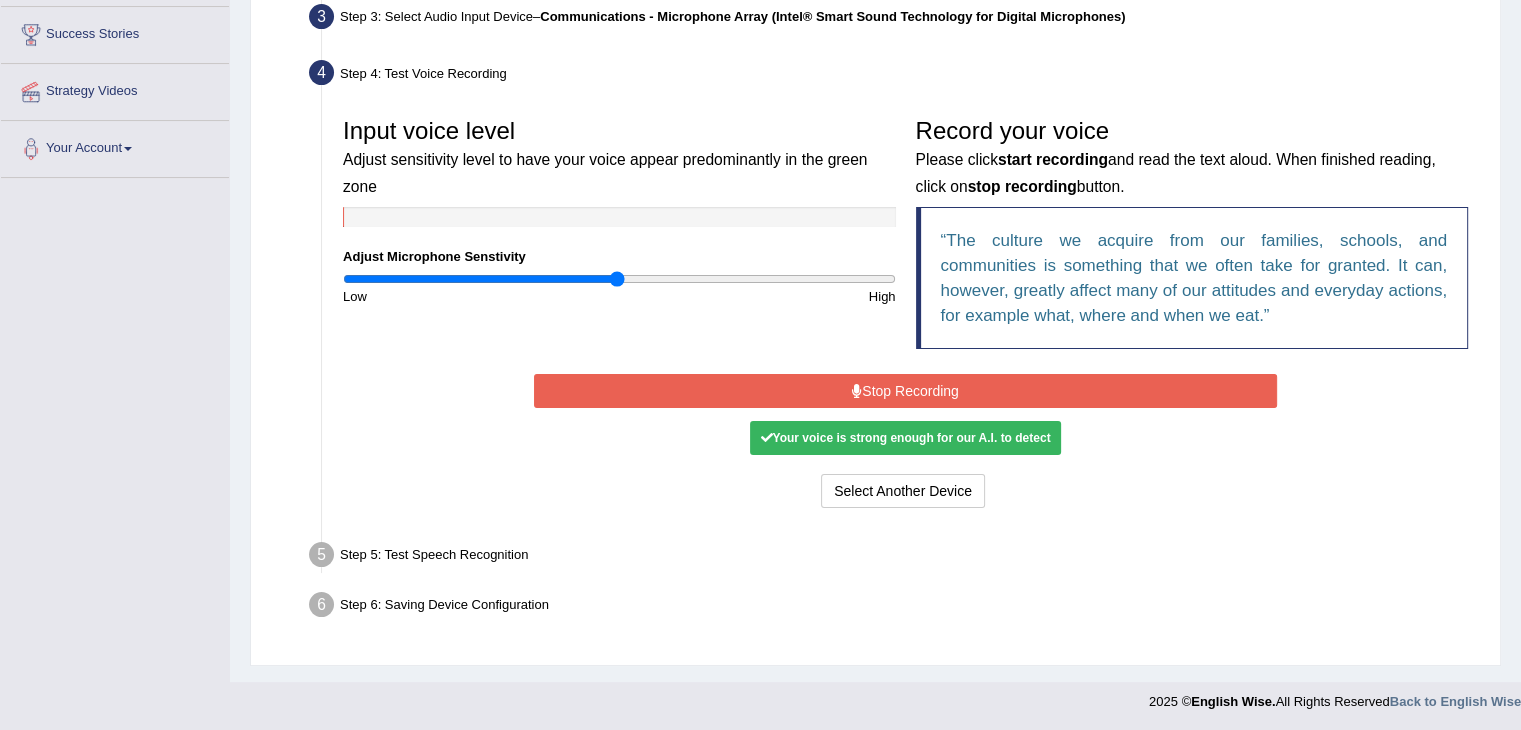 click at bounding box center [857, 391] 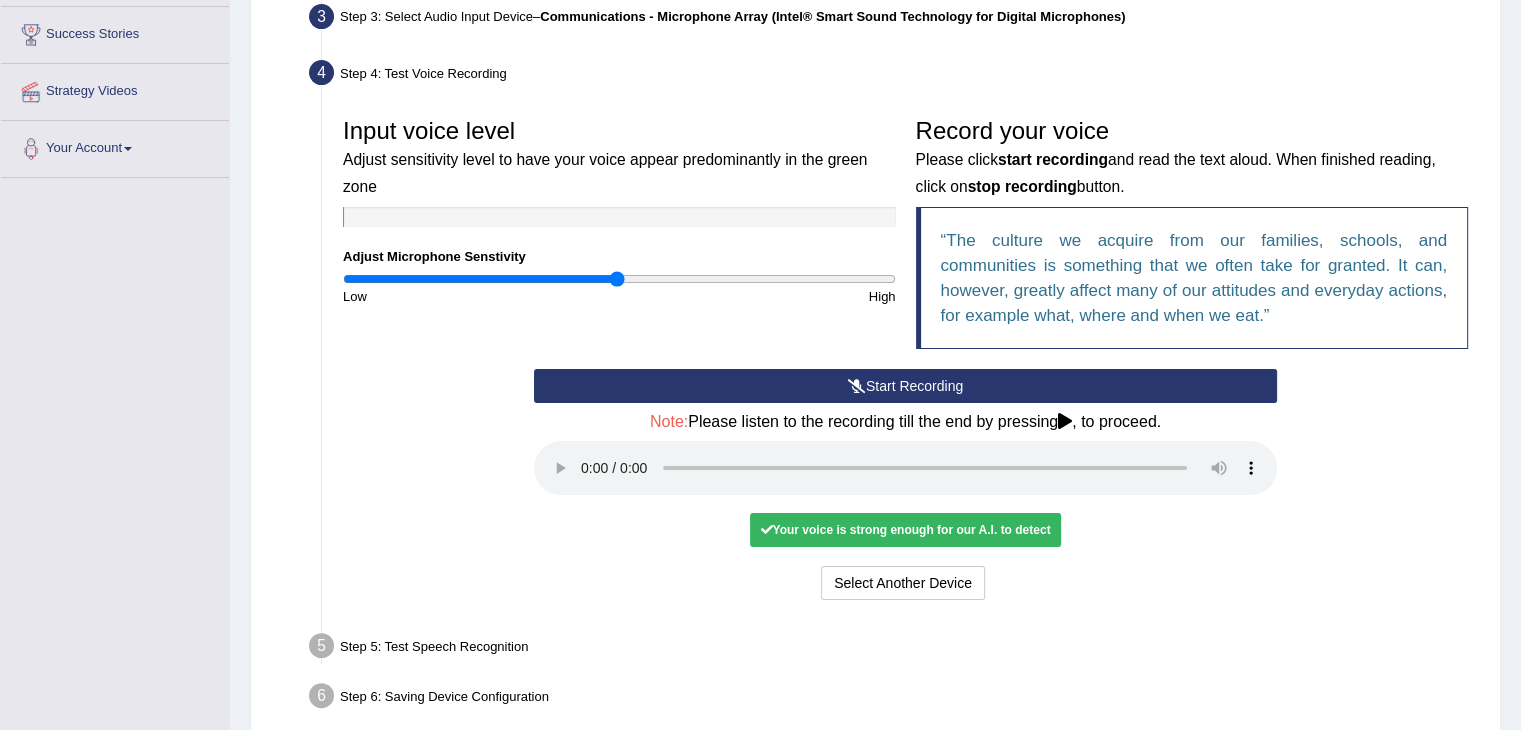 click on "Your voice is strong enough for our A.I. to detect" at bounding box center (905, 530) 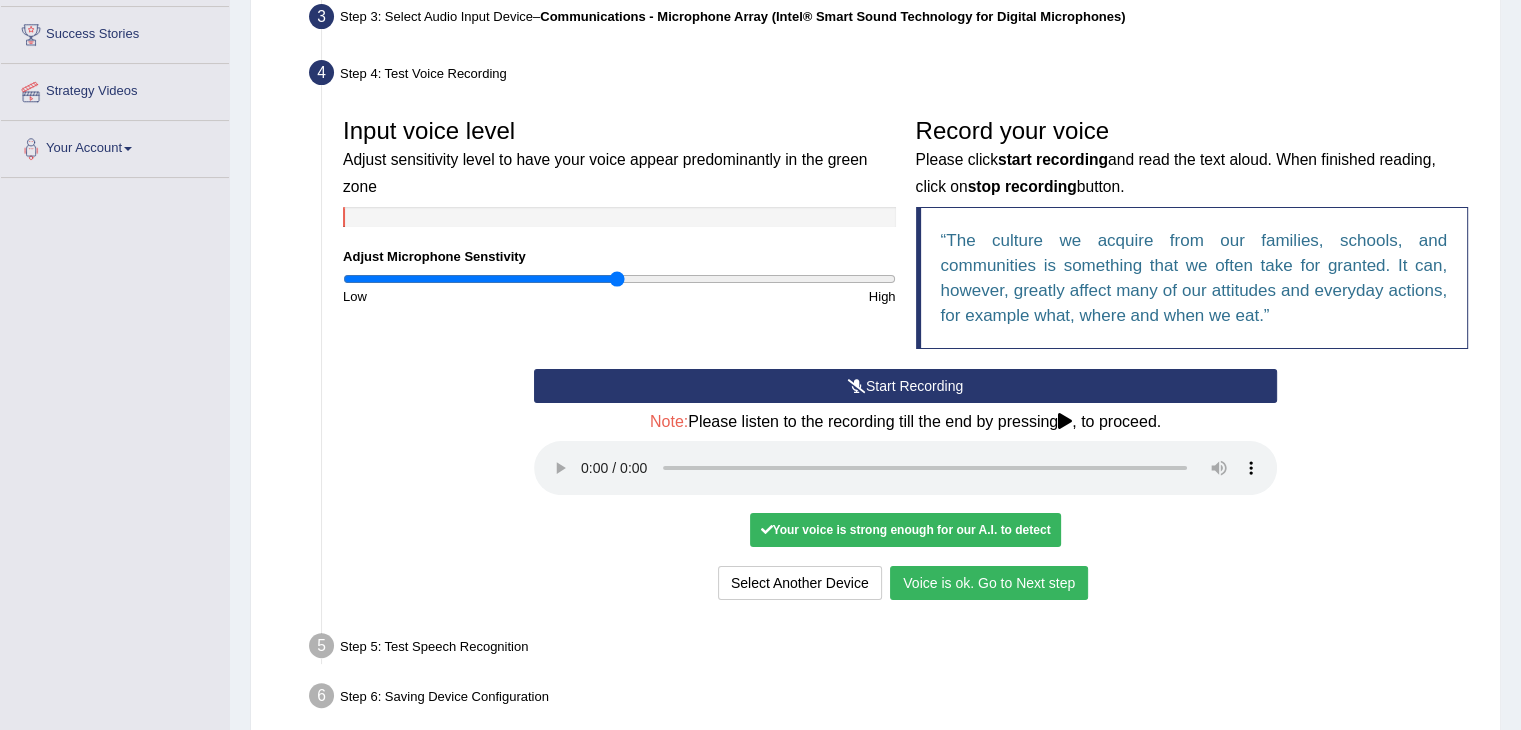 click on "Voice is ok. Go to Next step" at bounding box center [989, 583] 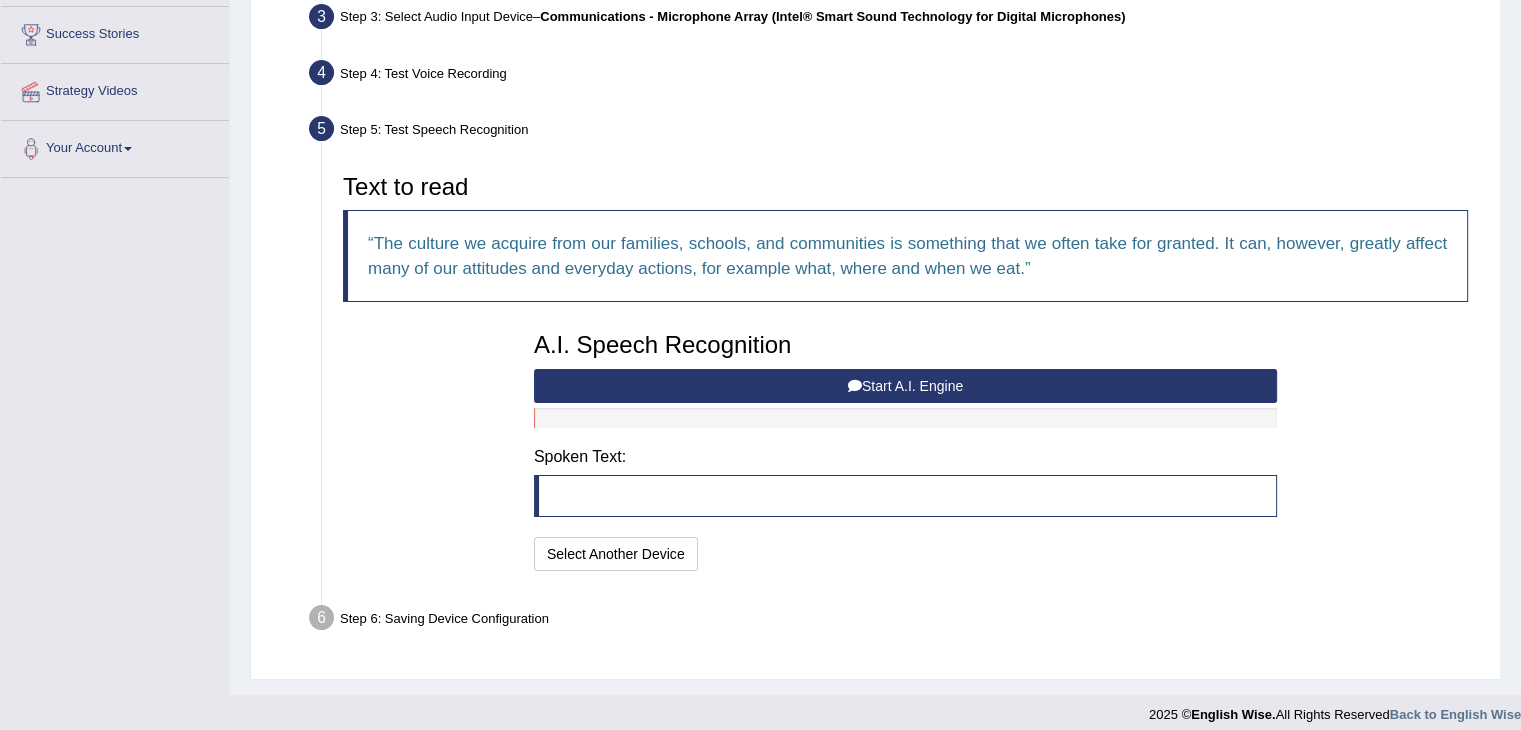 scroll, scrollTop: 333, scrollLeft: 0, axis: vertical 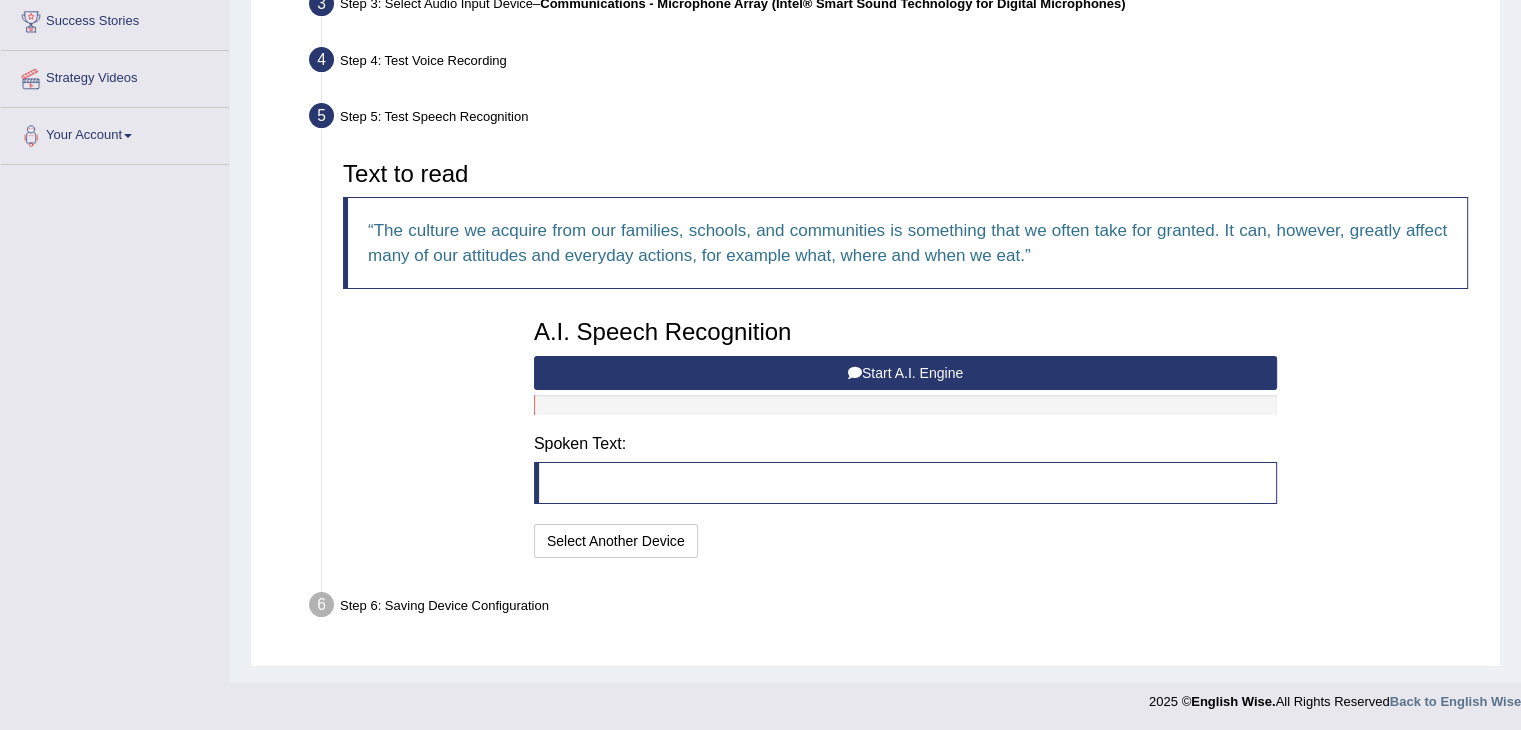 click at bounding box center (855, 373) 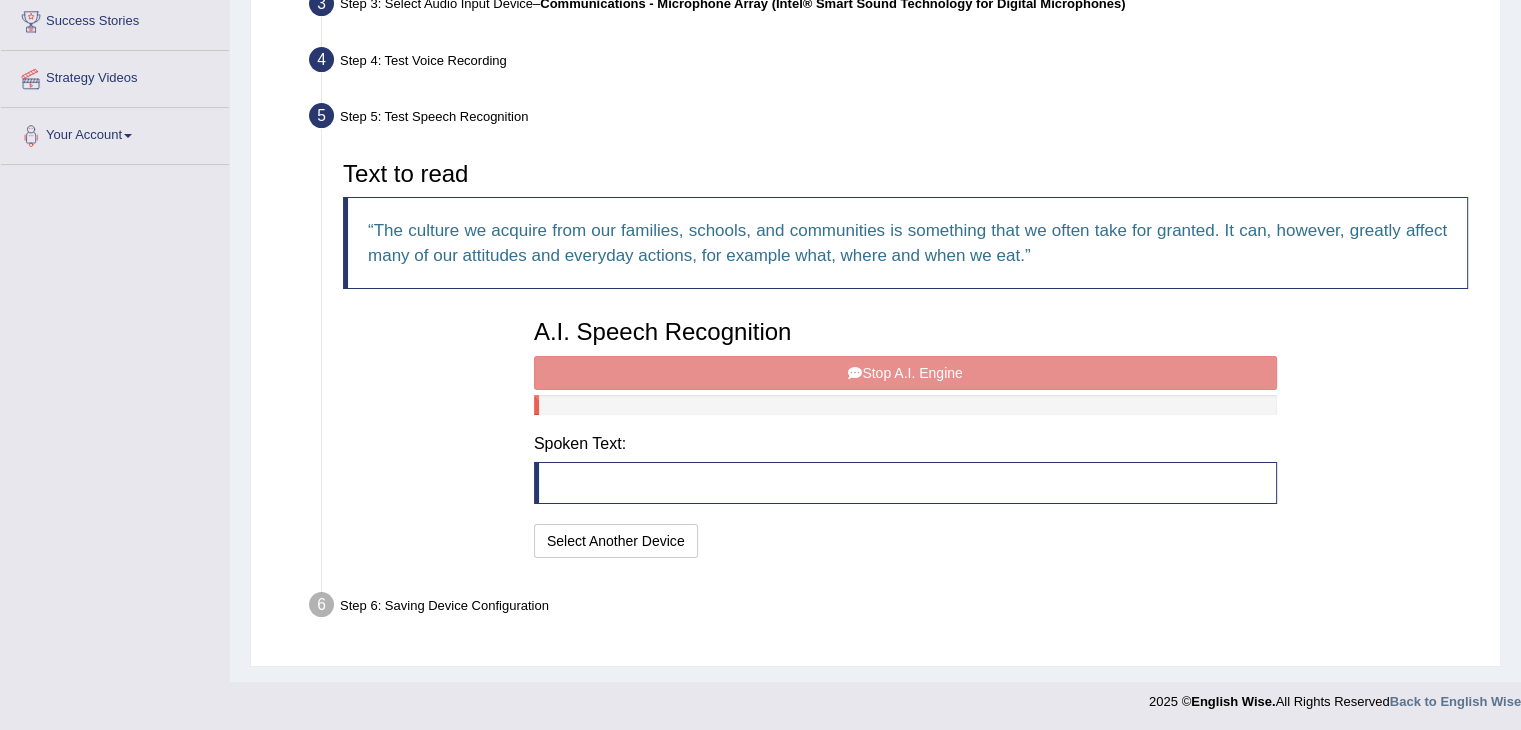 click on "A.I. Speech Recognition    Start A.I. Engine    Stop A.I. Engine     Note:  Please listen to the recording till the end by pressing  , to proceed.     Spoken Text:     I will practice without this feature   Select Another Device   Speech is ok. Go to Last step" at bounding box center (905, 436) 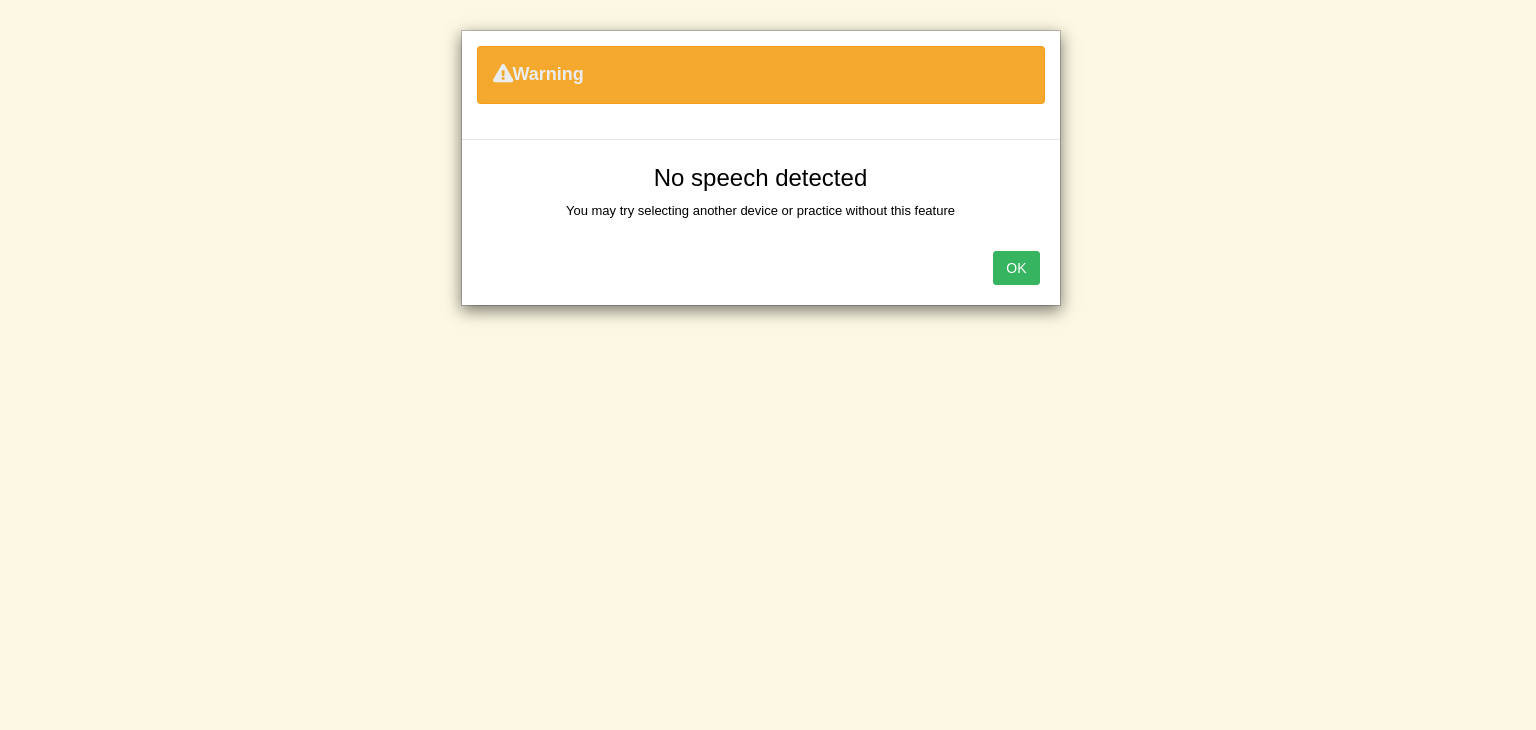click on "OK" at bounding box center [1016, 268] 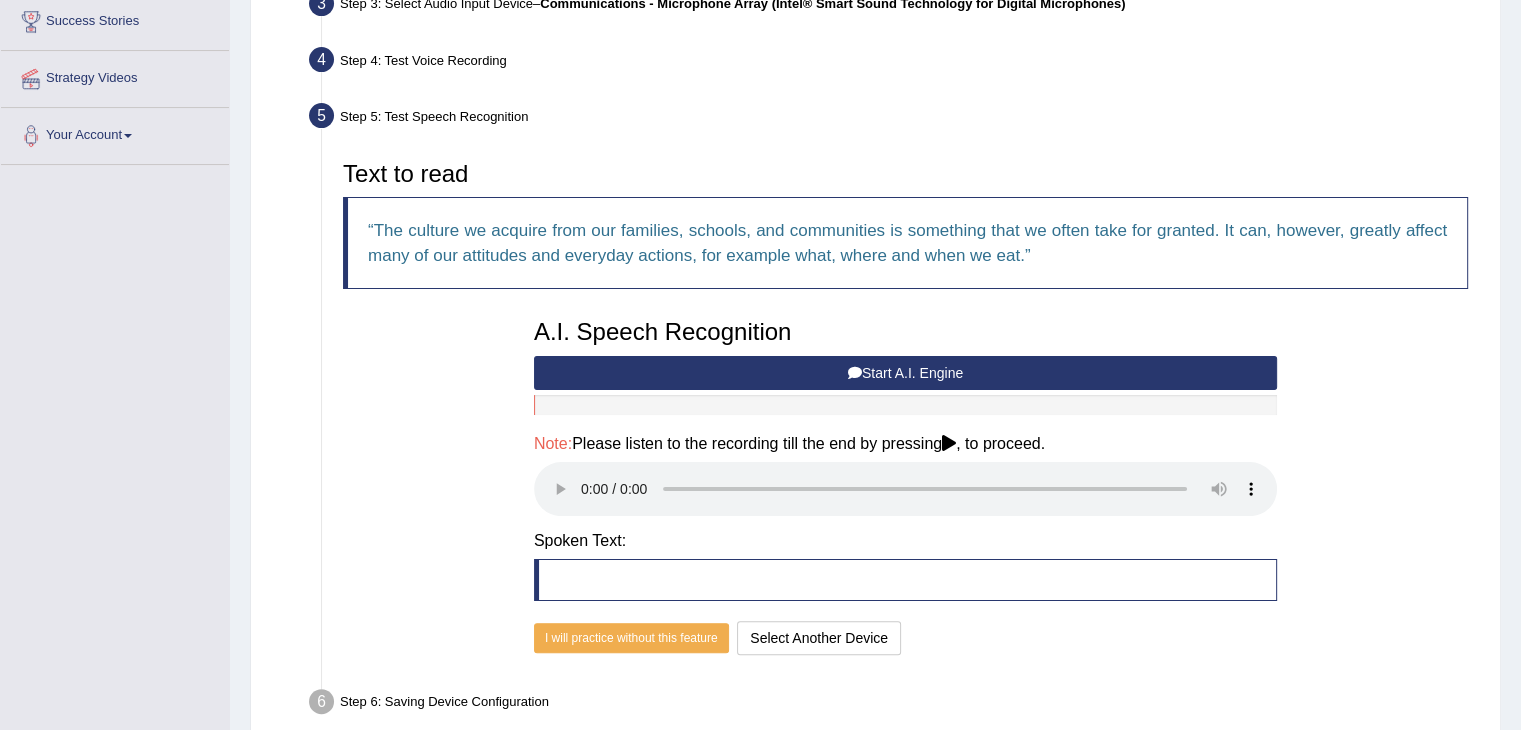 click on "Start A.I. Engine" at bounding box center [905, 373] 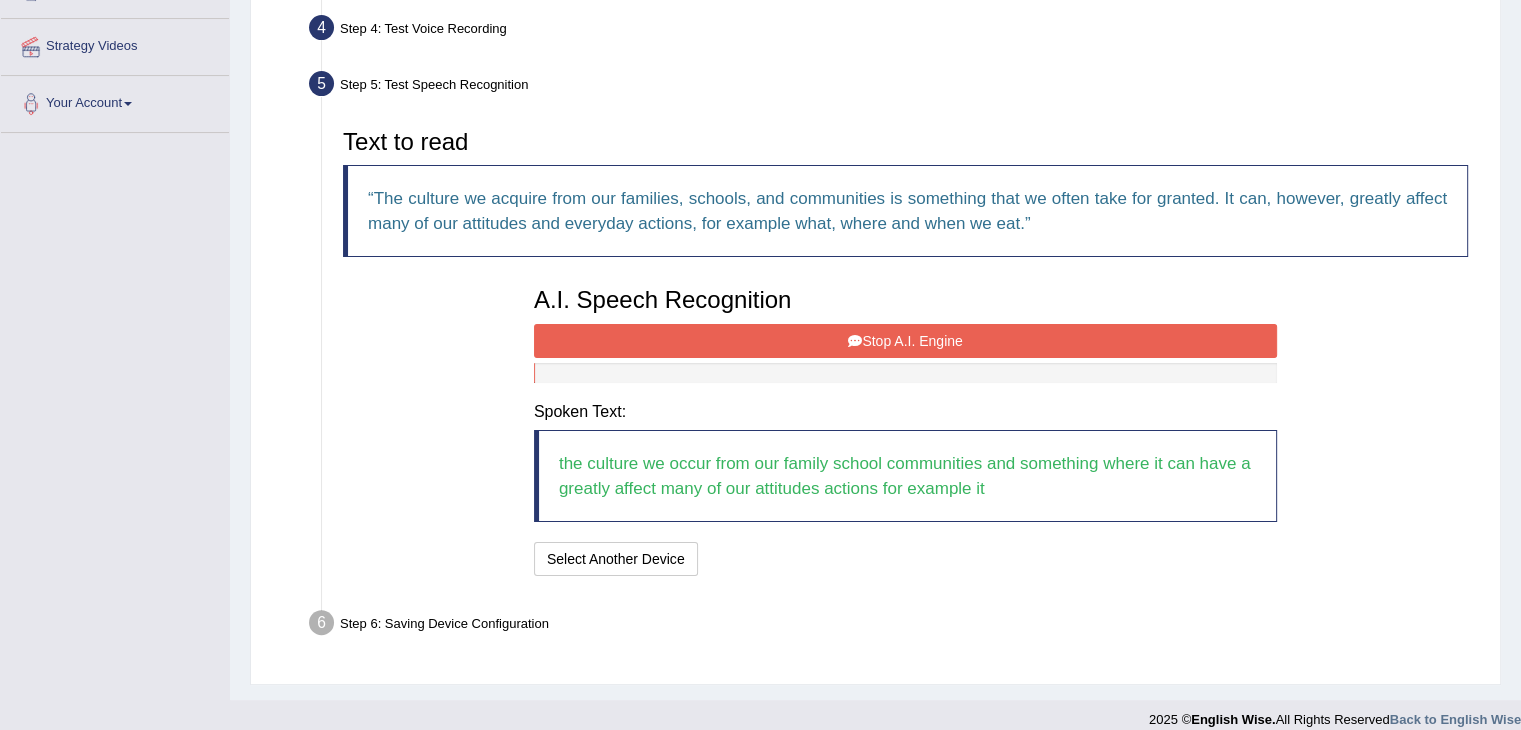 scroll, scrollTop: 383, scrollLeft: 0, axis: vertical 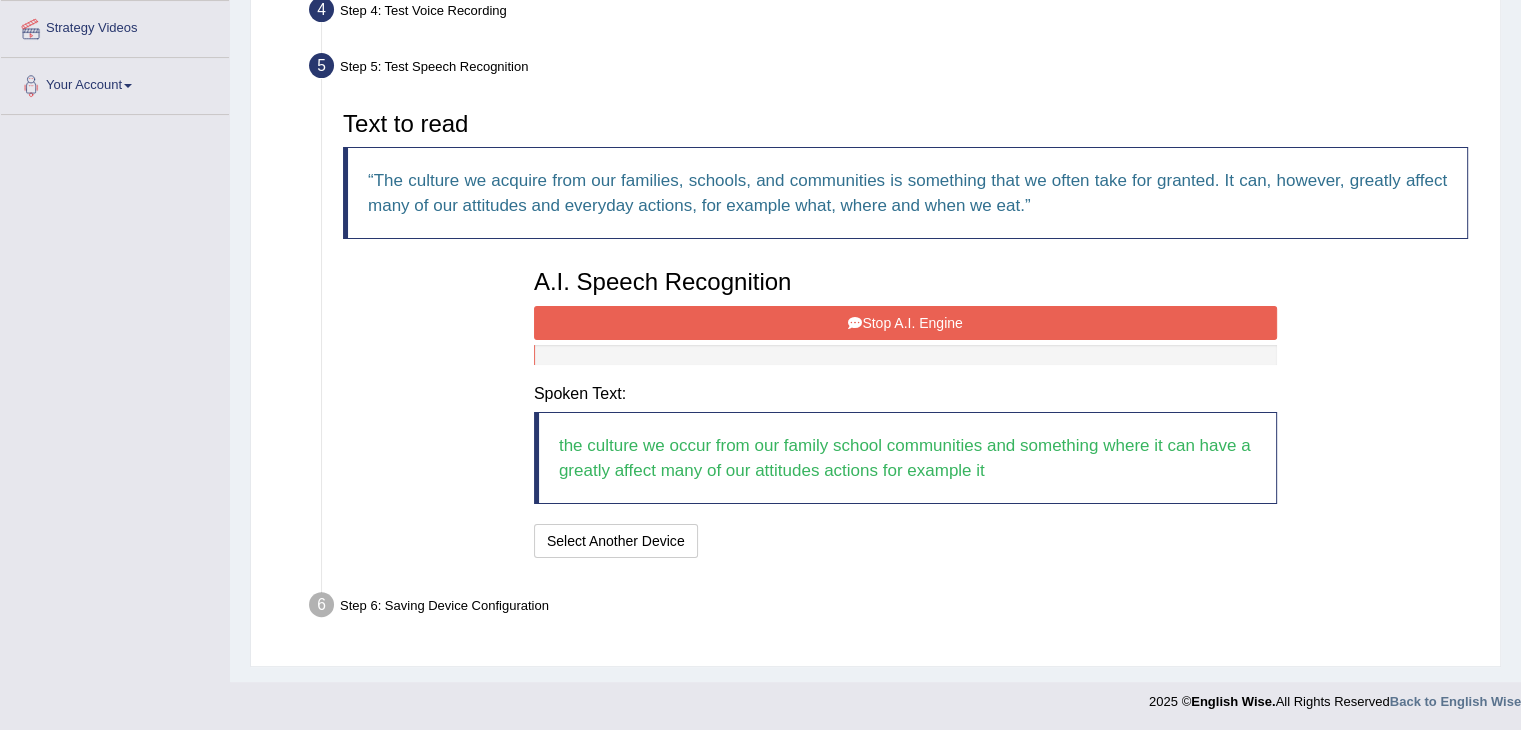 click on "Stop A.I. Engine" at bounding box center [905, 323] 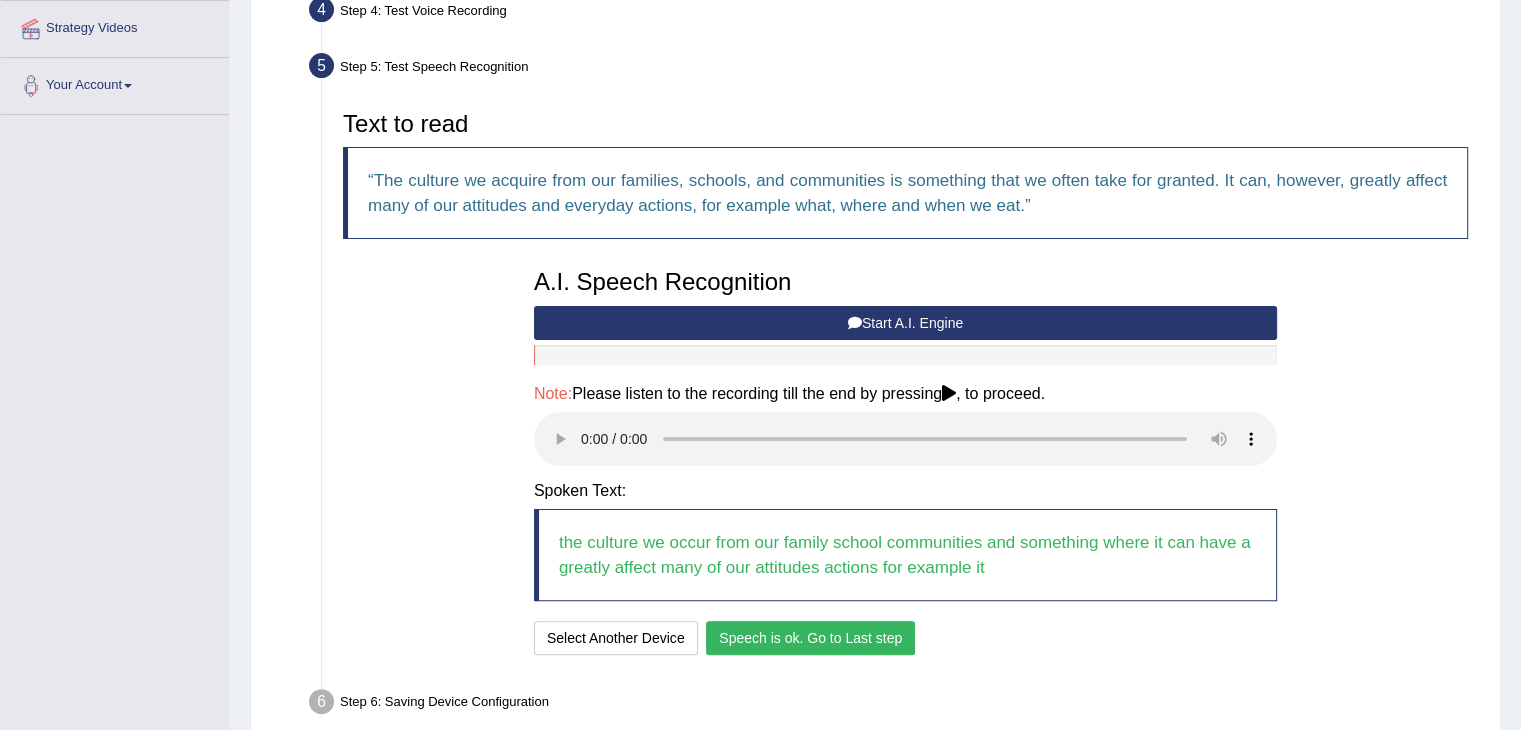 click on "Speech is ok. Go to Last step" at bounding box center (810, 638) 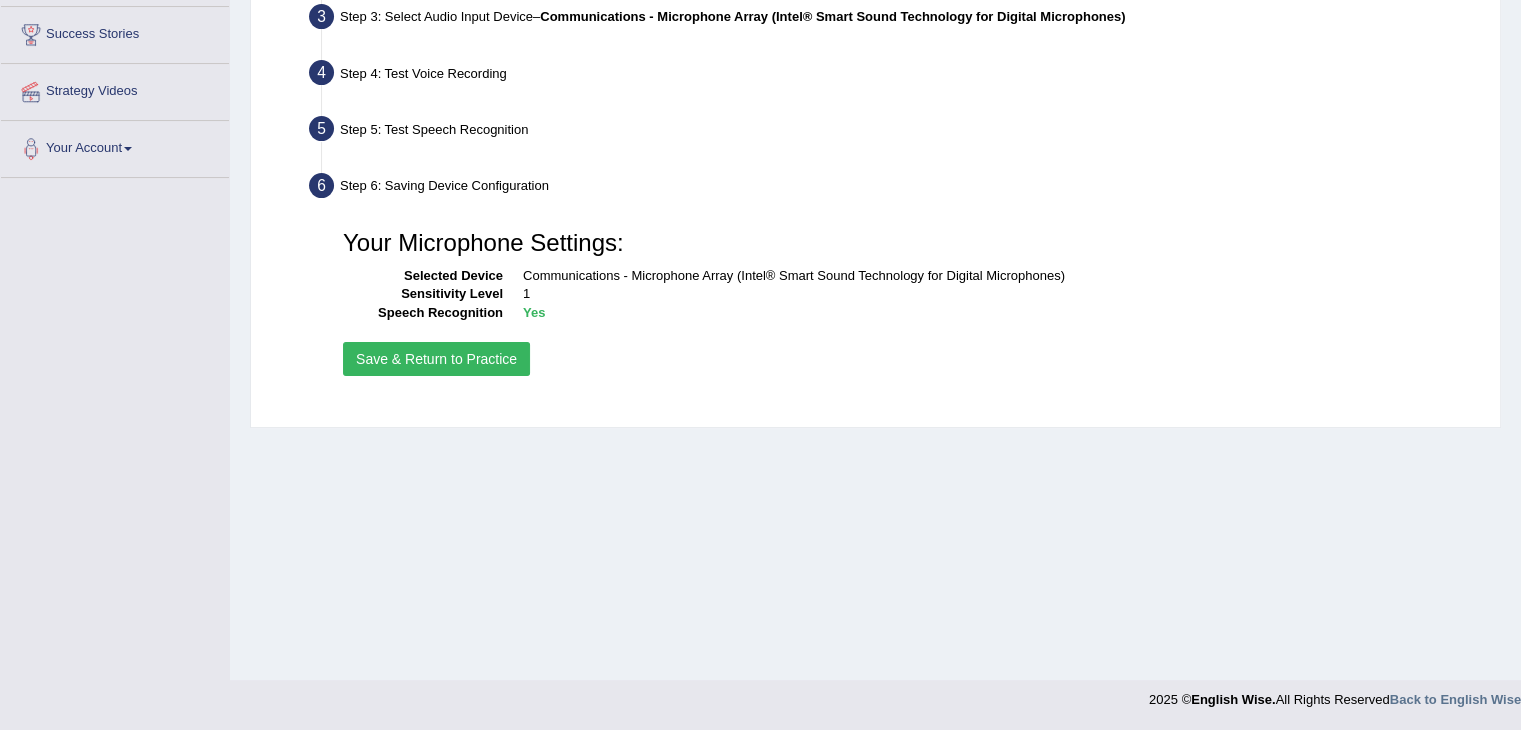 click on "Save & Return to Practice" at bounding box center (436, 359) 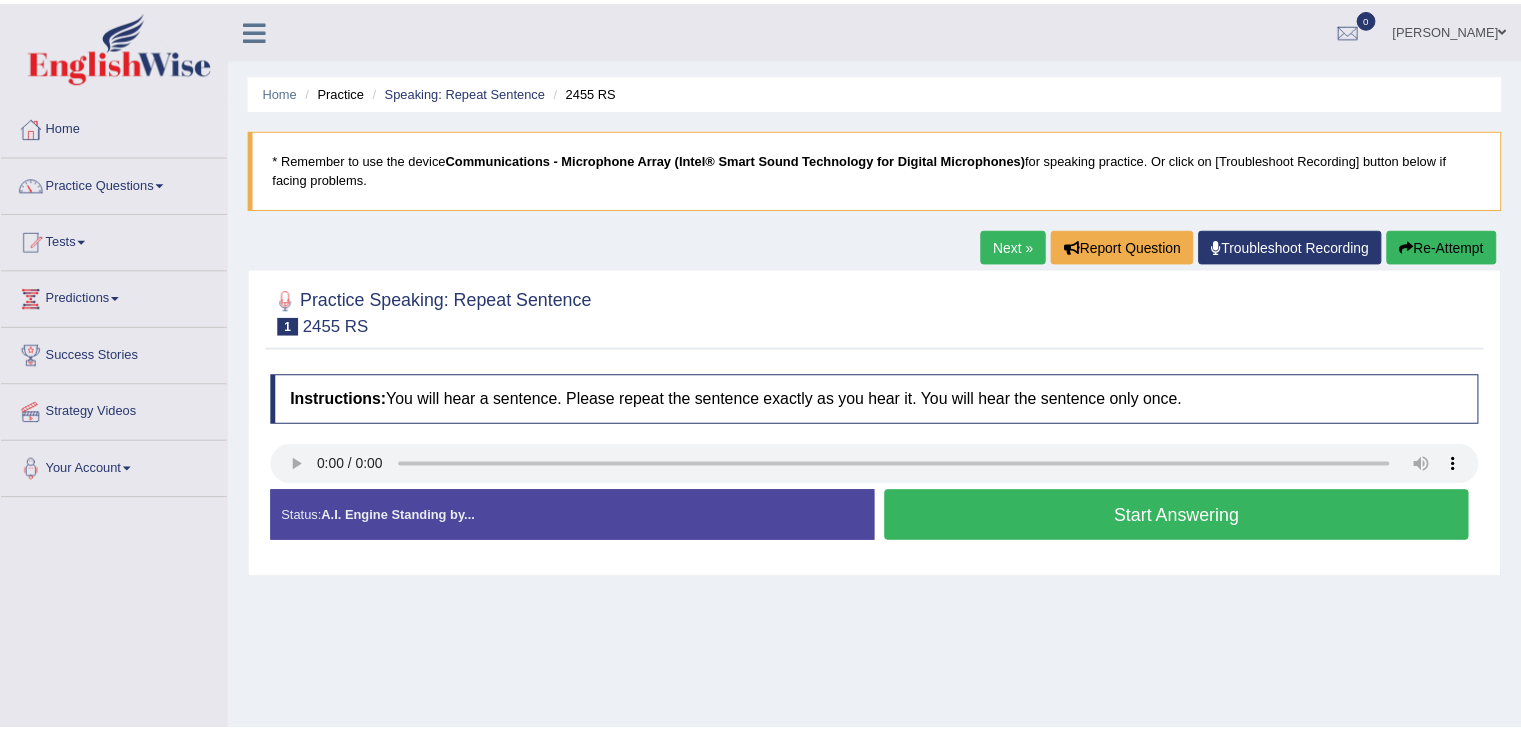 scroll, scrollTop: 0, scrollLeft: 0, axis: both 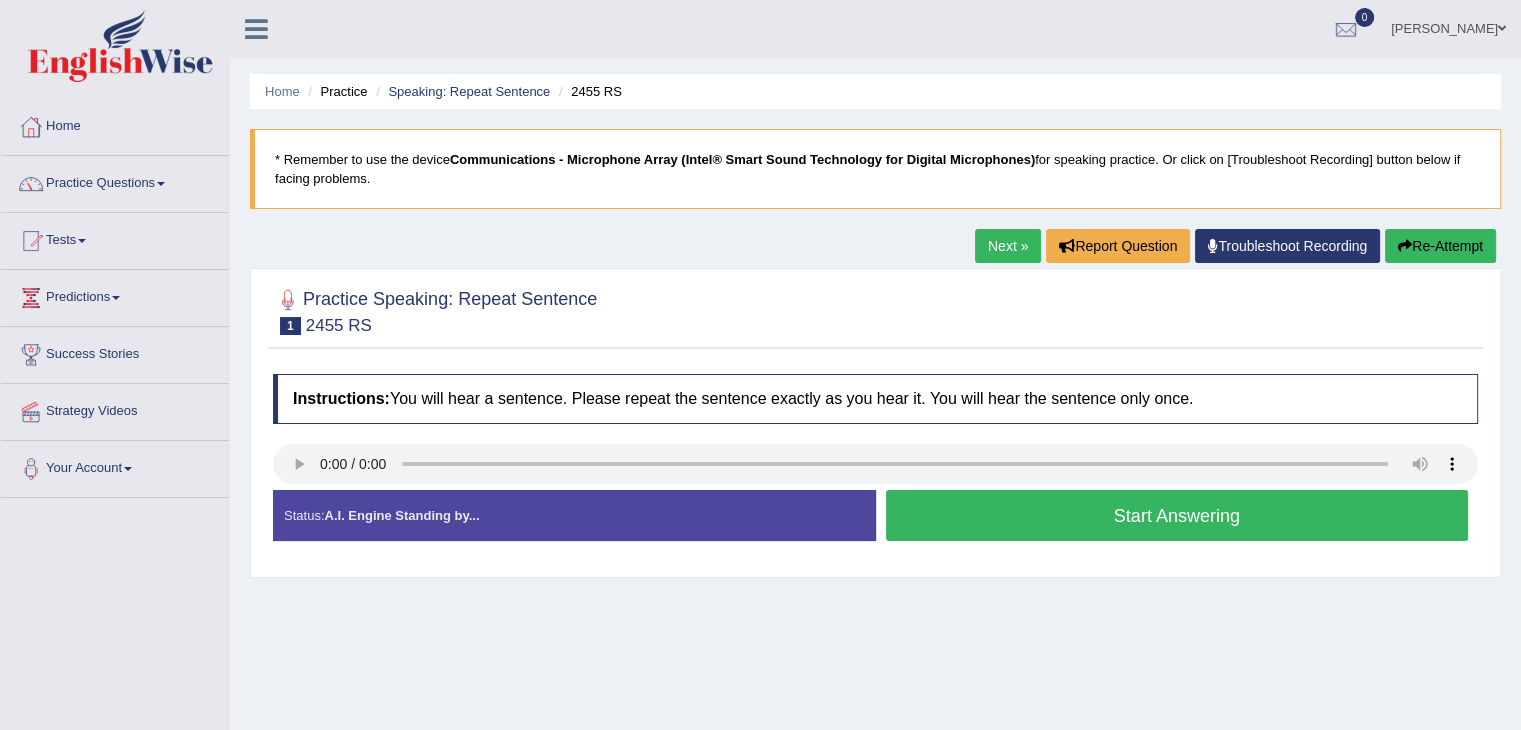 click on "Start Answering" at bounding box center [1177, 515] 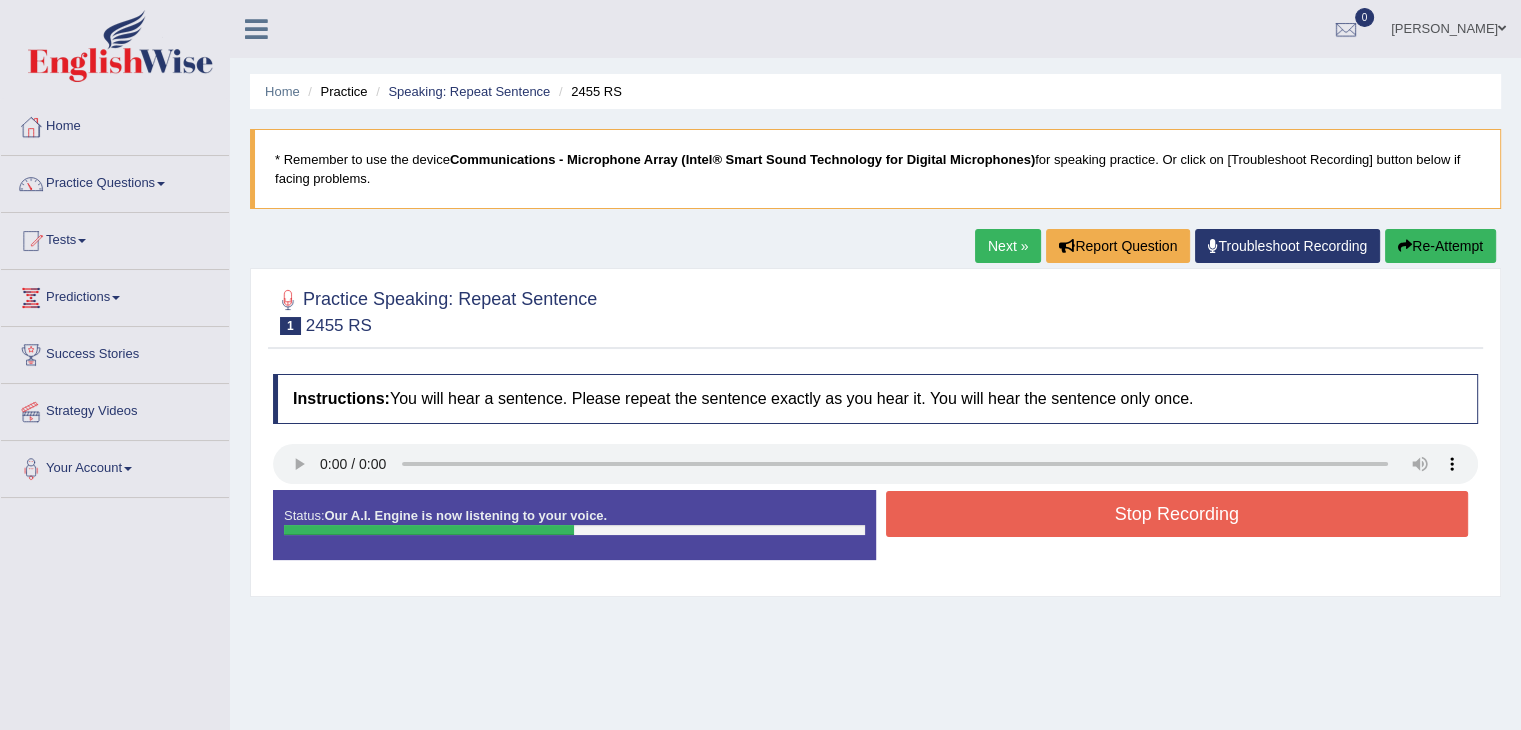 click on "Stop Recording" at bounding box center [1177, 514] 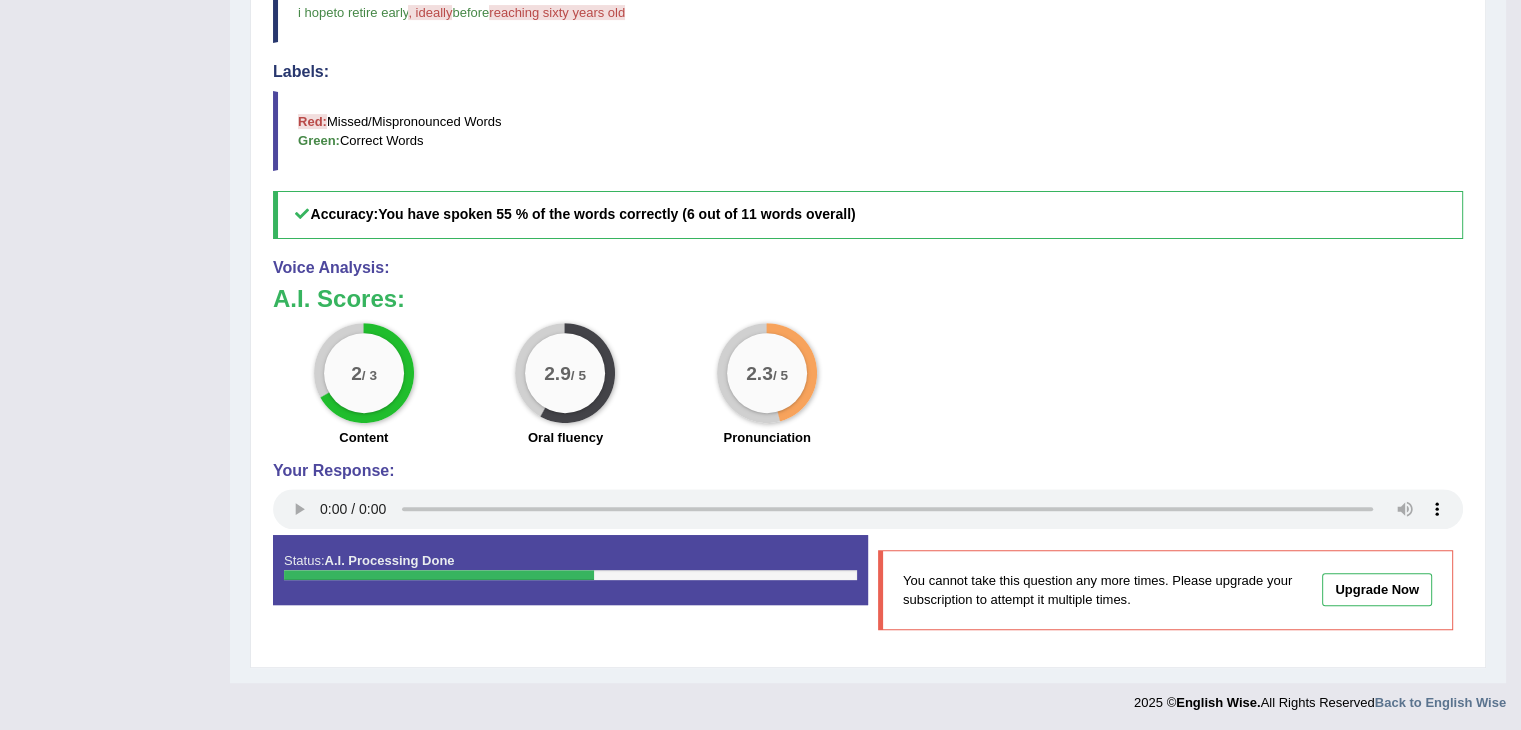 scroll, scrollTop: 64, scrollLeft: 0, axis: vertical 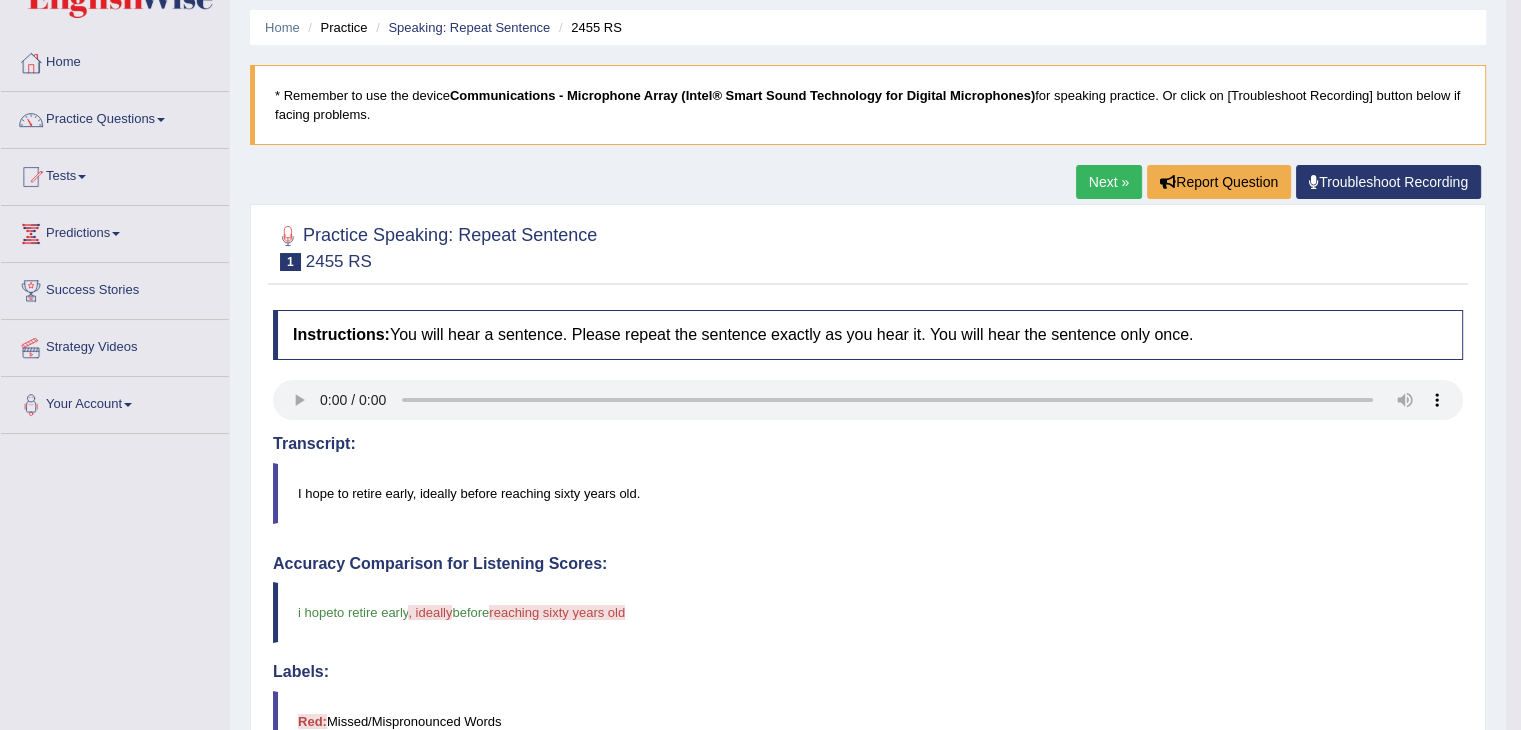 click on "Next »" at bounding box center (1109, 182) 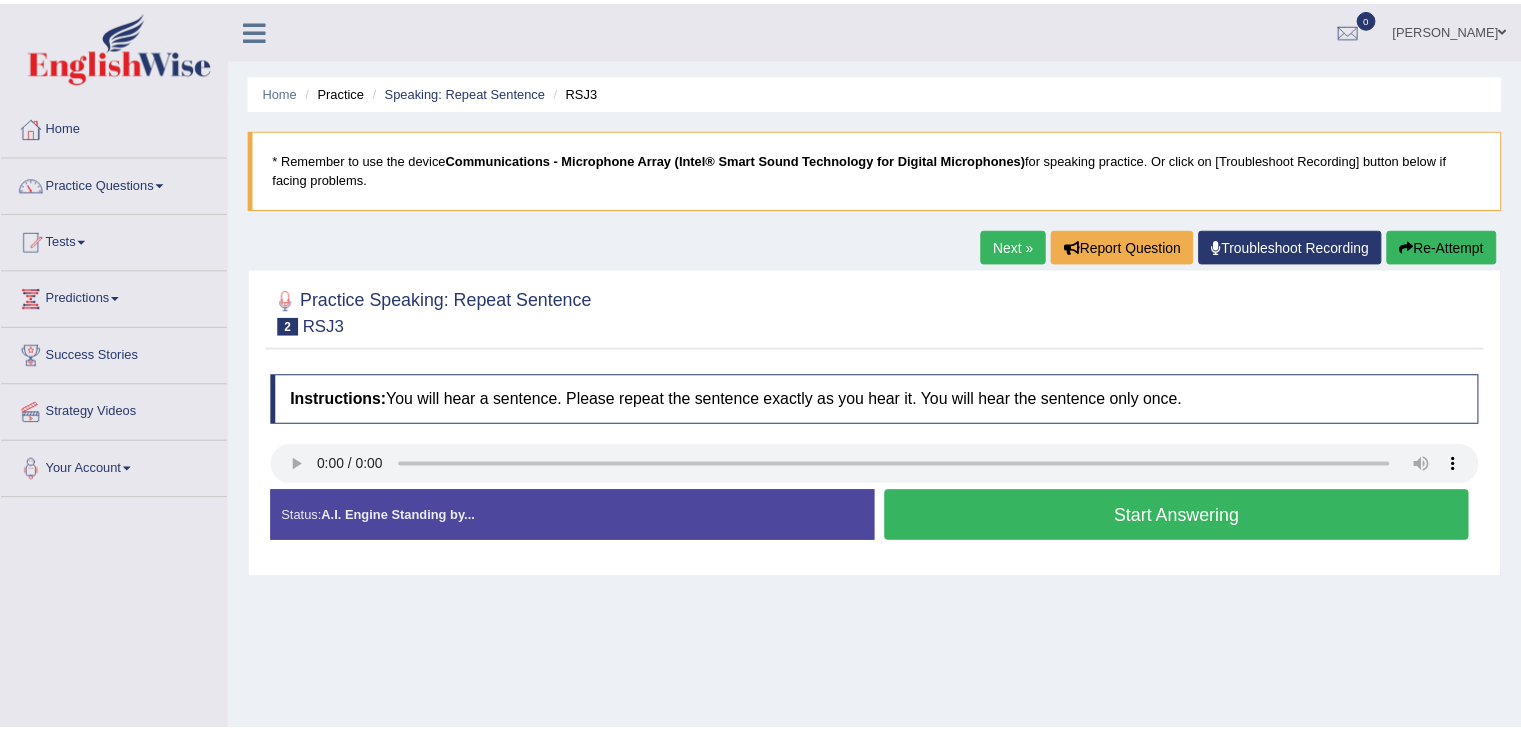 scroll, scrollTop: 0, scrollLeft: 0, axis: both 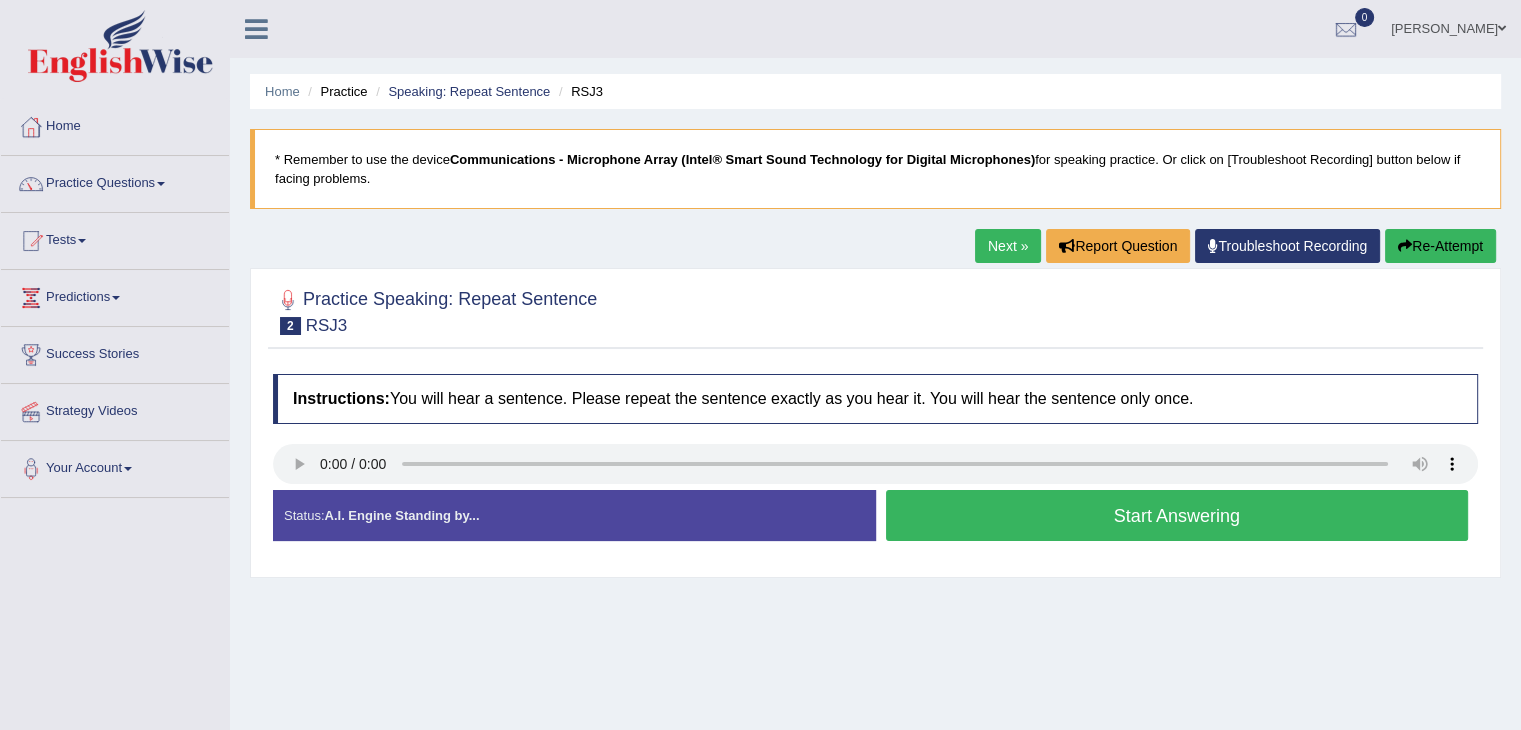 click on "Start Answering" at bounding box center (1177, 515) 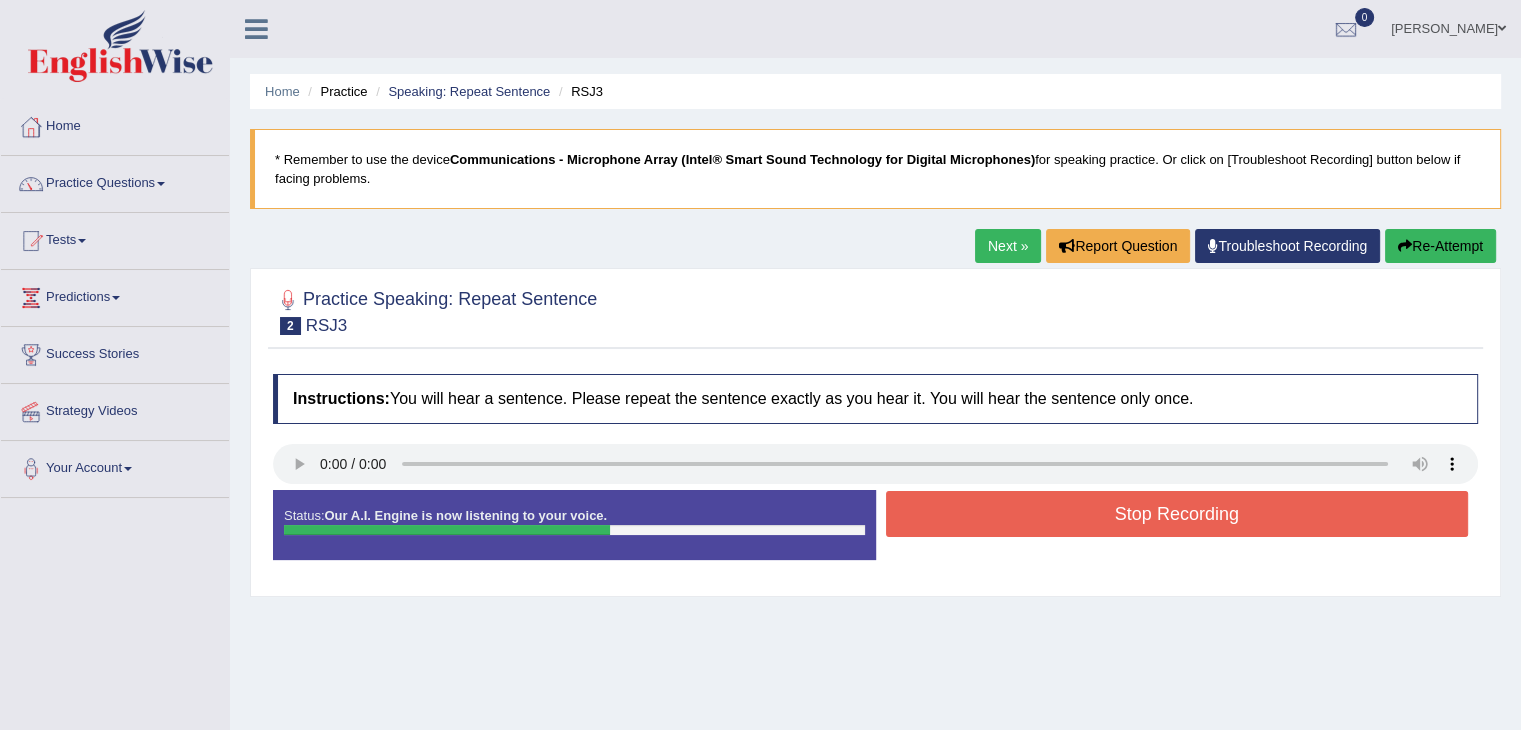 click on "Stop Recording" at bounding box center (1177, 514) 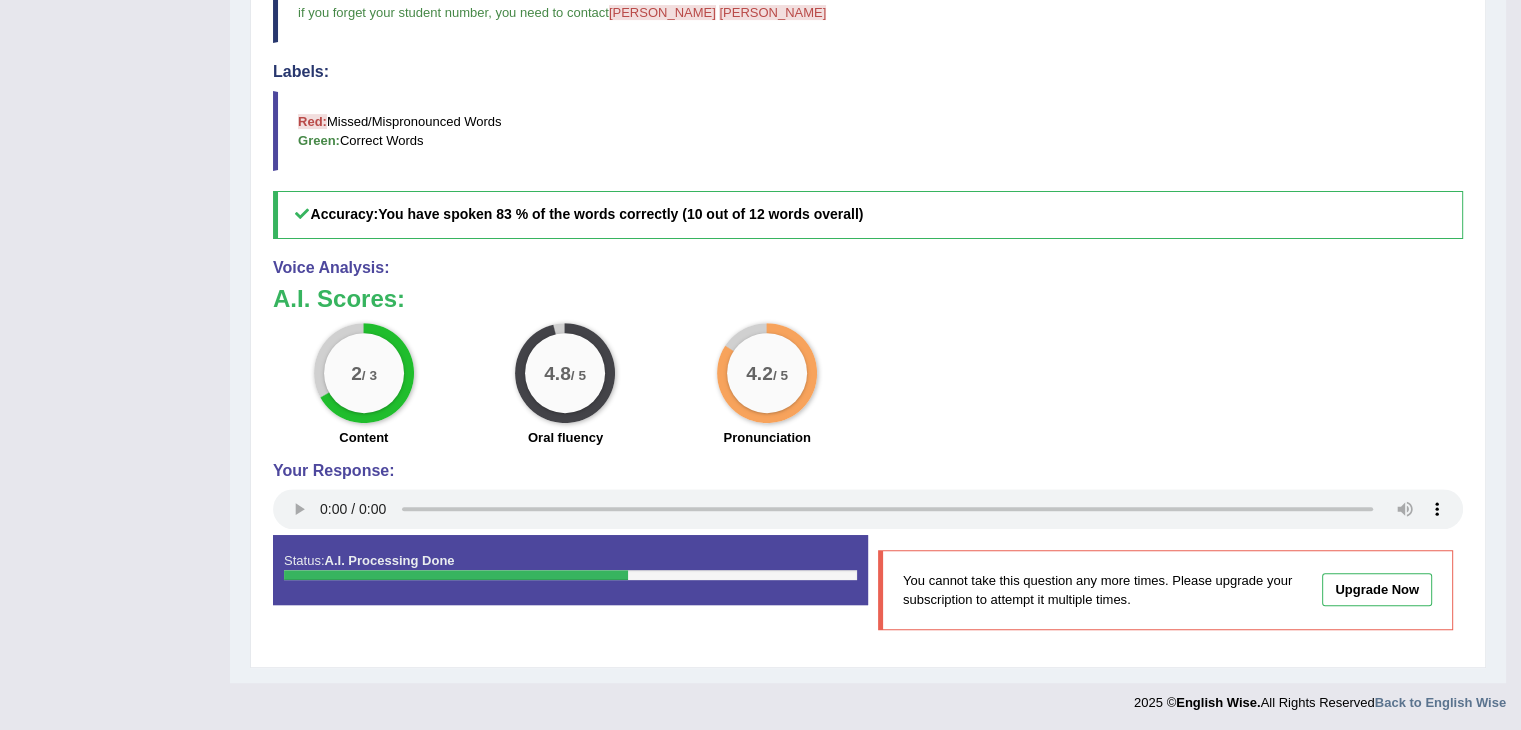 scroll, scrollTop: 164, scrollLeft: 0, axis: vertical 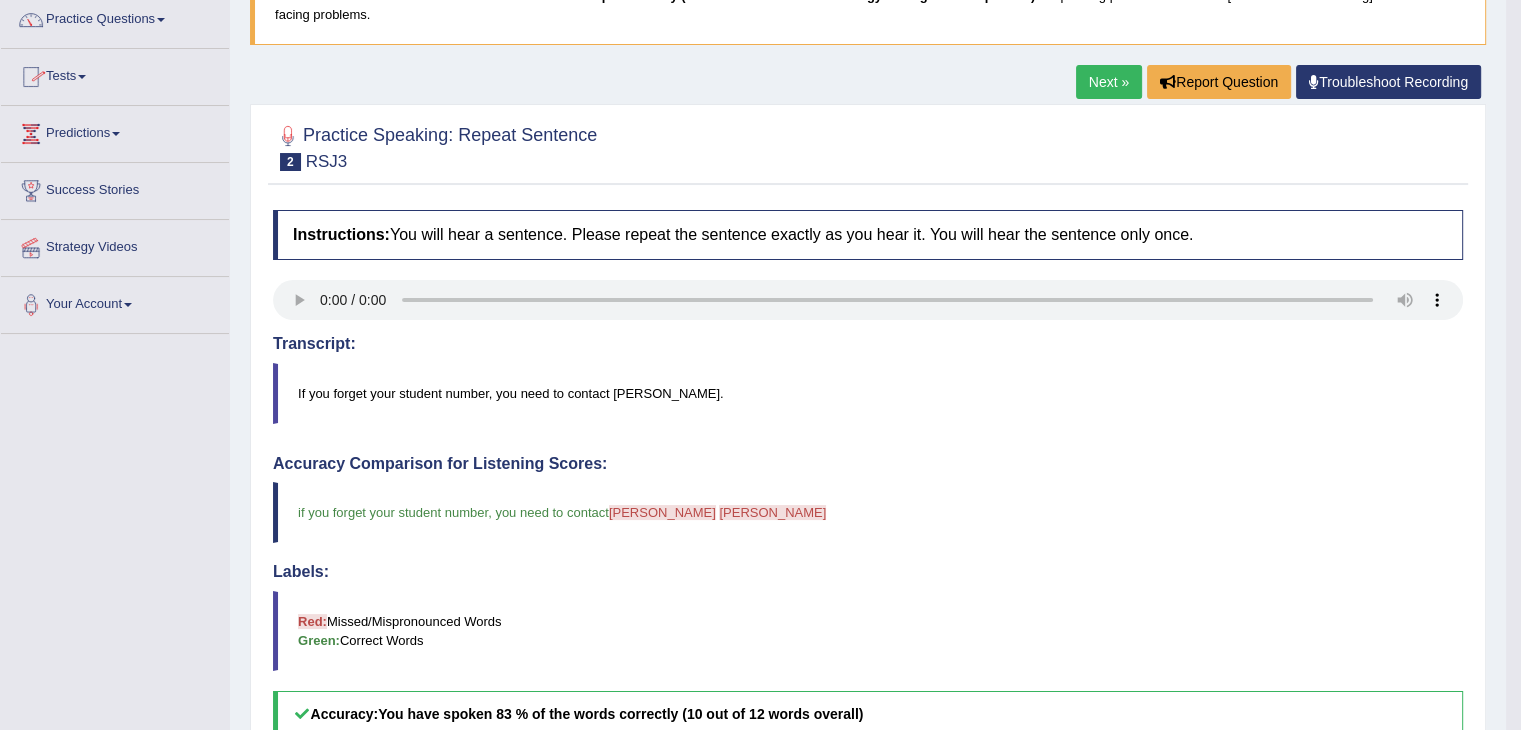 click on "Tests" at bounding box center [115, 74] 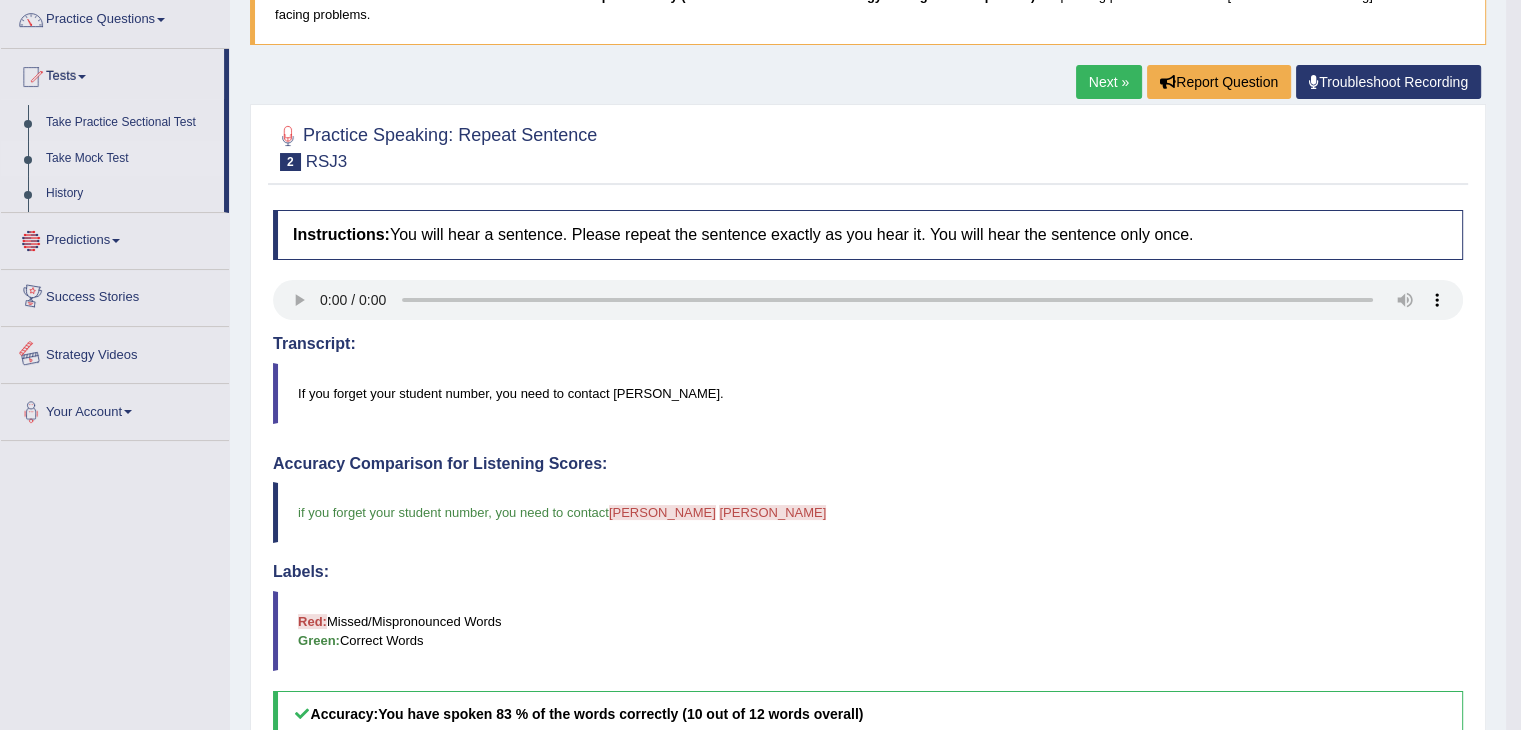 click on "Take Mock Test" at bounding box center [130, 159] 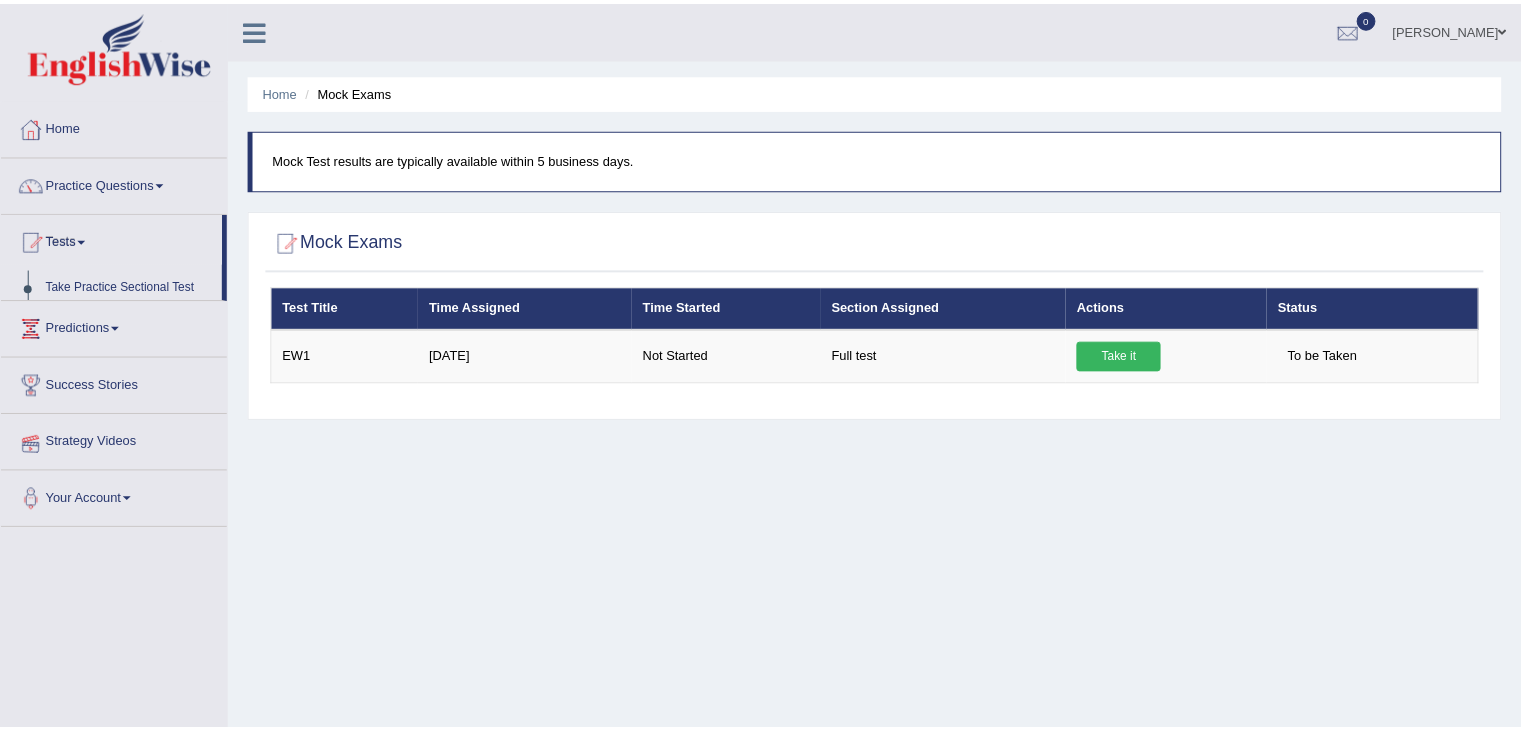 scroll, scrollTop: 0, scrollLeft: 0, axis: both 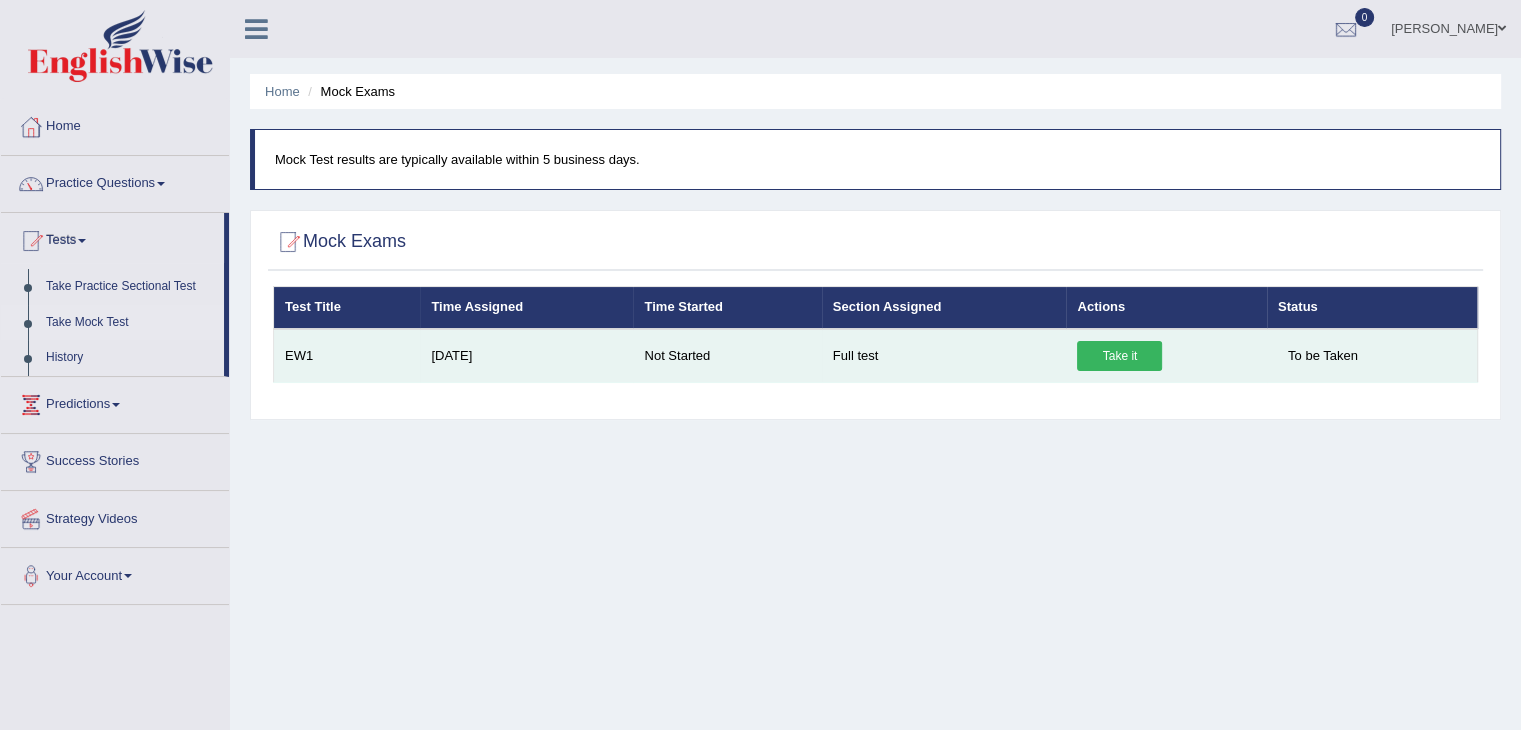 click on "Take it" at bounding box center (1119, 356) 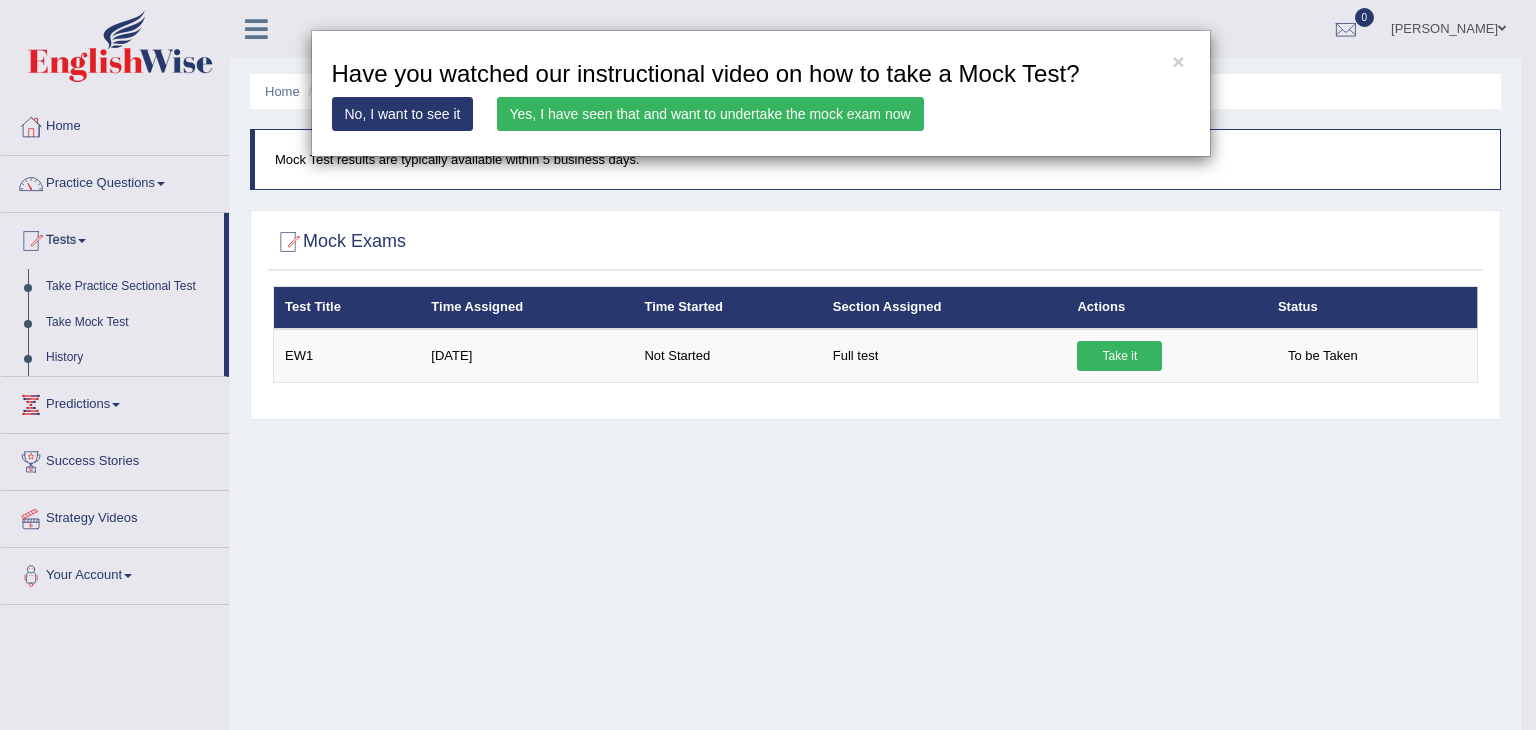 click on "Yes, I have seen that and want to undertake the mock exam now" at bounding box center [710, 114] 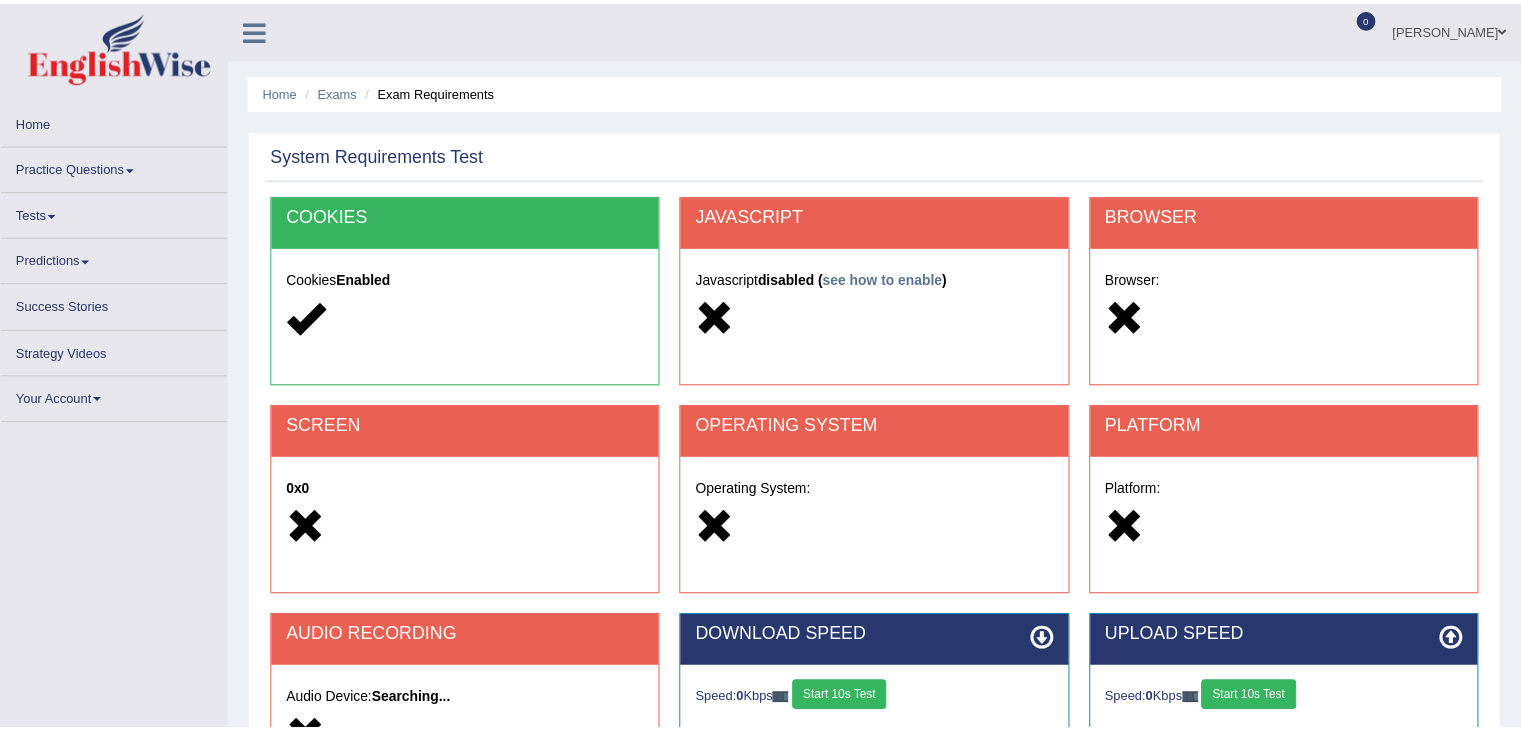 scroll, scrollTop: 0, scrollLeft: 0, axis: both 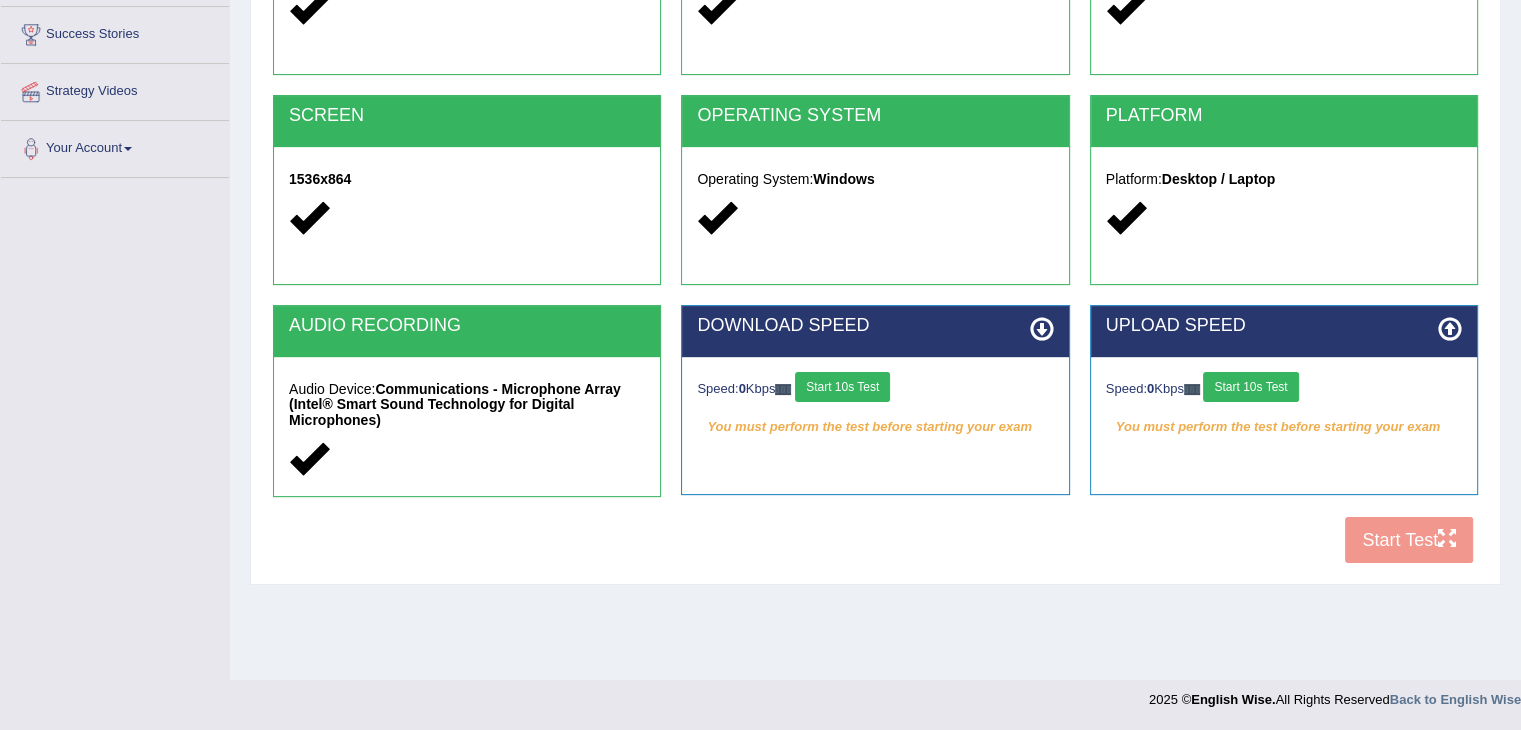click on "COOKIES
Cookies  Enabled
JAVASCRIPT
Javascript  Enabled
BROWSER
Browser:  Chrome
SCREEN
1536x864
OPERATING SYSTEM
Operating System:  Windows
PLATFORM
Platform:  Desktop / Laptop
AUDIO RECORDING
Audio Device:  Communications - Microphone Array (Intel® Smart Sound Technology for Digital Microphones)
DOWNLOAD SPEED
Speed:  0  Kbps    Start 10s Test
You must perform the test before starting your exam
Select Audio Quality
UPLOAD SPEED
Speed:  0  Kbps    Start 10s Test
Start Test" at bounding box center [875, 229] 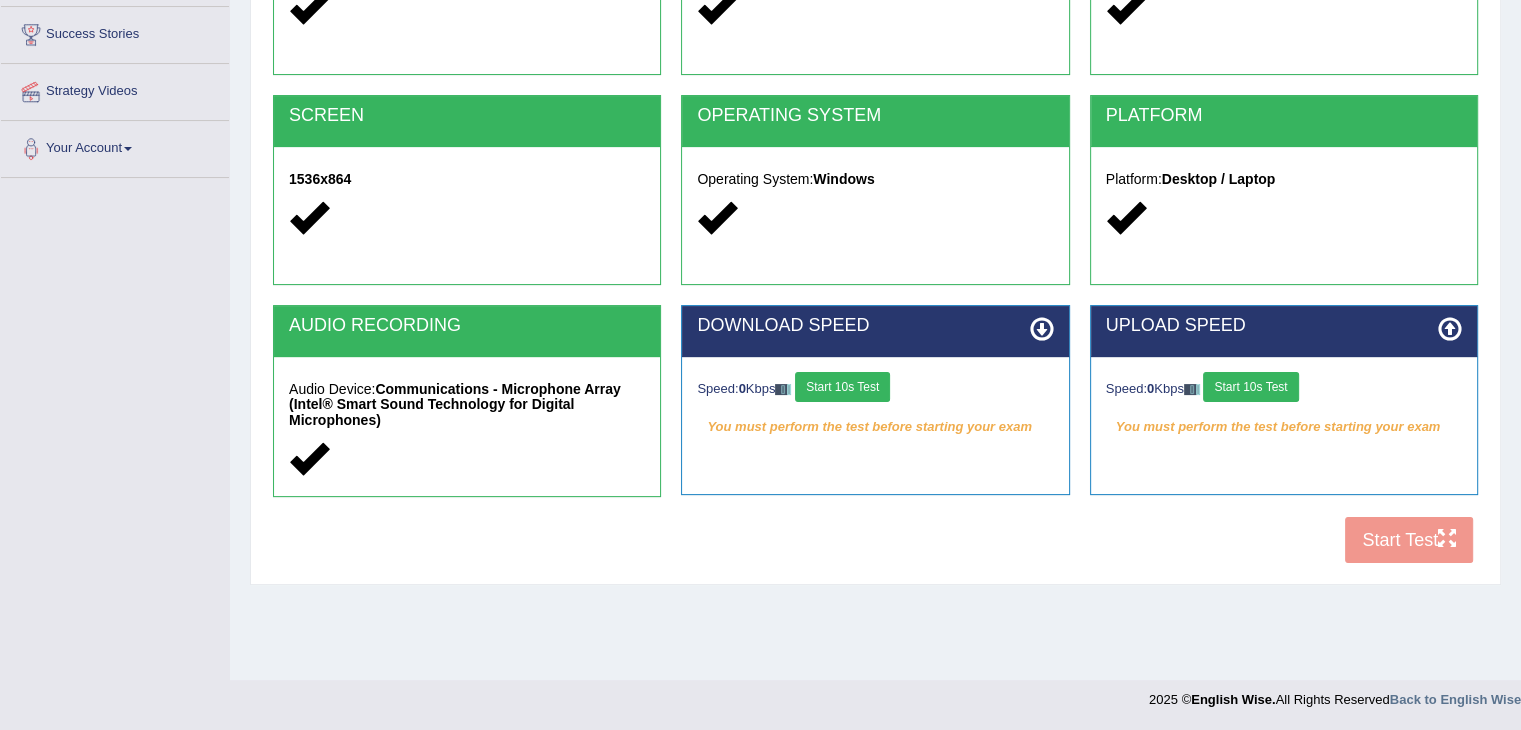 click on "COOKIES
Cookies  Enabled
JAVASCRIPT
Javascript  Enabled
BROWSER
Browser:  Chrome
SCREEN
1536x864
OPERATING SYSTEM
Operating System:  Windows
PLATFORM
Platform:  Desktop / Laptop
AUDIO RECORDING
Audio Device:  Communications - Microphone Array (Intel® Smart Sound Technology for Digital Microphones)
DOWNLOAD SPEED
Speed:  0  Kbps    Start 10s Test
You must perform the test before starting your exam
Select Audio Quality
UPLOAD SPEED
Speed:  0  Kbps    Start 10s Test
Start Test" at bounding box center [875, 229] 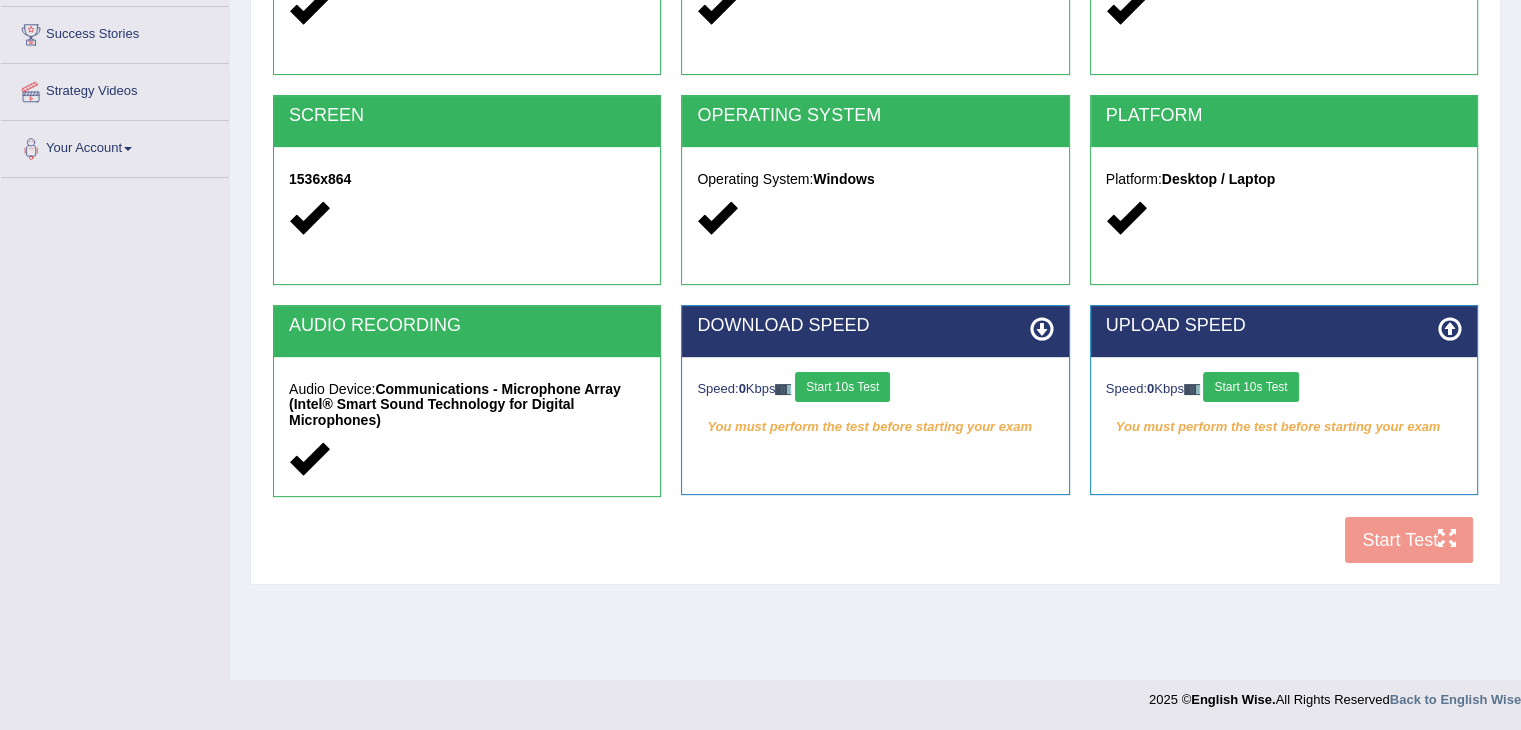 click on "COOKIES
Cookies  Enabled
JAVASCRIPT
Javascript  Enabled
BROWSER
Browser:  Chrome
SCREEN
1536x864
OPERATING SYSTEM
Operating System:  Windows
PLATFORM
Platform:  Desktop / Laptop
AUDIO RECORDING
Audio Device:  Communications - Microphone Array (Intel® Smart Sound Technology for Digital Microphones)
DOWNLOAD SPEED
Speed:  0  Kbps    Start 10s Test
You must perform the test before starting your exam
Select Audio Quality
UPLOAD SPEED
Speed:  0  Kbps    Start 10s Test
Start Test" at bounding box center (875, 229) 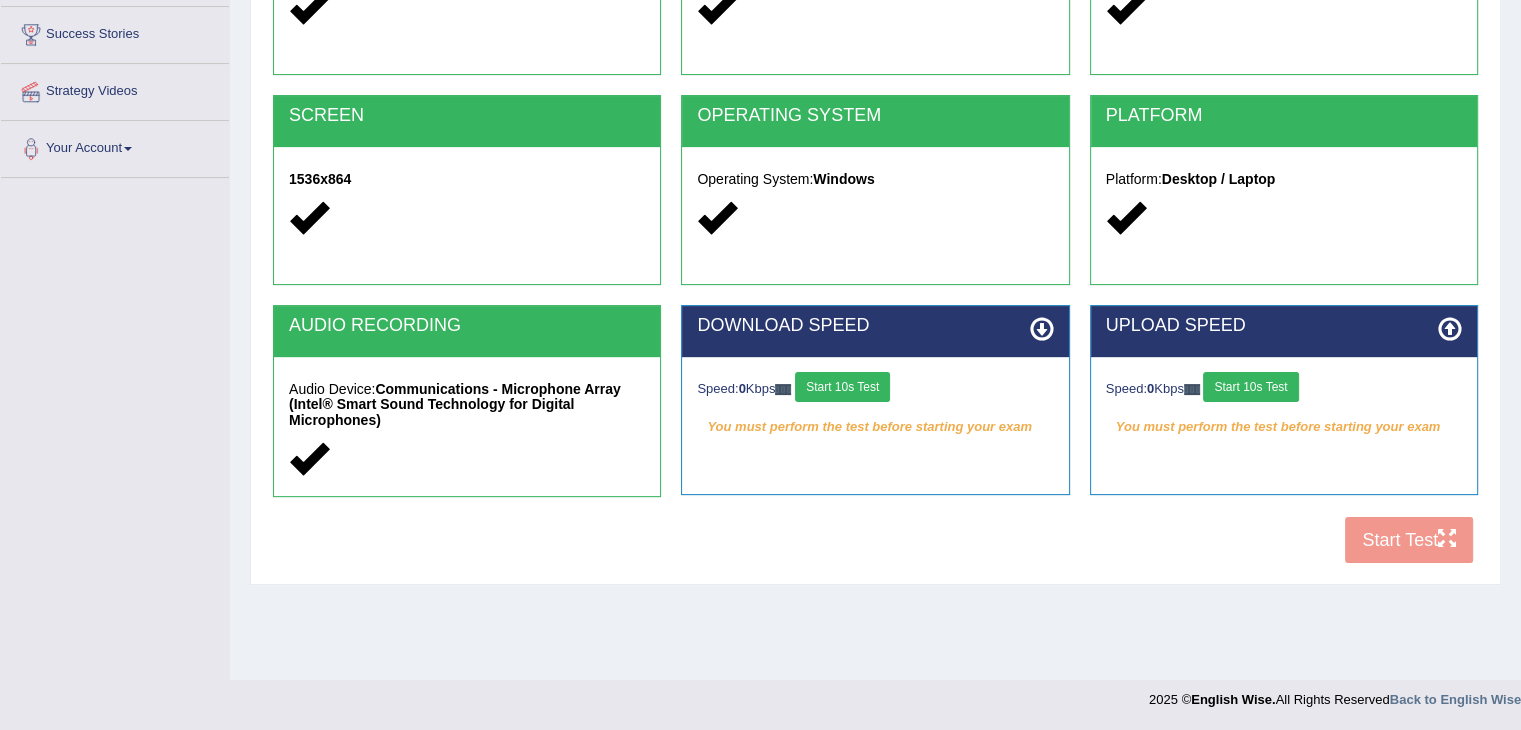 click on "Start 10s Test" at bounding box center (842, 387) 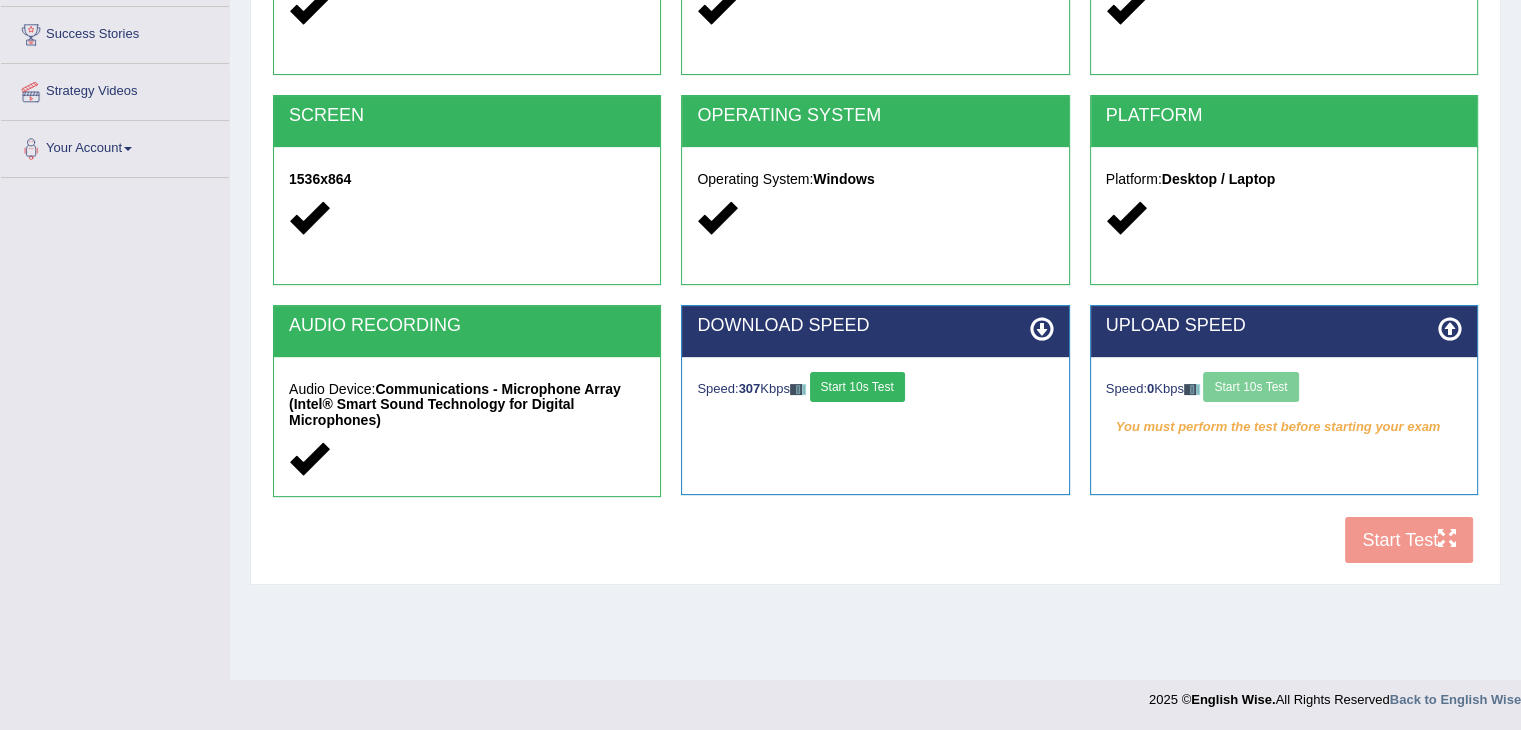 click on "Speed:  0  Kbps    Start 10s Test" at bounding box center [1284, 389] 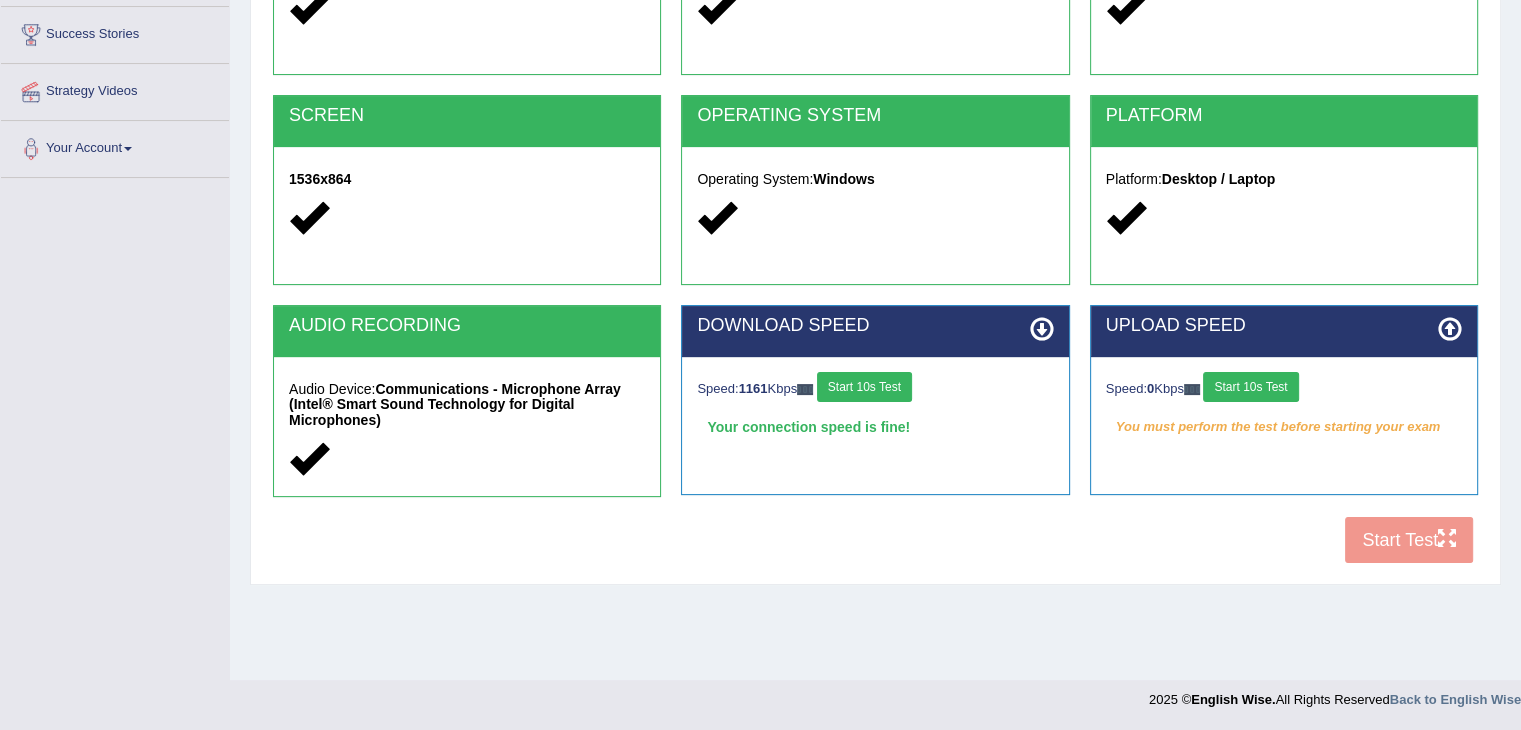 click on "Start 10s Test" at bounding box center (1250, 387) 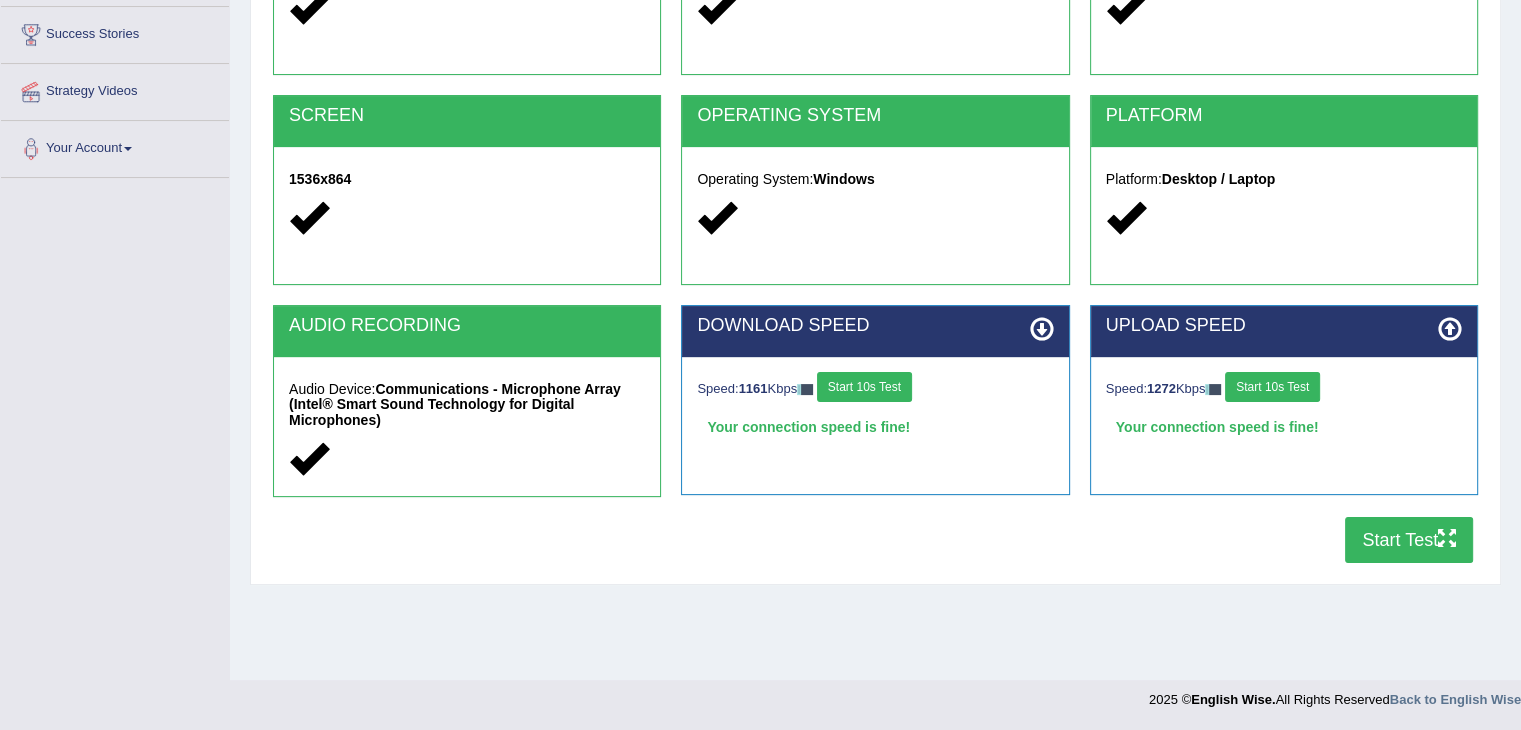 click on "Start Test" at bounding box center (1409, 540) 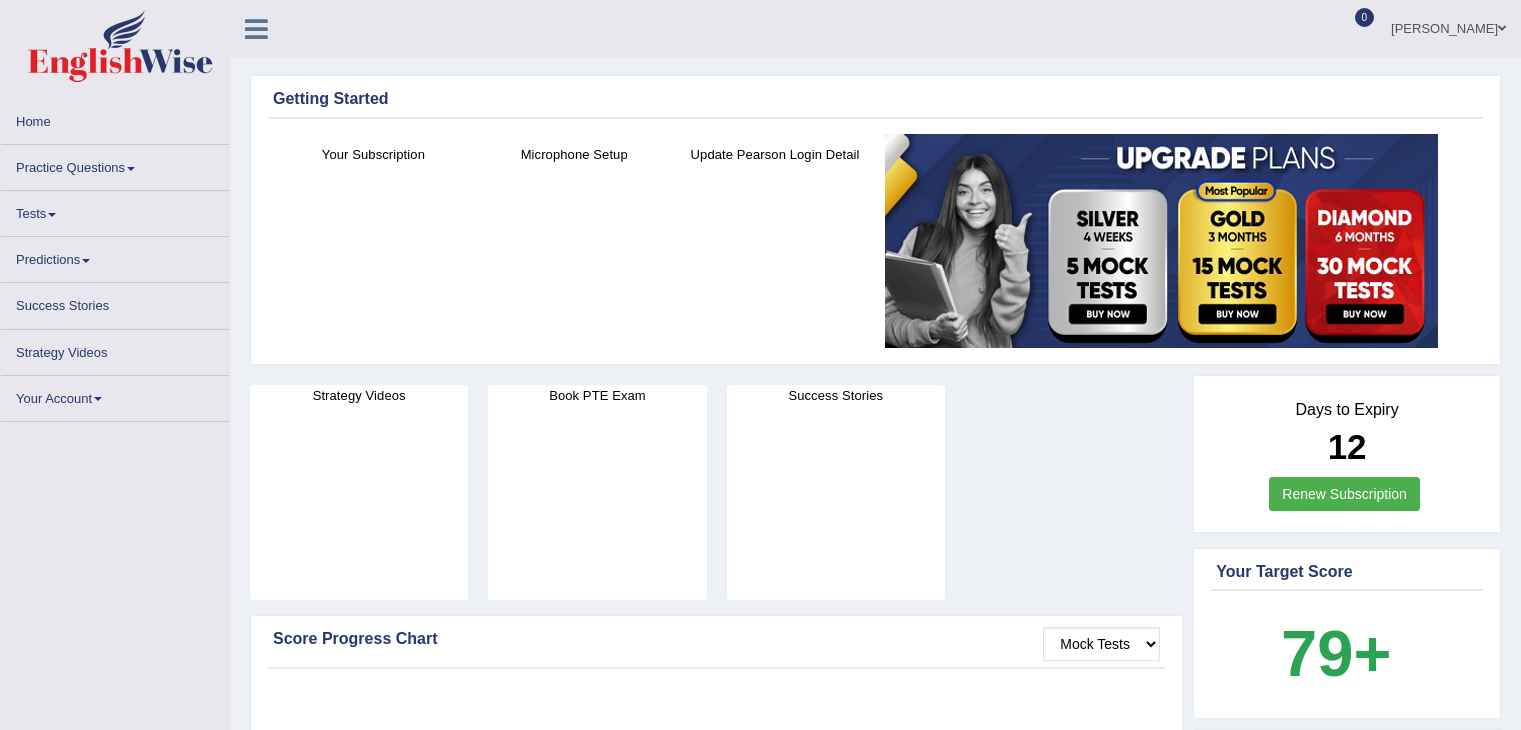 scroll, scrollTop: 0, scrollLeft: 0, axis: both 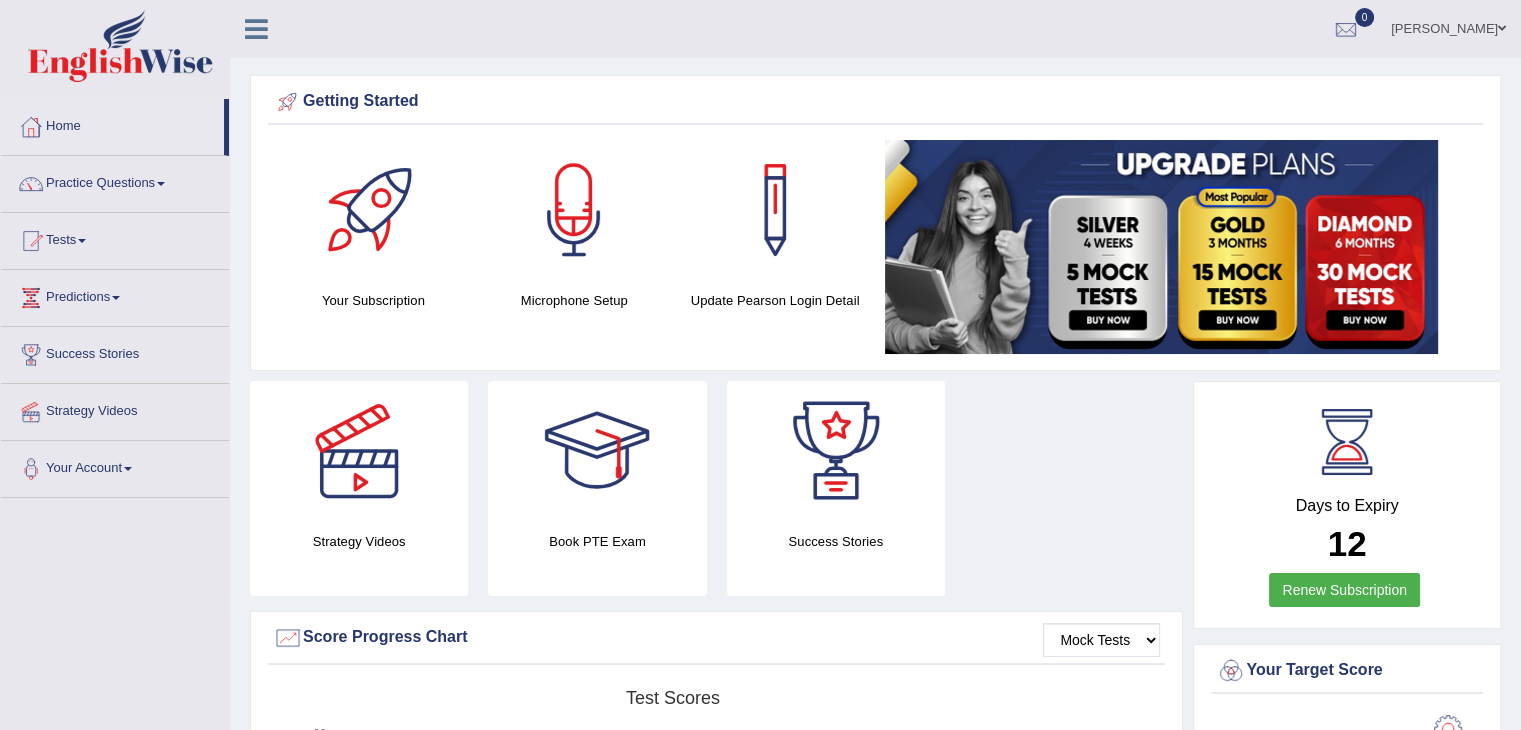click on "Tests" at bounding box center (115, 238) 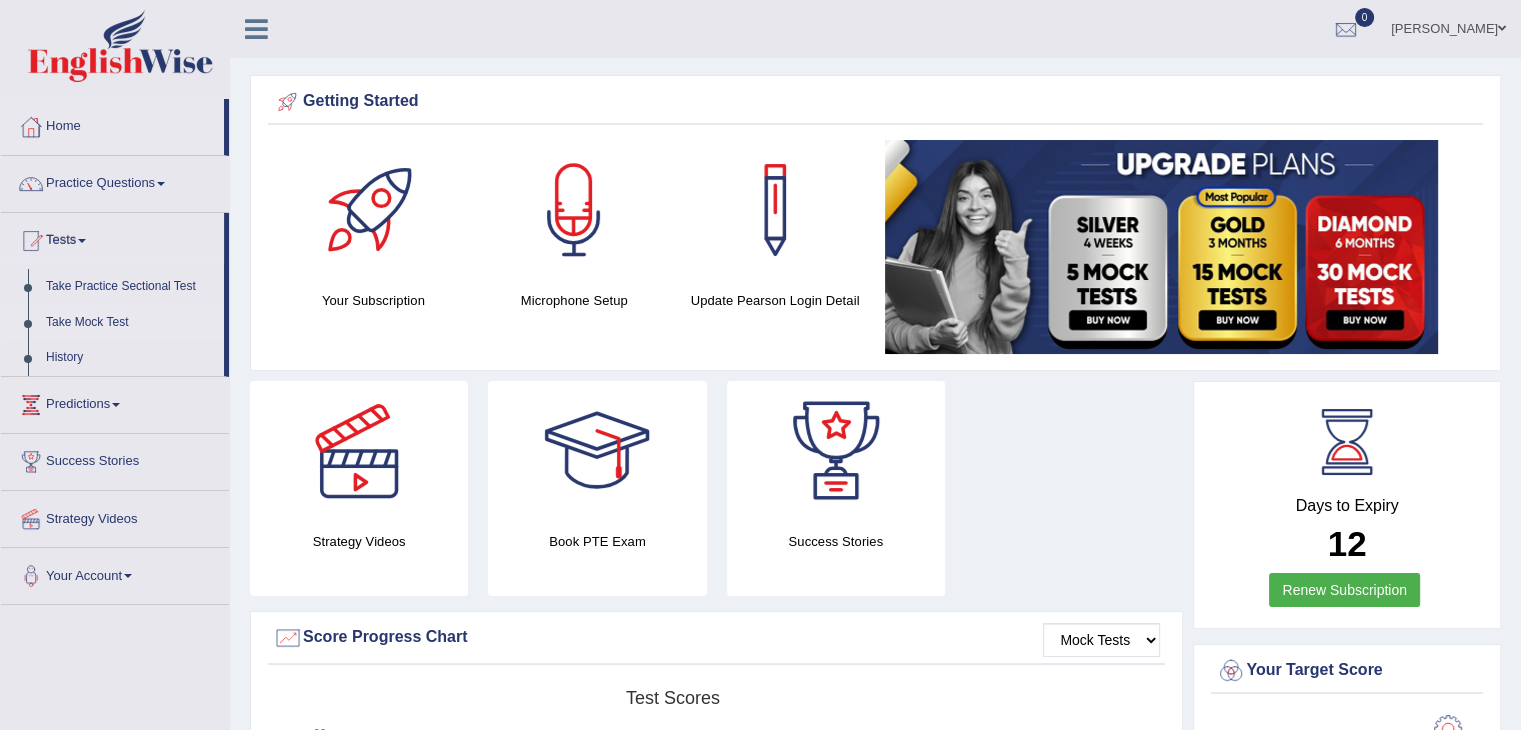 click on "Take Mock Test" at bounding box center [130, 323] 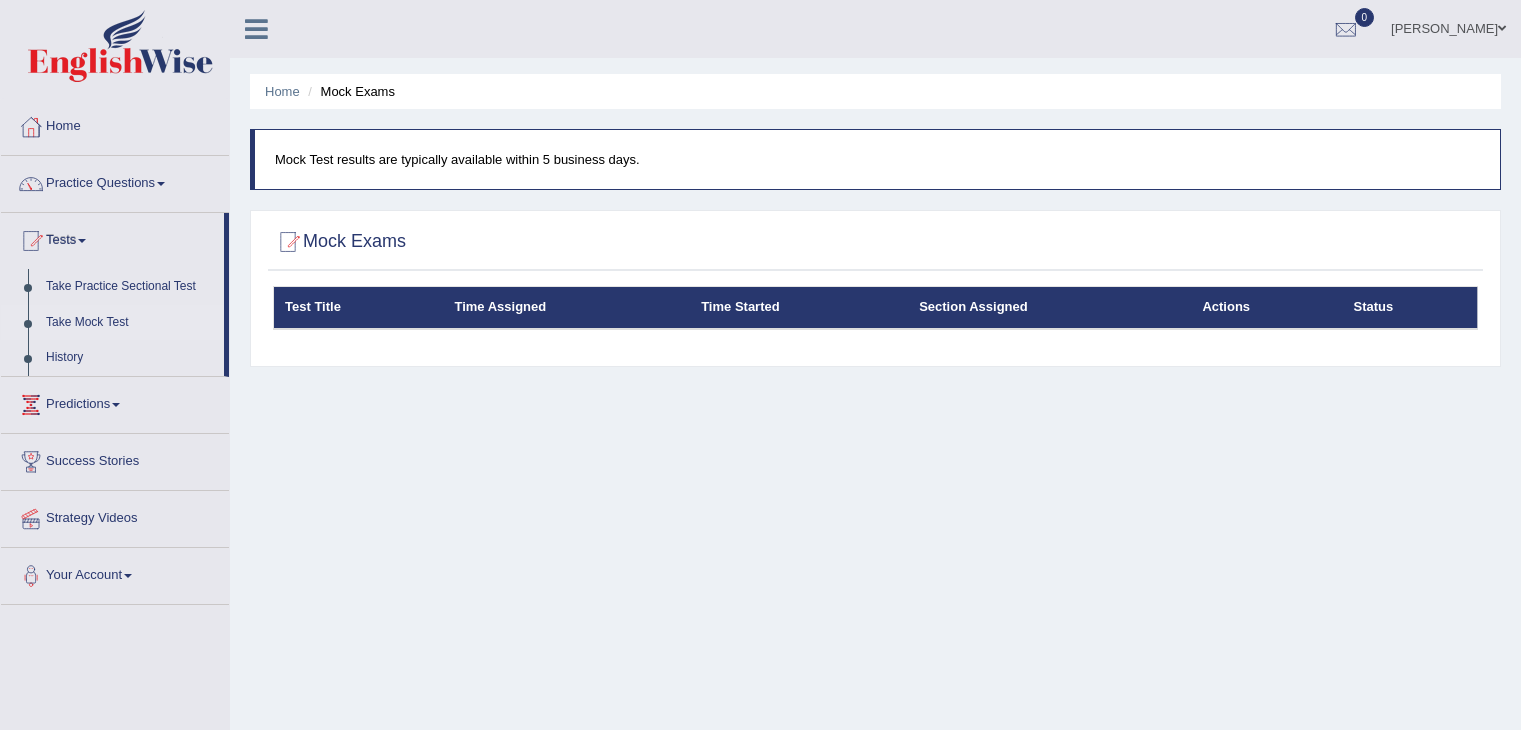 scroll, scrollTop: 0, scrollLeft: 0, axis: both 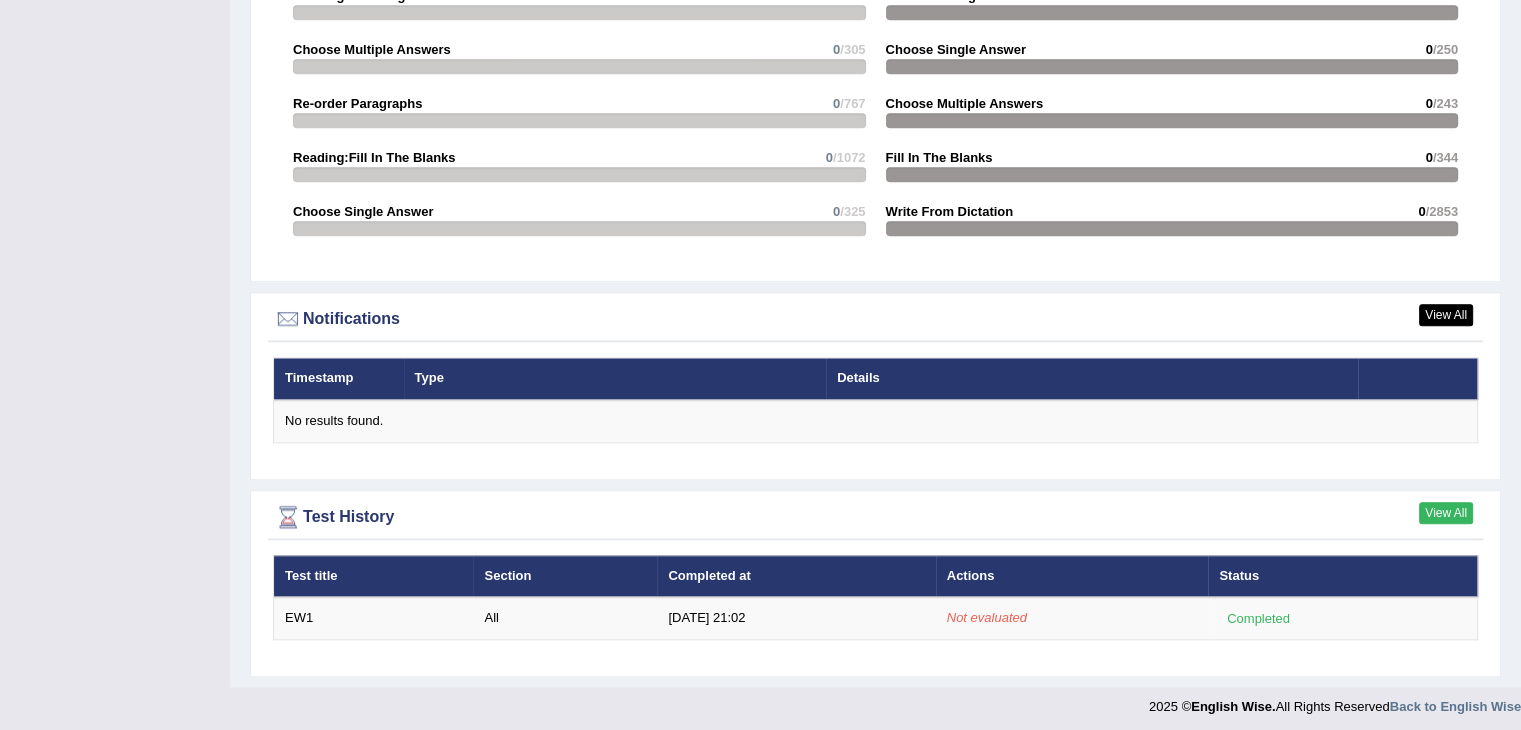 click on "View All" at bounding box center (1446, 513) 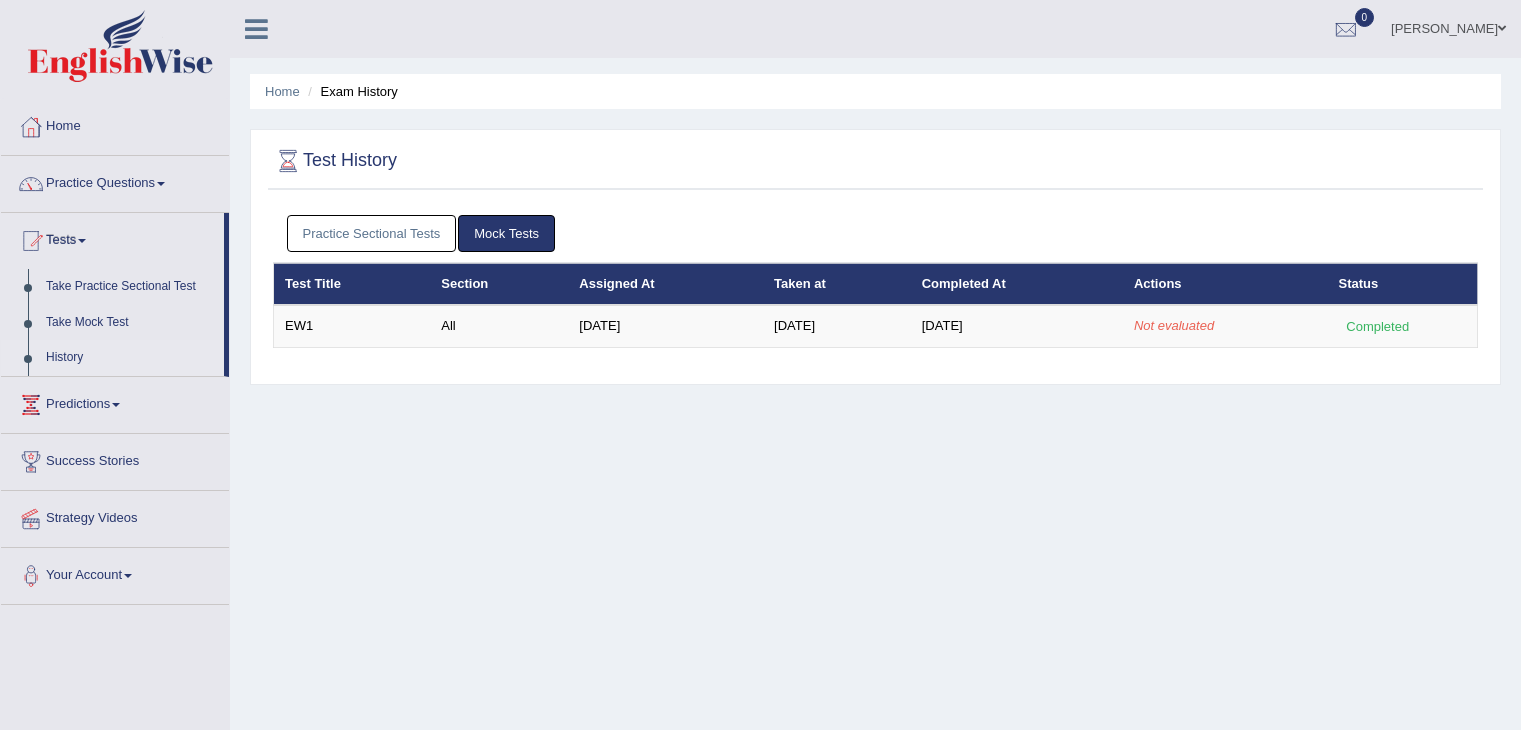 scroll, scrollTop: 0, scrollLeft: 0, axis: both 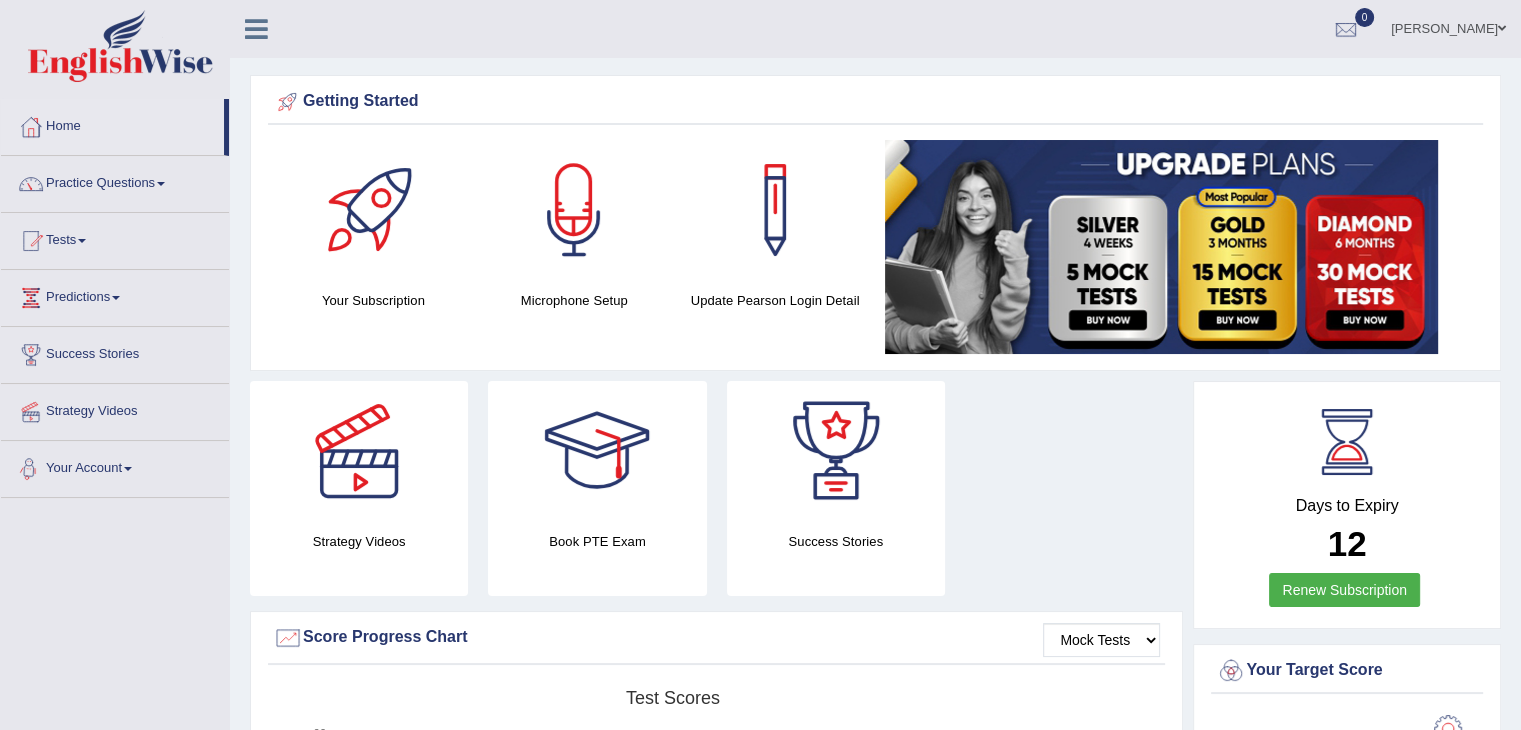 click on "Your Account" at bounding box center [115, 466] 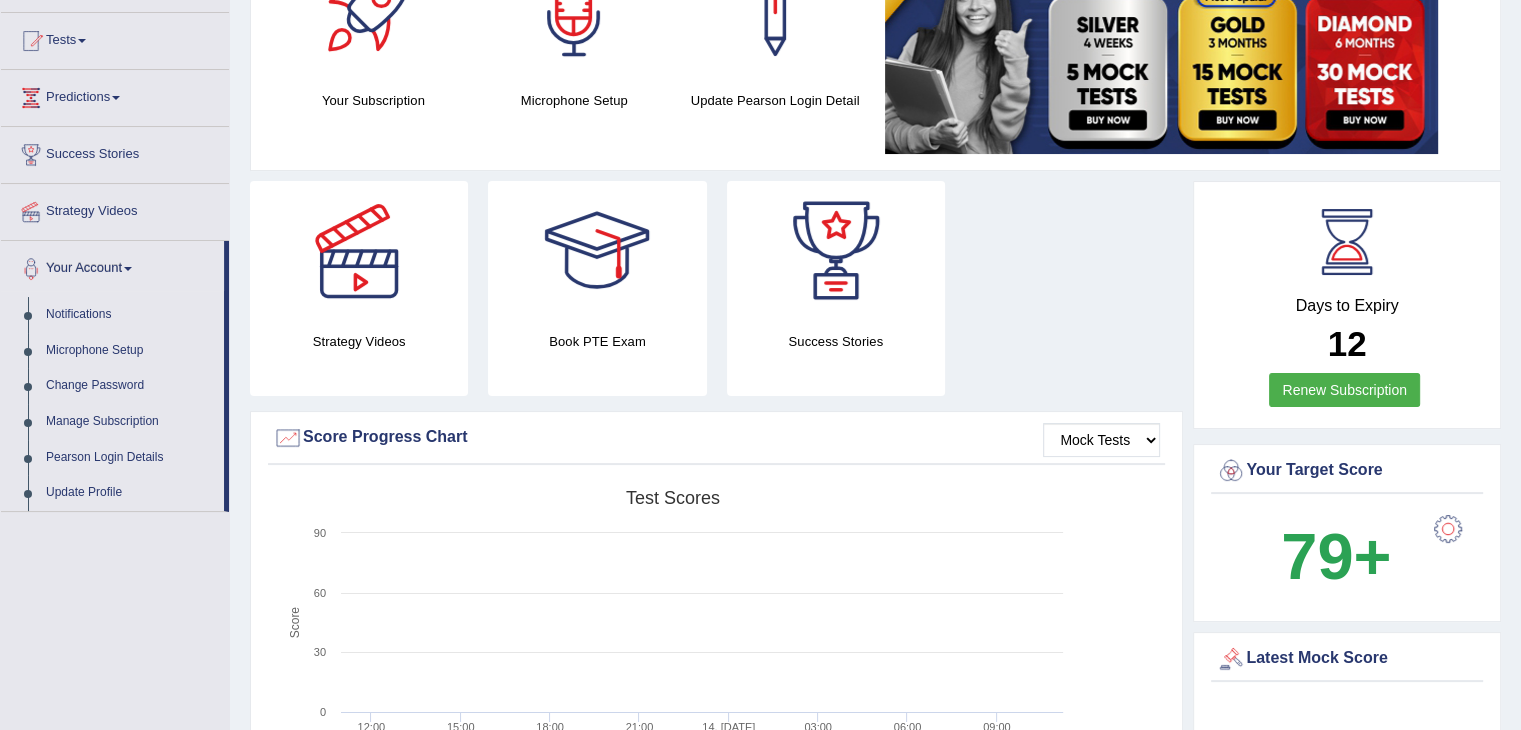 scroll, scrollTop: 0, scrollLeft: 0, axis: both 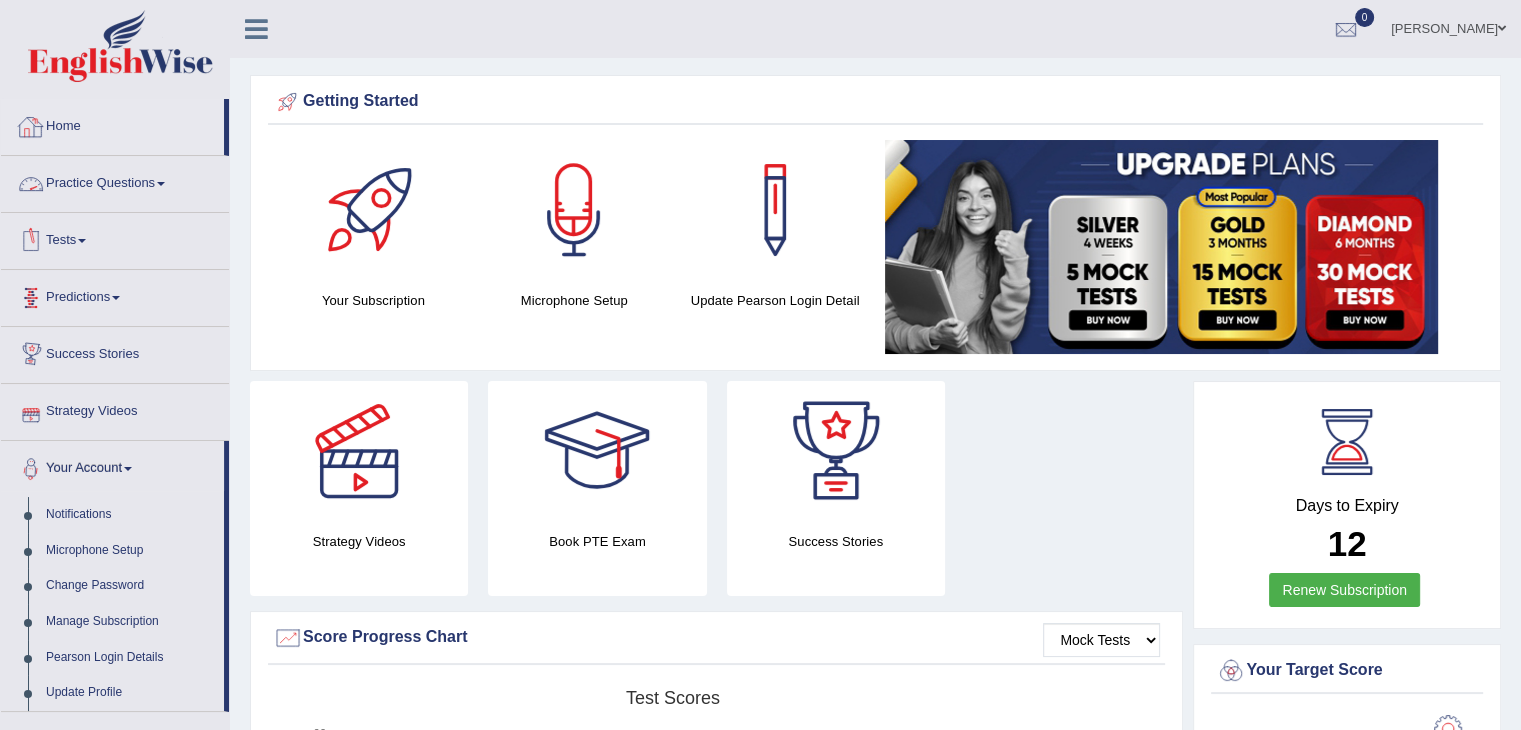 click on "Home" at bounding box center [112, 124] 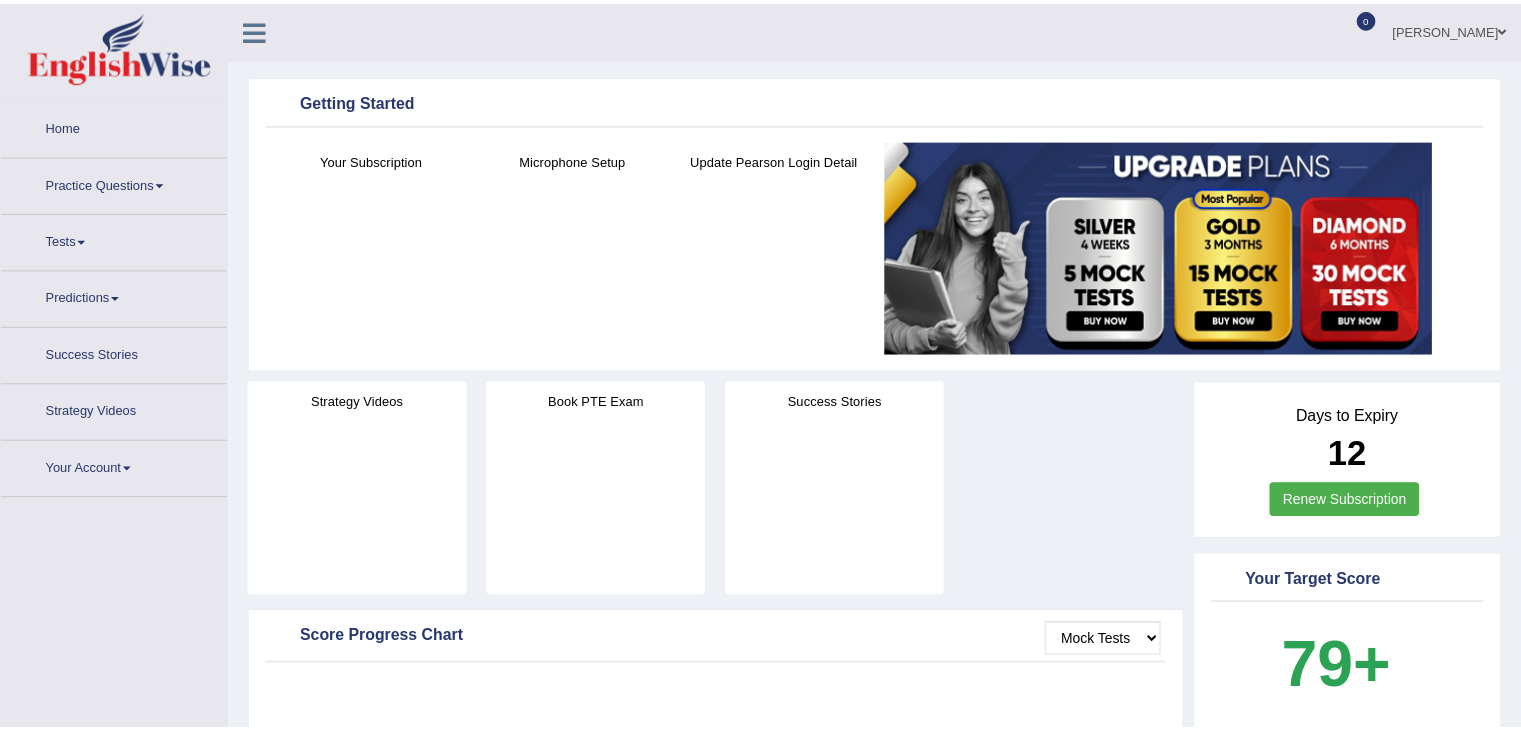 scroll, scrollTop: 0, scrollLeft: 0, axis: both 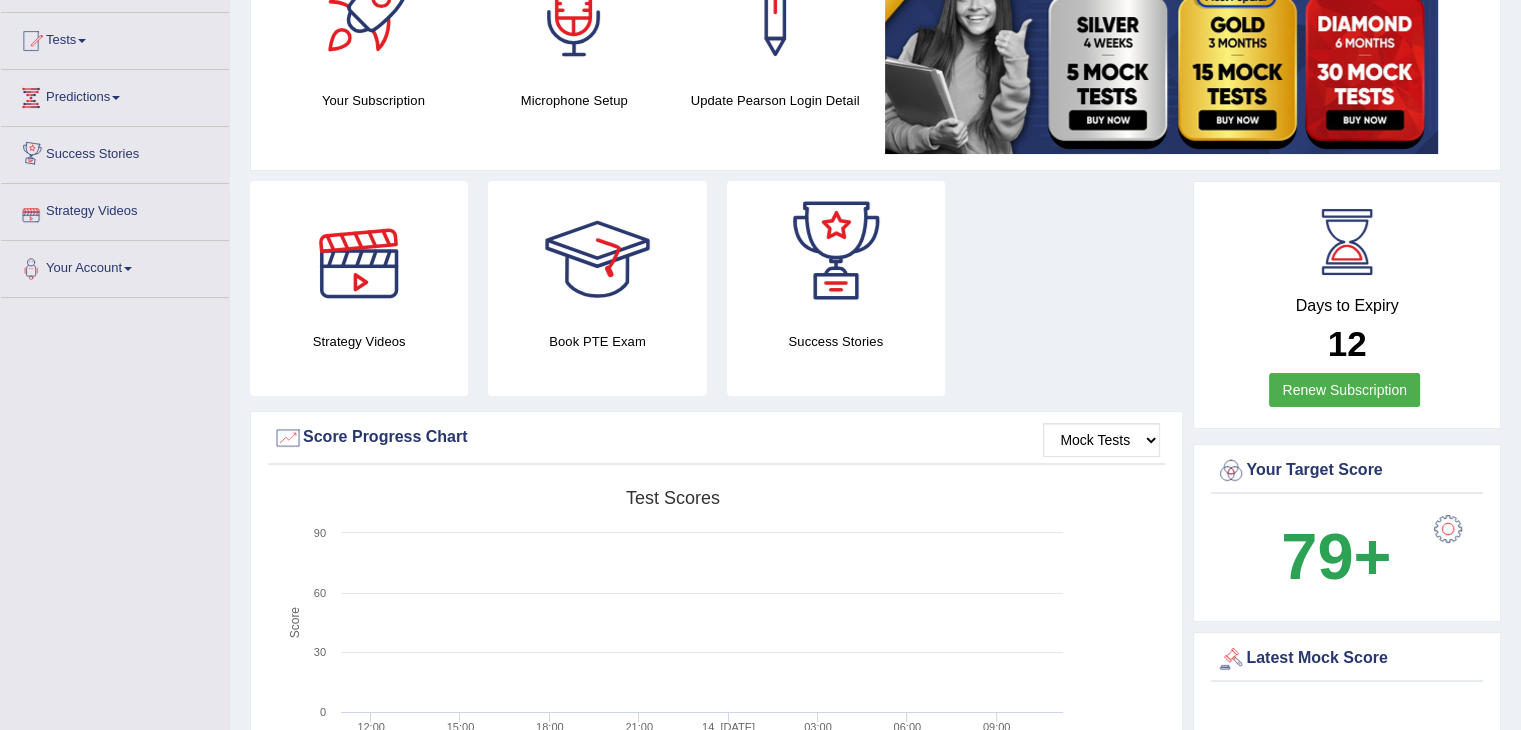 click at bounding box center [597, 251] 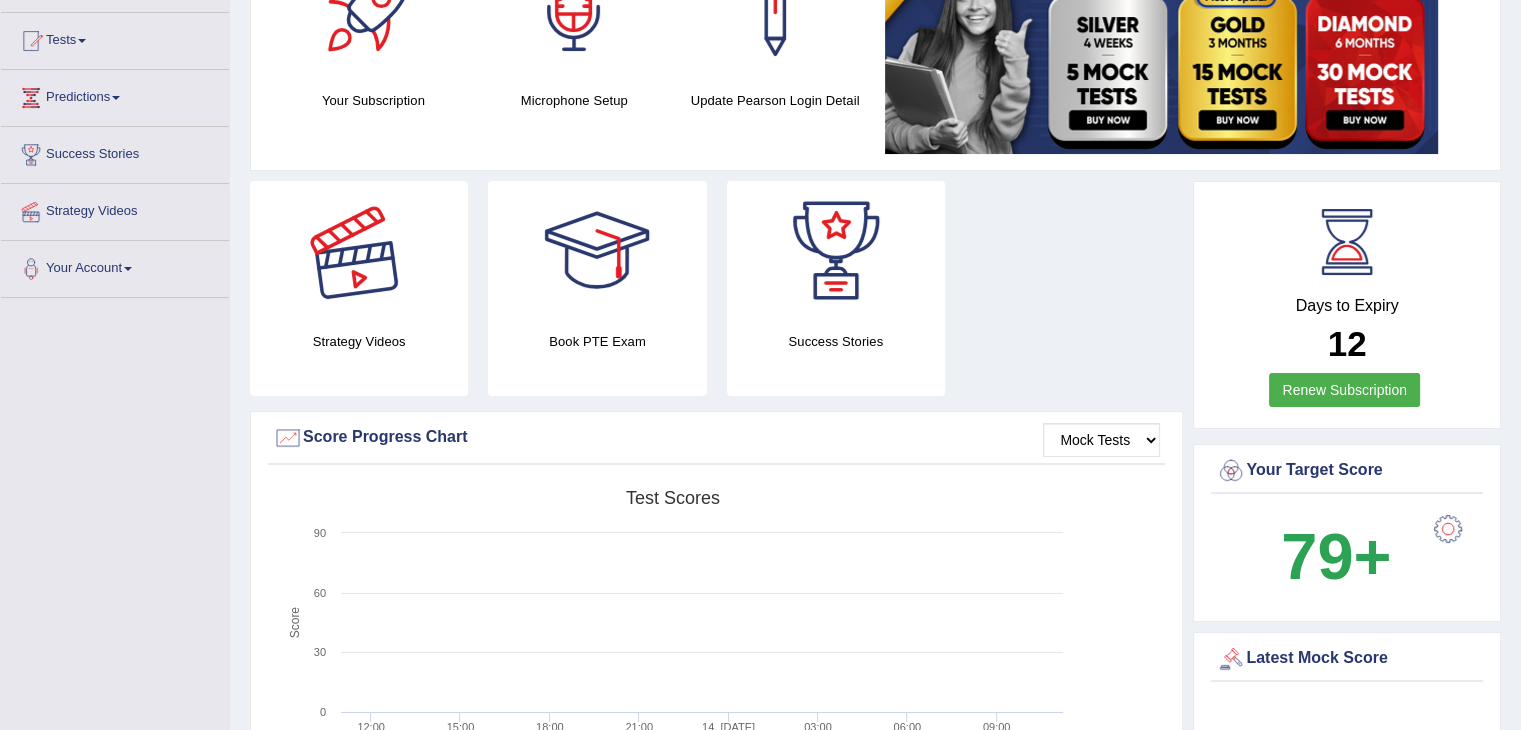 click at bounding box center [359, 251] 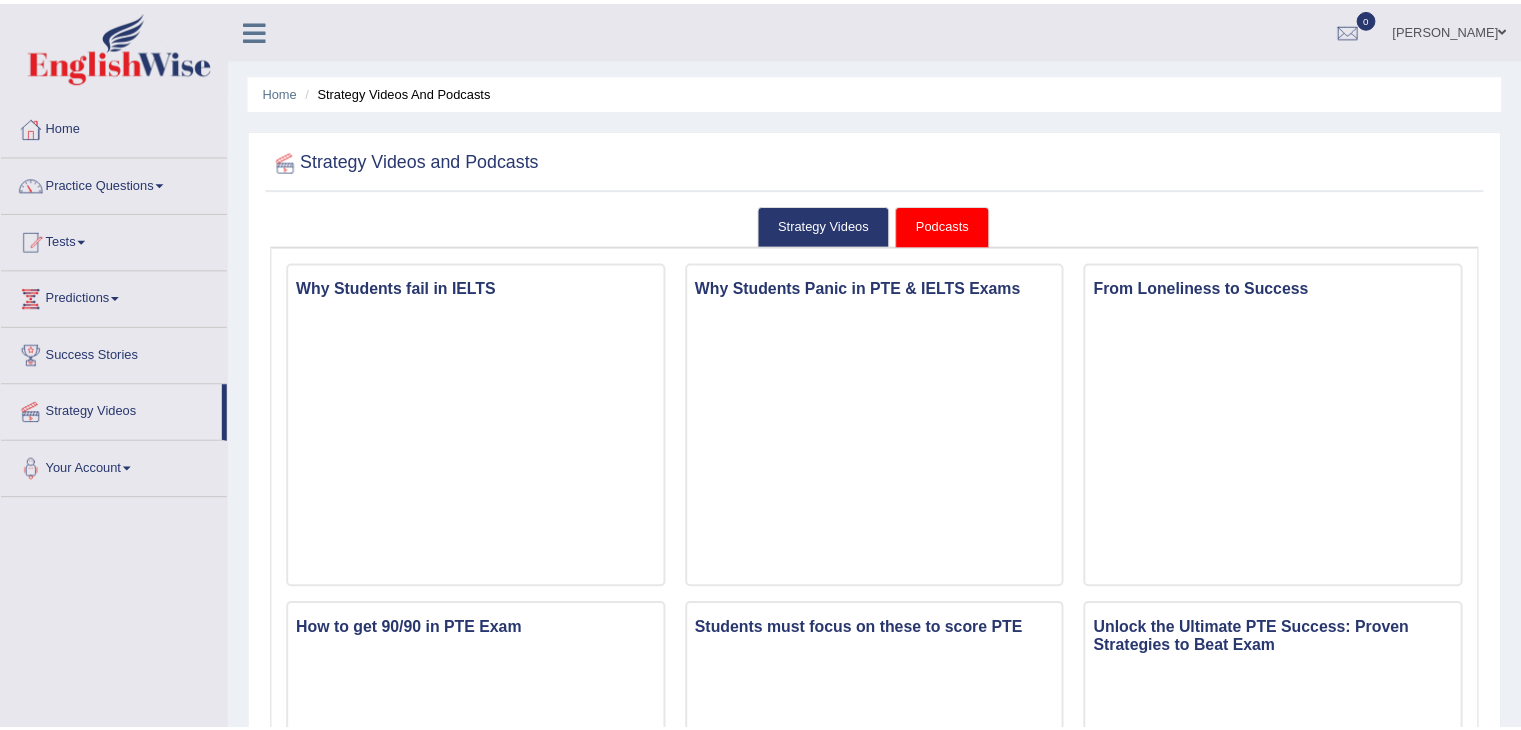 scroll, scrollTop: 0, scrollLeft: 0, axis: both 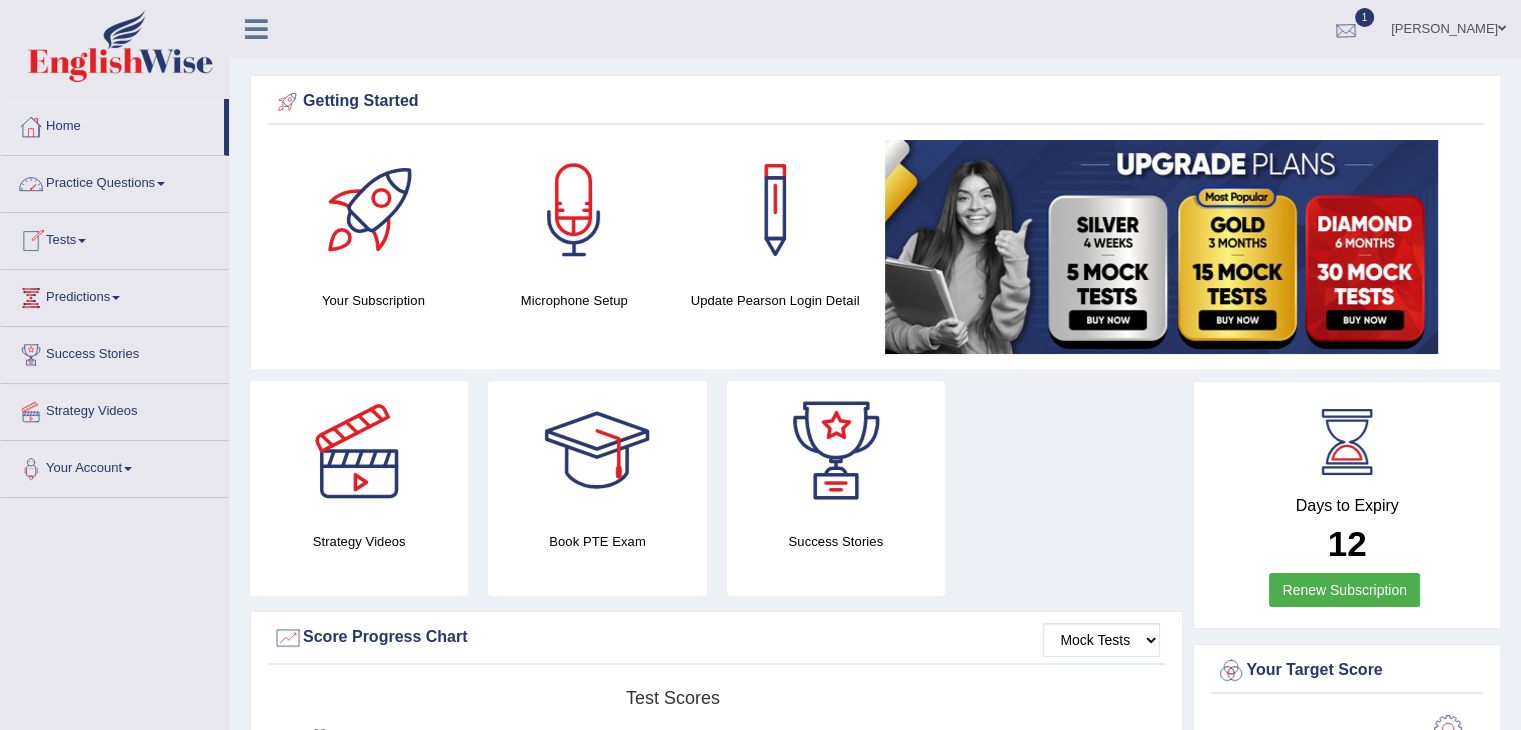 click at bounding box center (1346, 30) 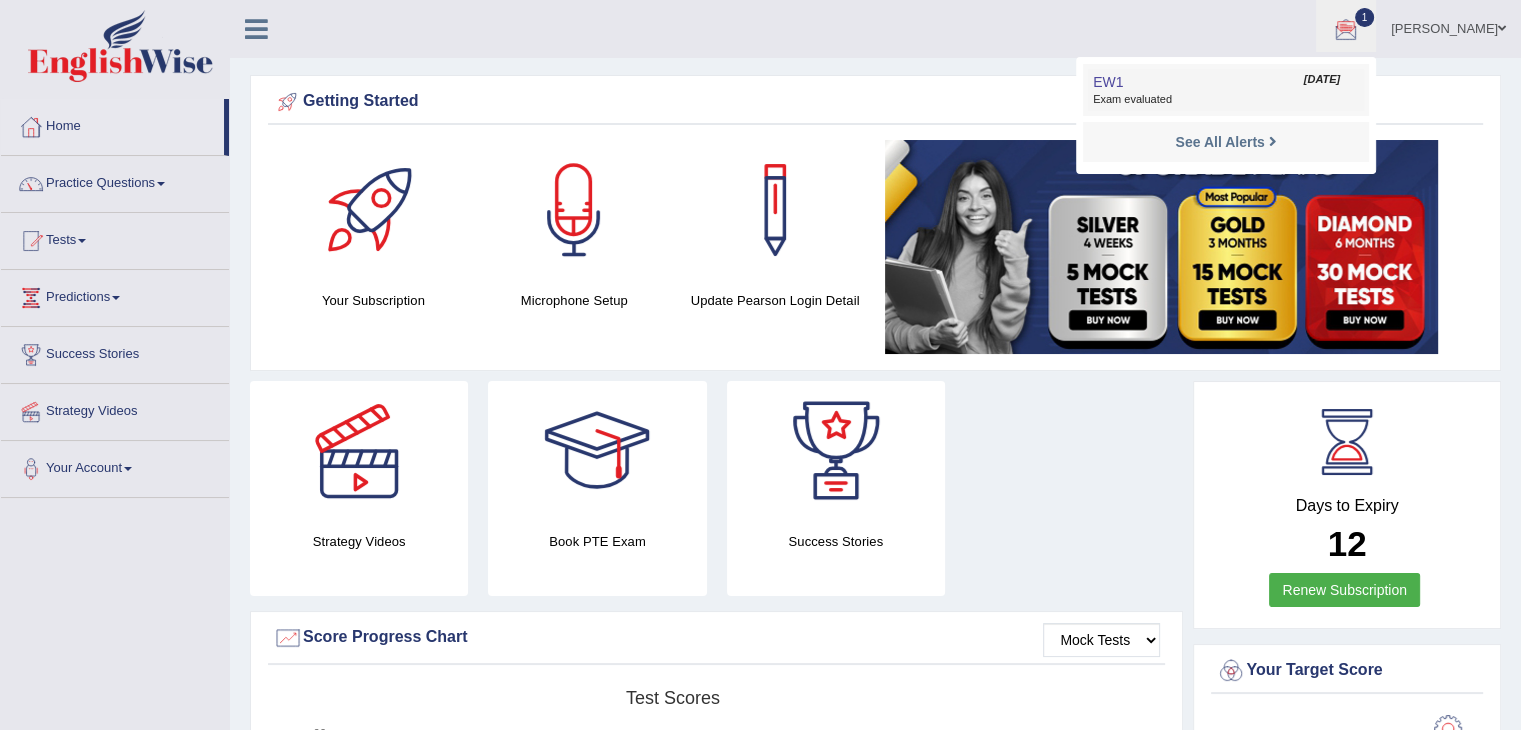 click on "Exam evaluated" at bounding box center (1226, 100) 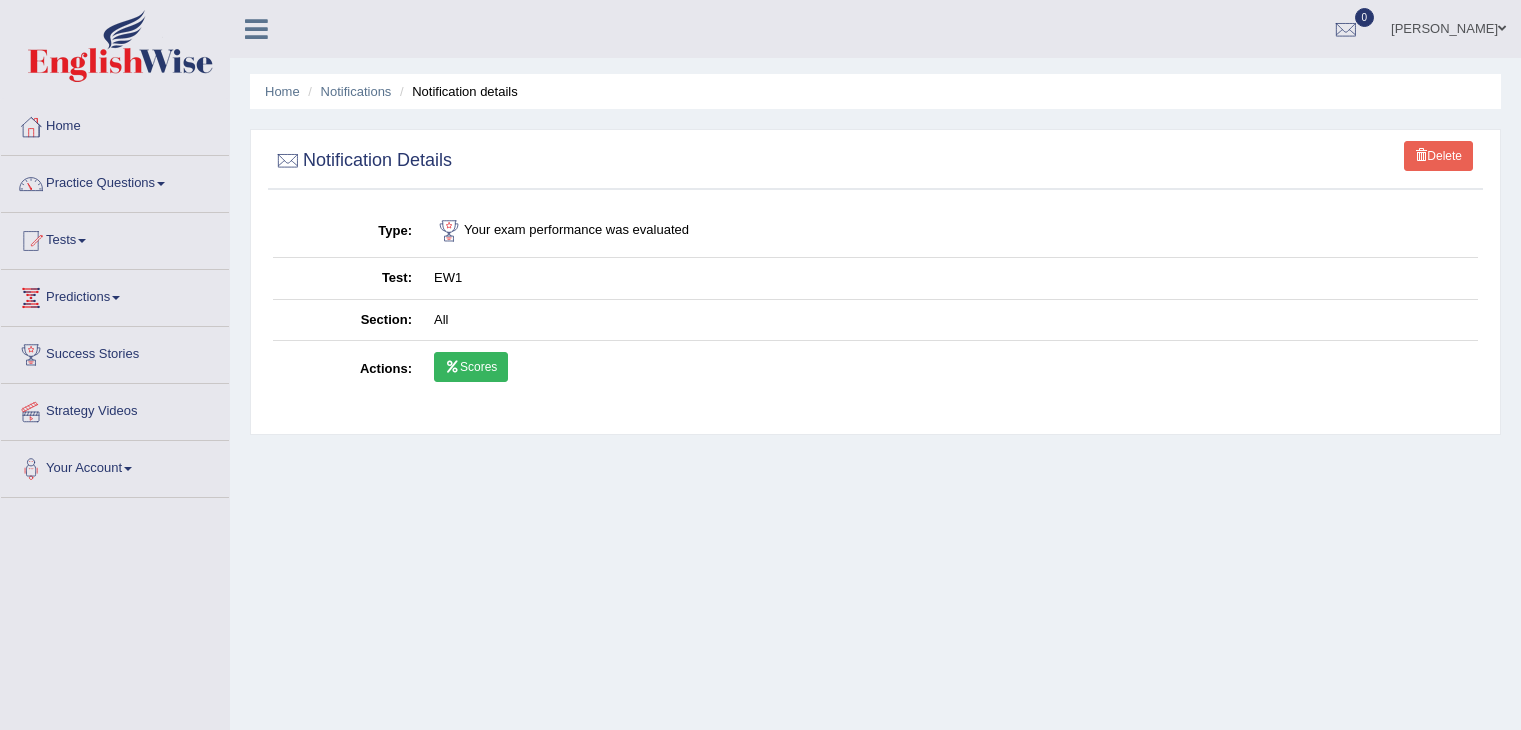 scroll, scrollTop: 0, scrollLeft: 0, axis: both 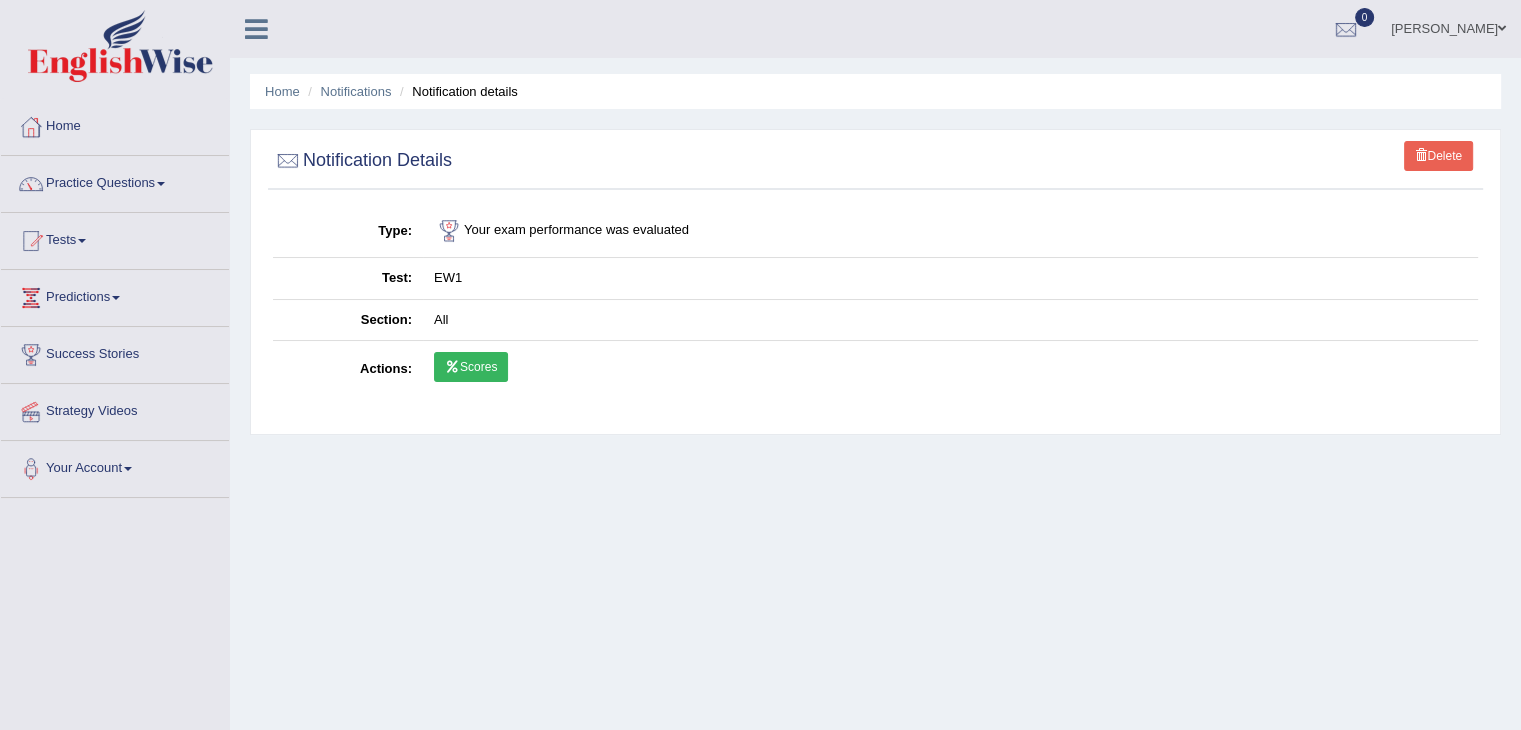 click at bounding box center [452, 367] 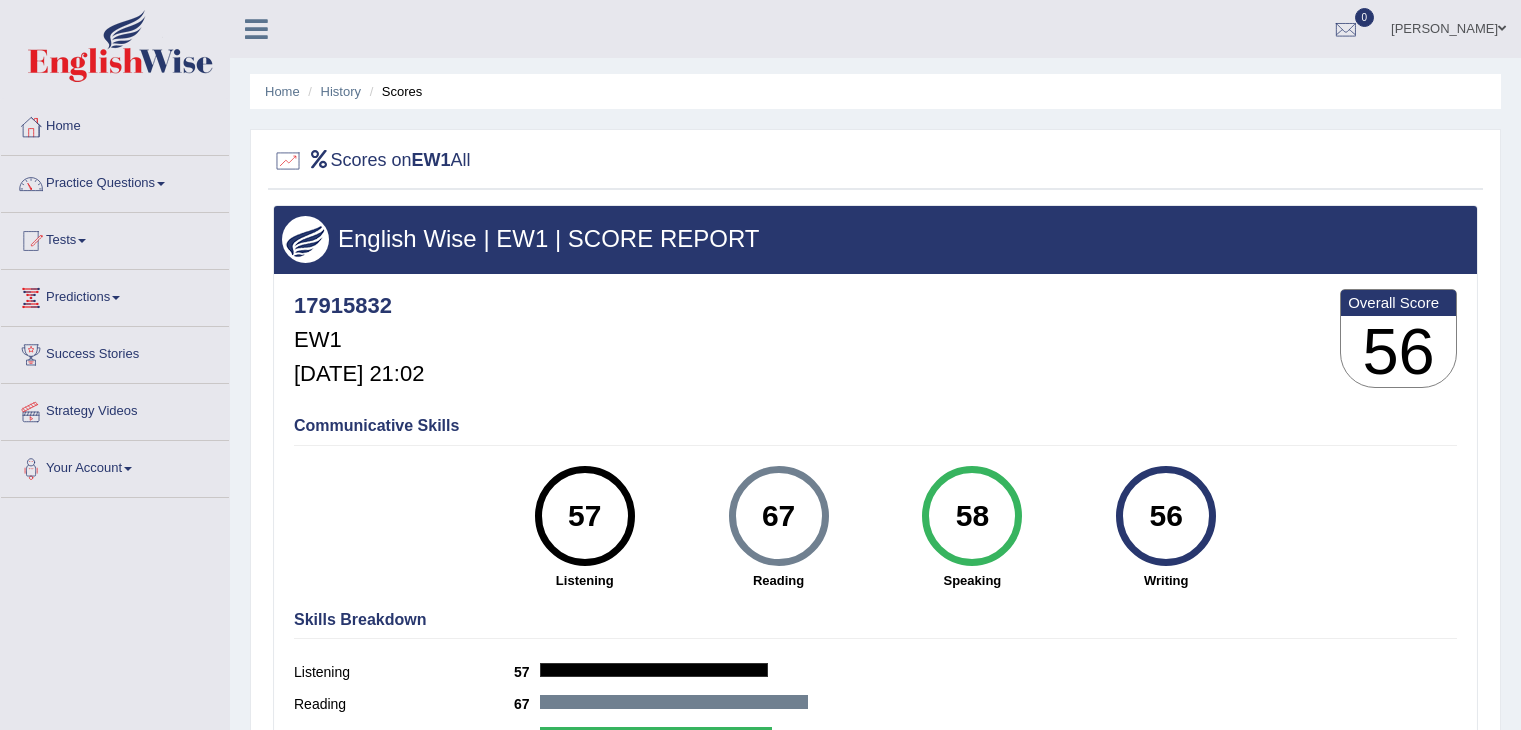 scroll, scrollTop: 0, scrollLeft: 0, axis: both 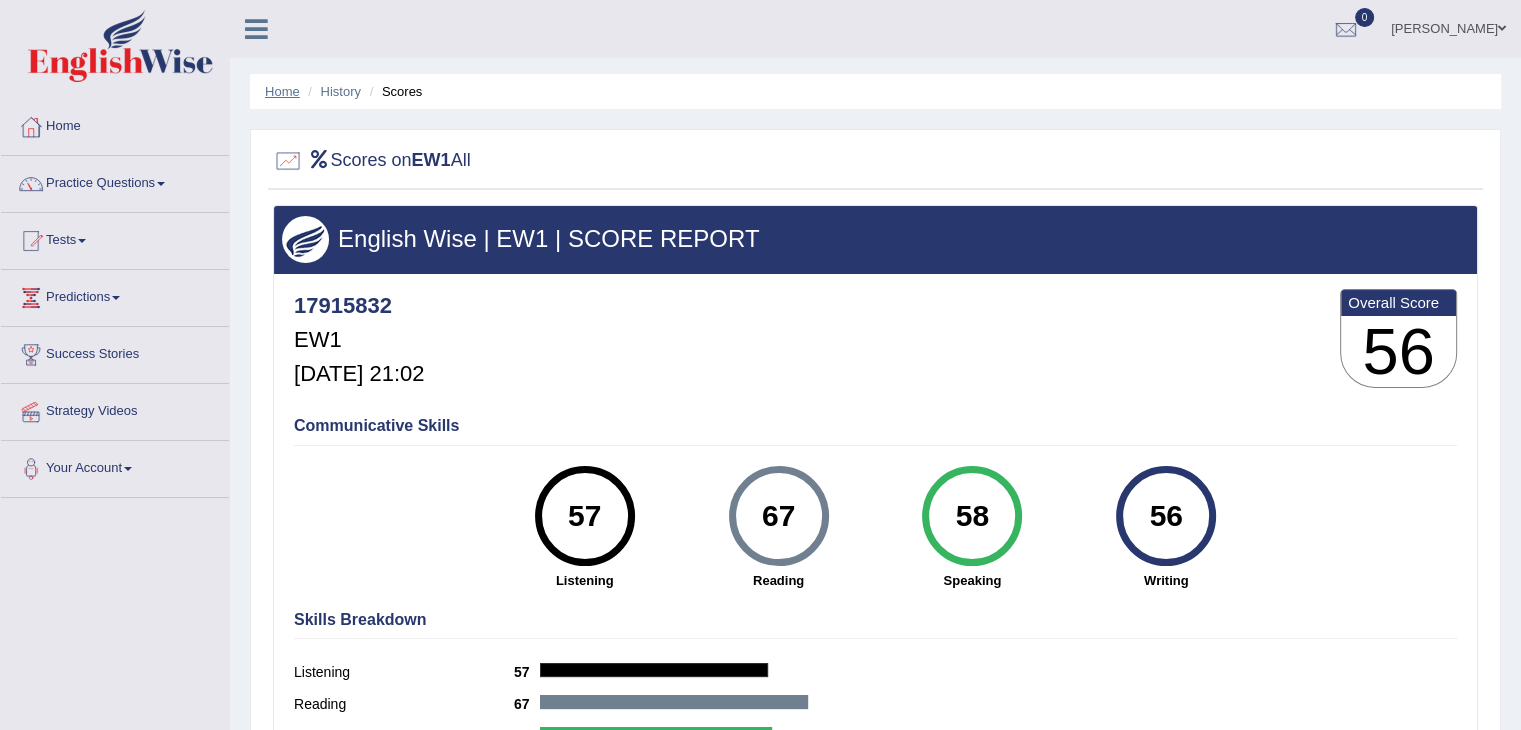 click on "Home" at bounding box center (282, 91) 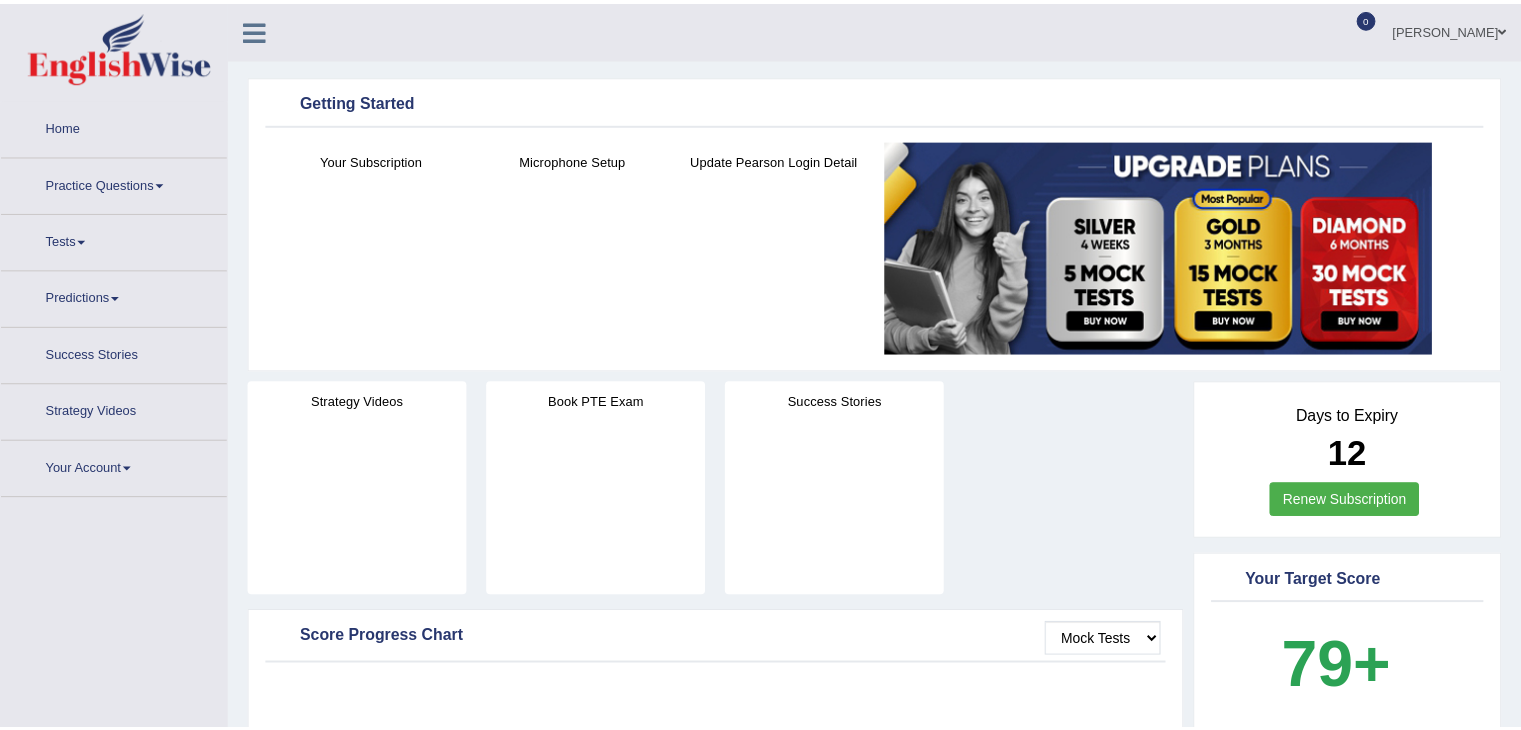 scroll, scrollTop: 0, scrollLeft: 0, axis: both 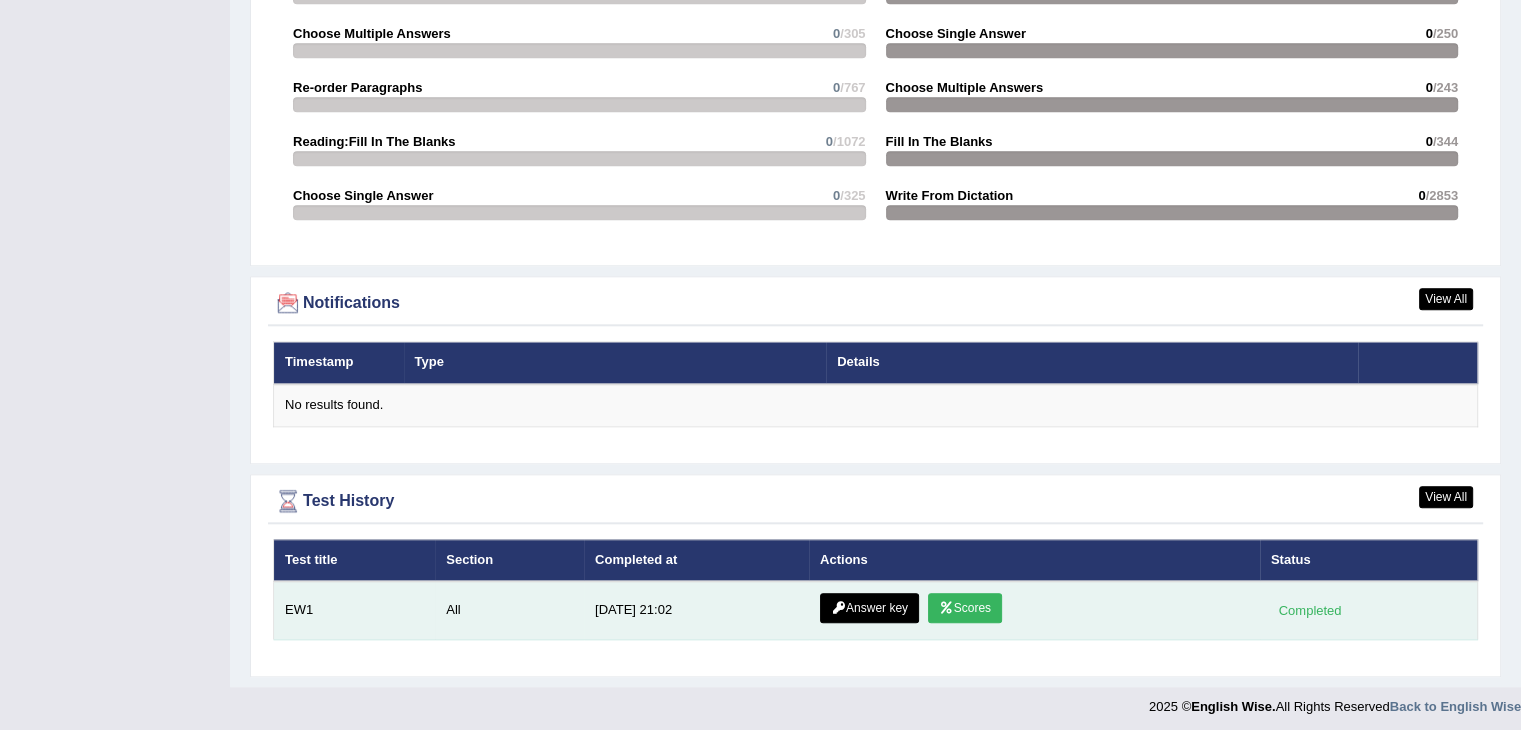 click on "Answer key" at bounding box center [869, 608] 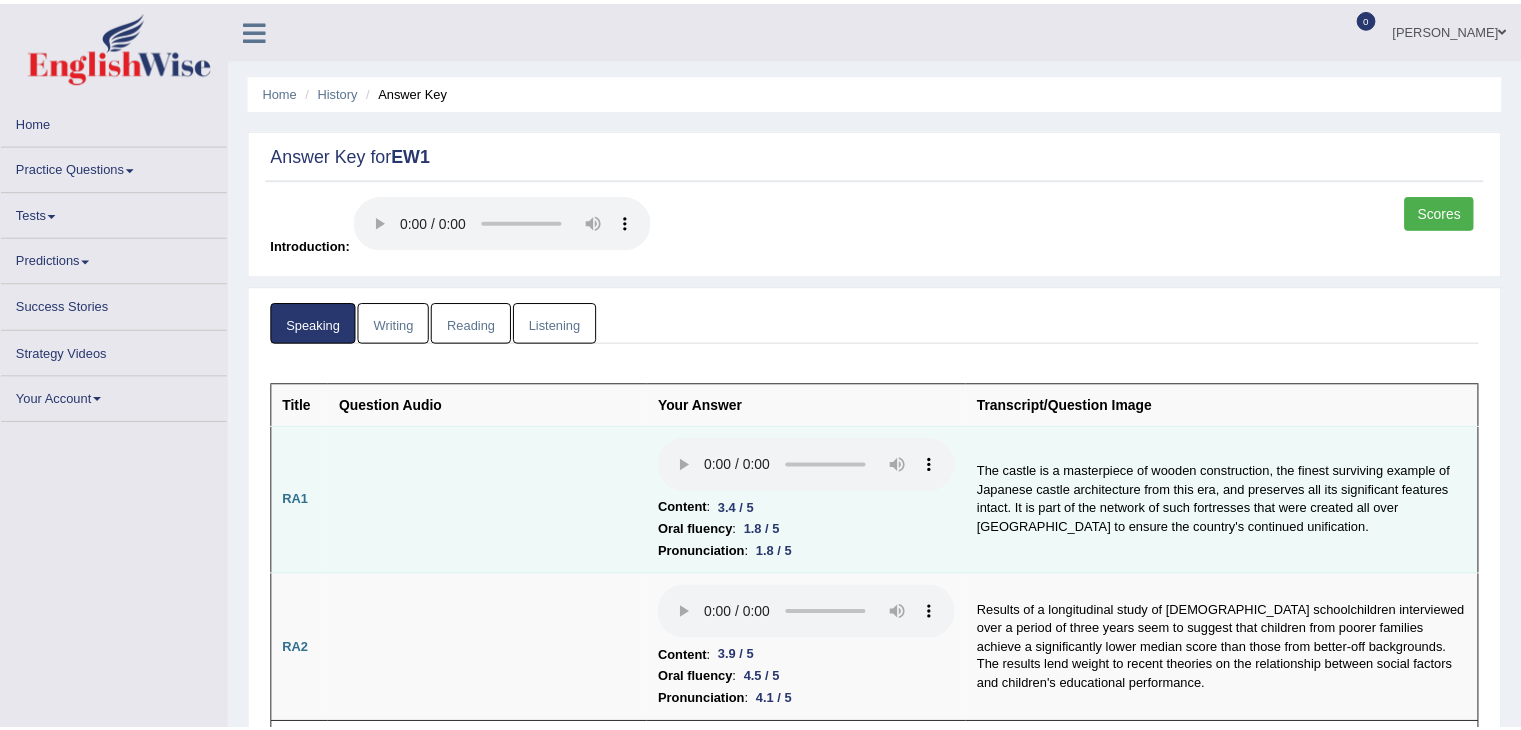 scroll, scrollTop: 0, scrollLeft: 0, axis: both 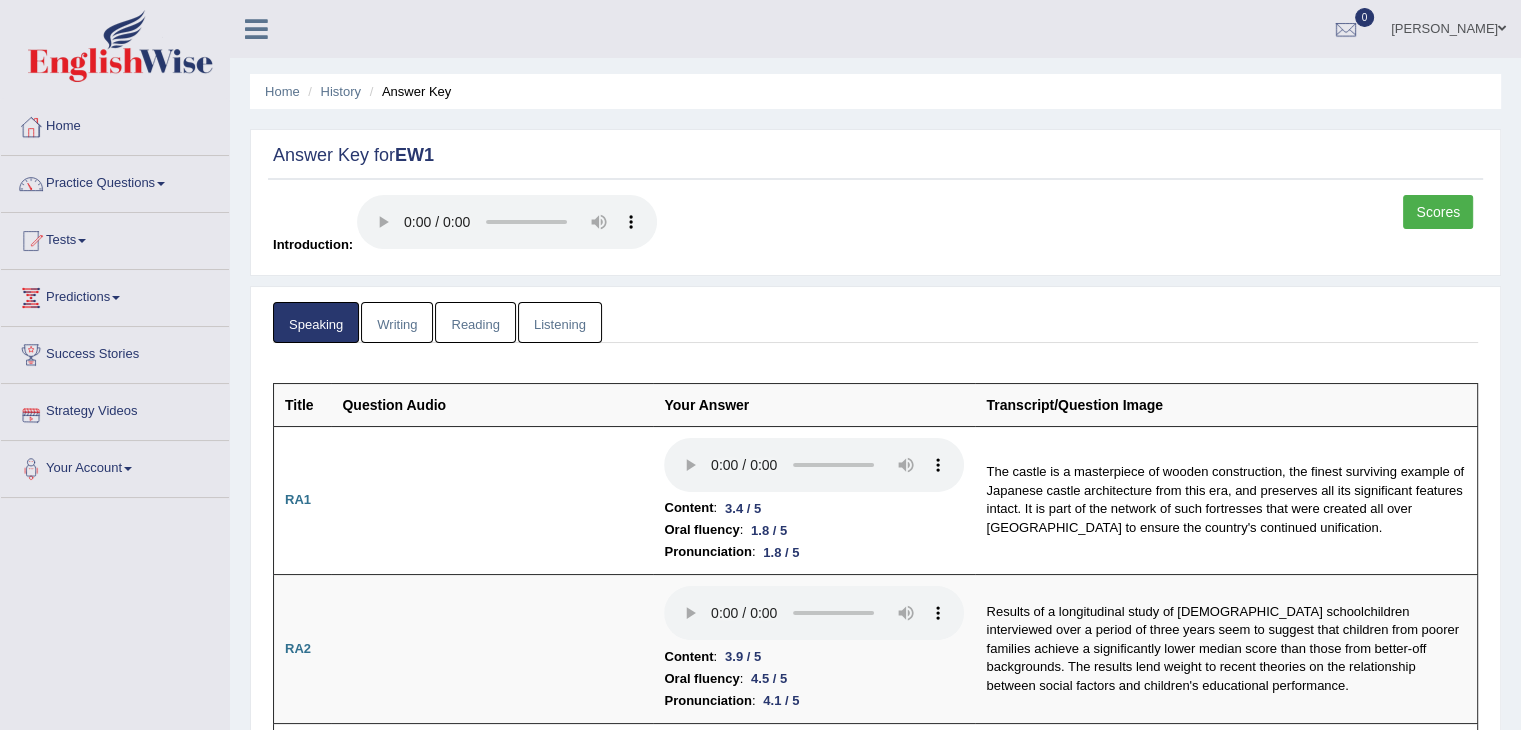 click on "Writing" at bounding box center (397, 322) 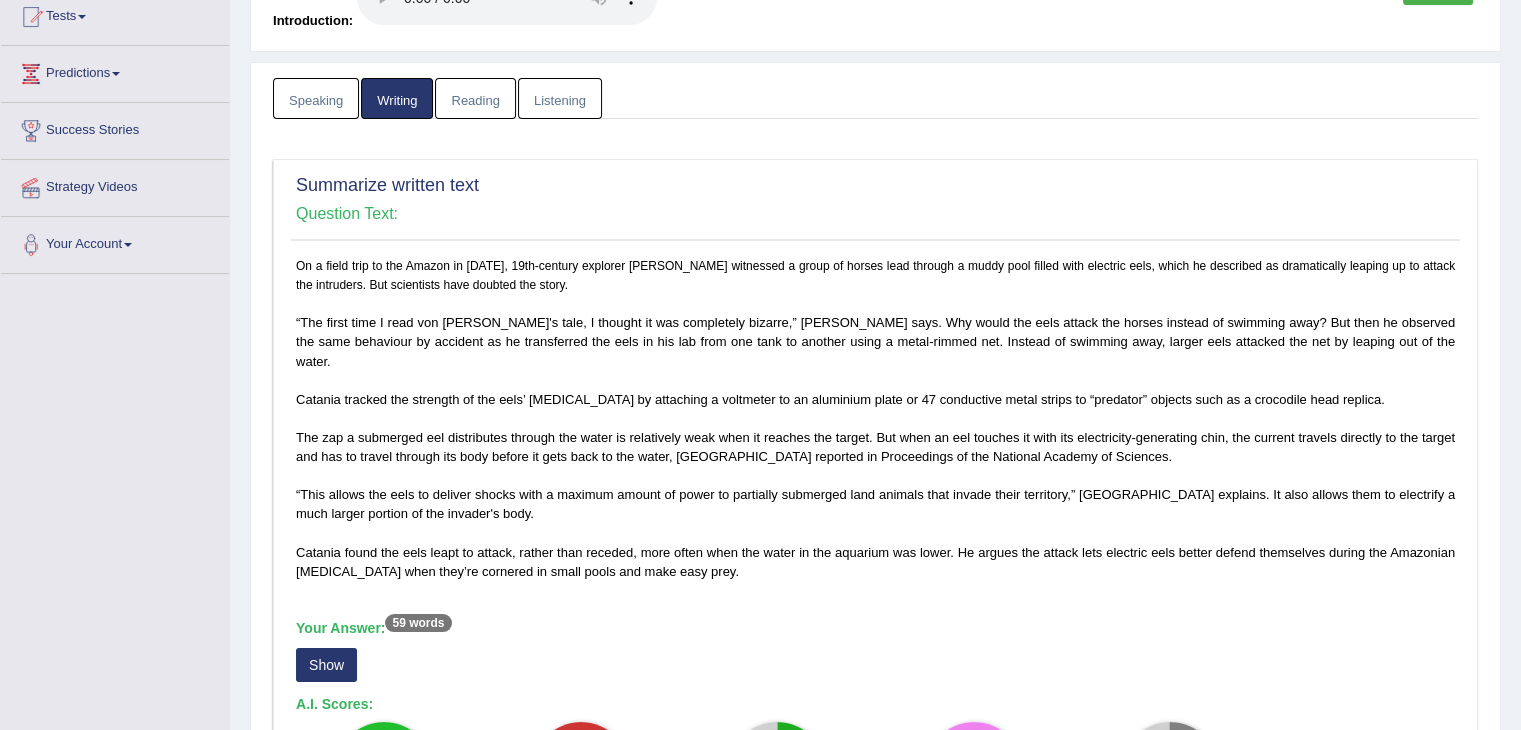 scroll, scrollTop: 0, scrollLeft: 0, axis: both 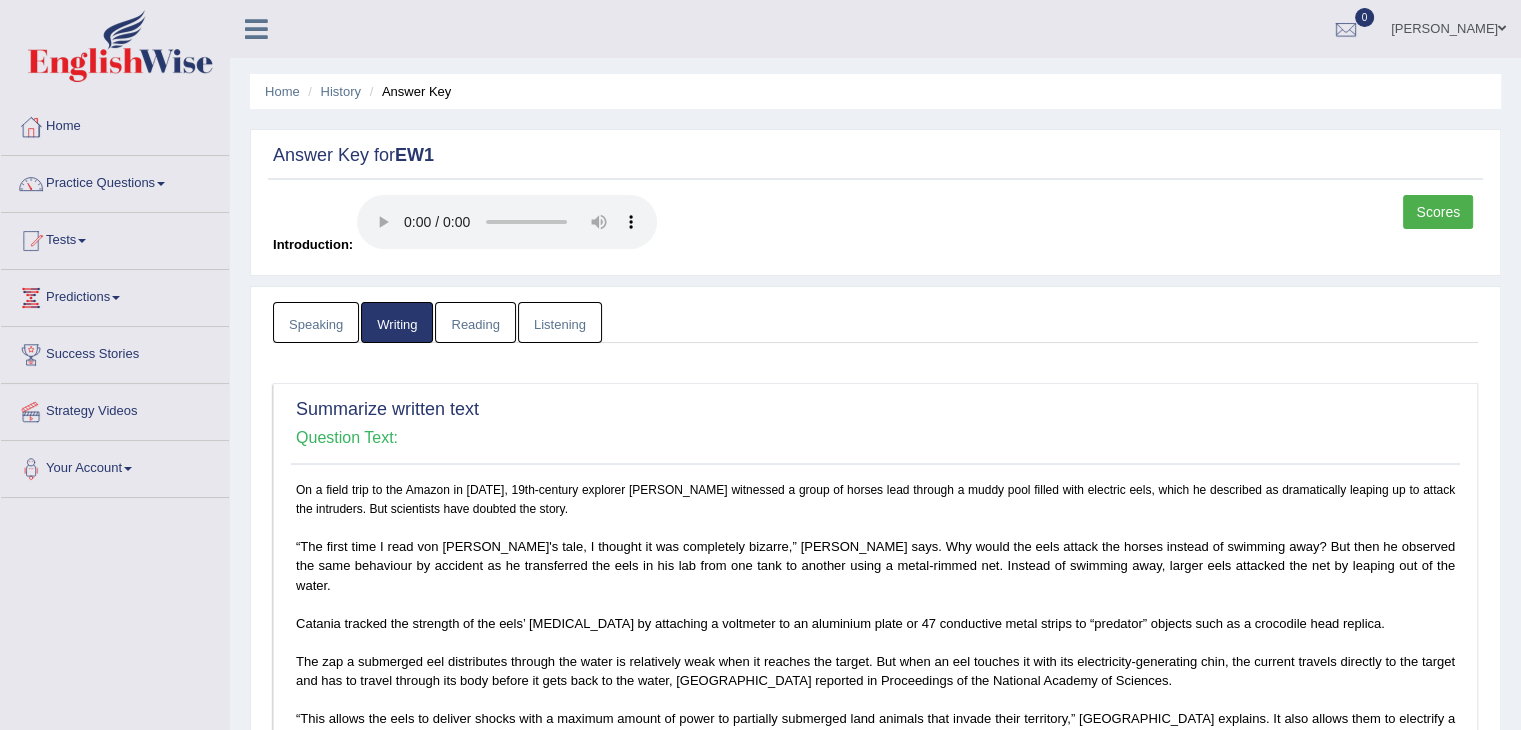 click on "Reading" at bounding box center [475, 322] 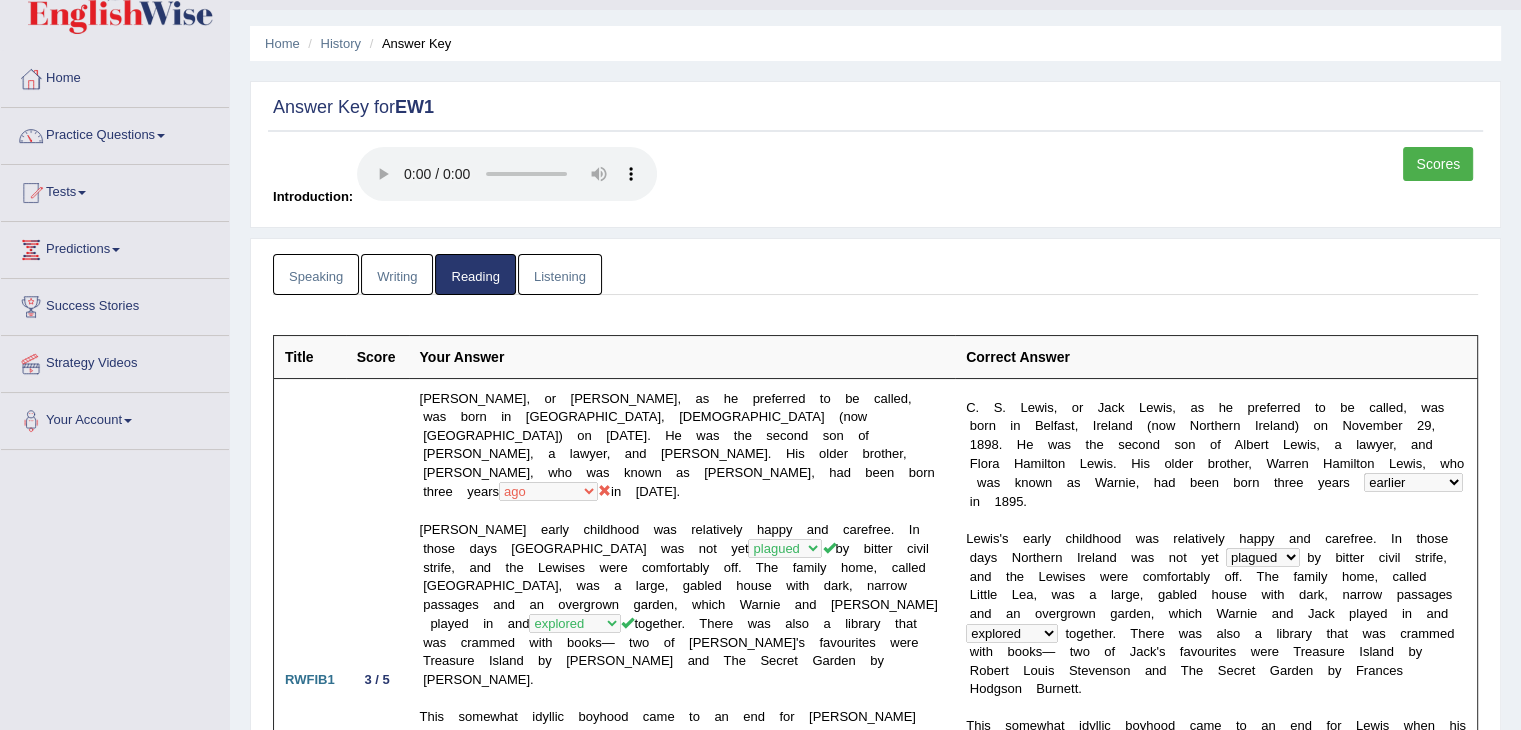 scroll, scrollTop: 0, scrollLeft: 0, axis: both 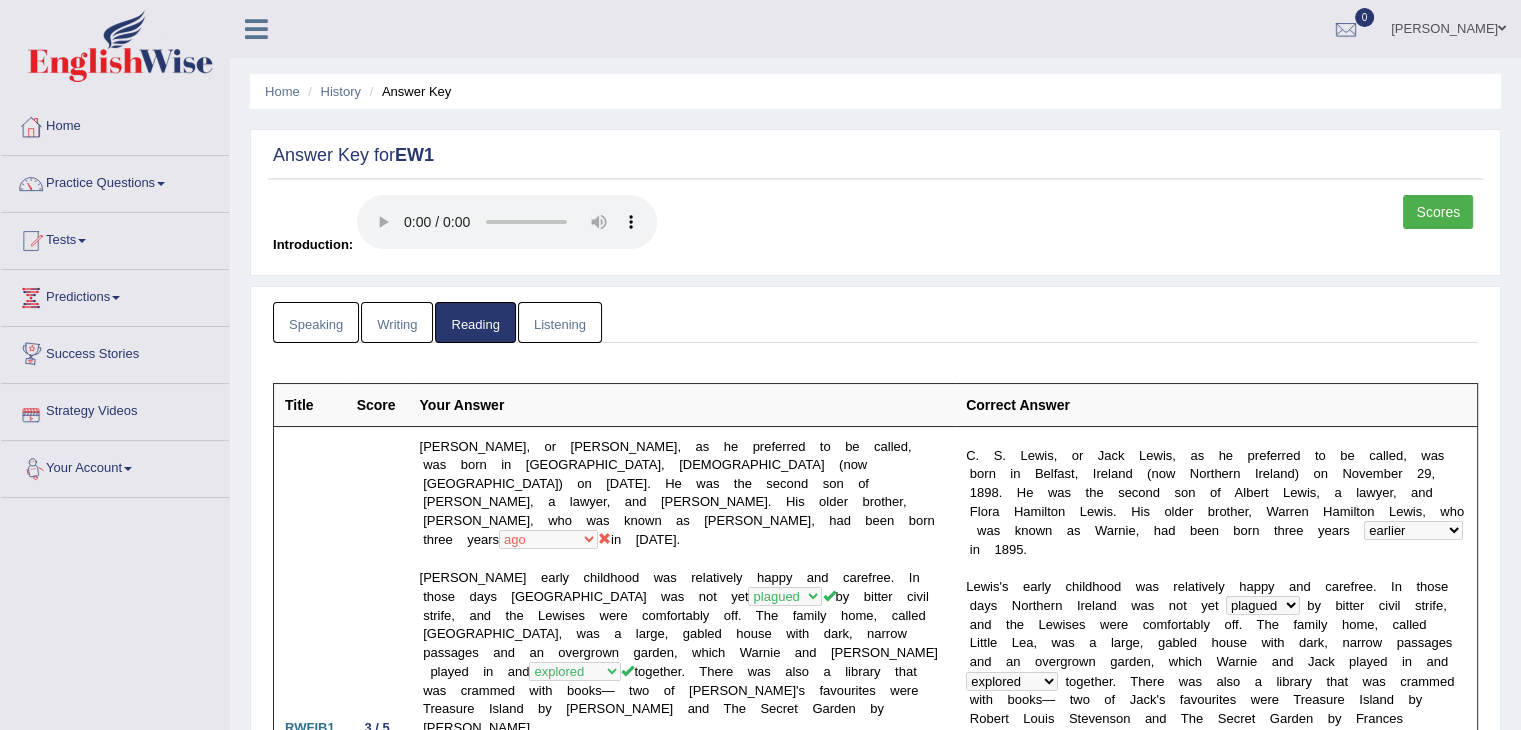 click on "Listening" at bounding box center [560, 322] 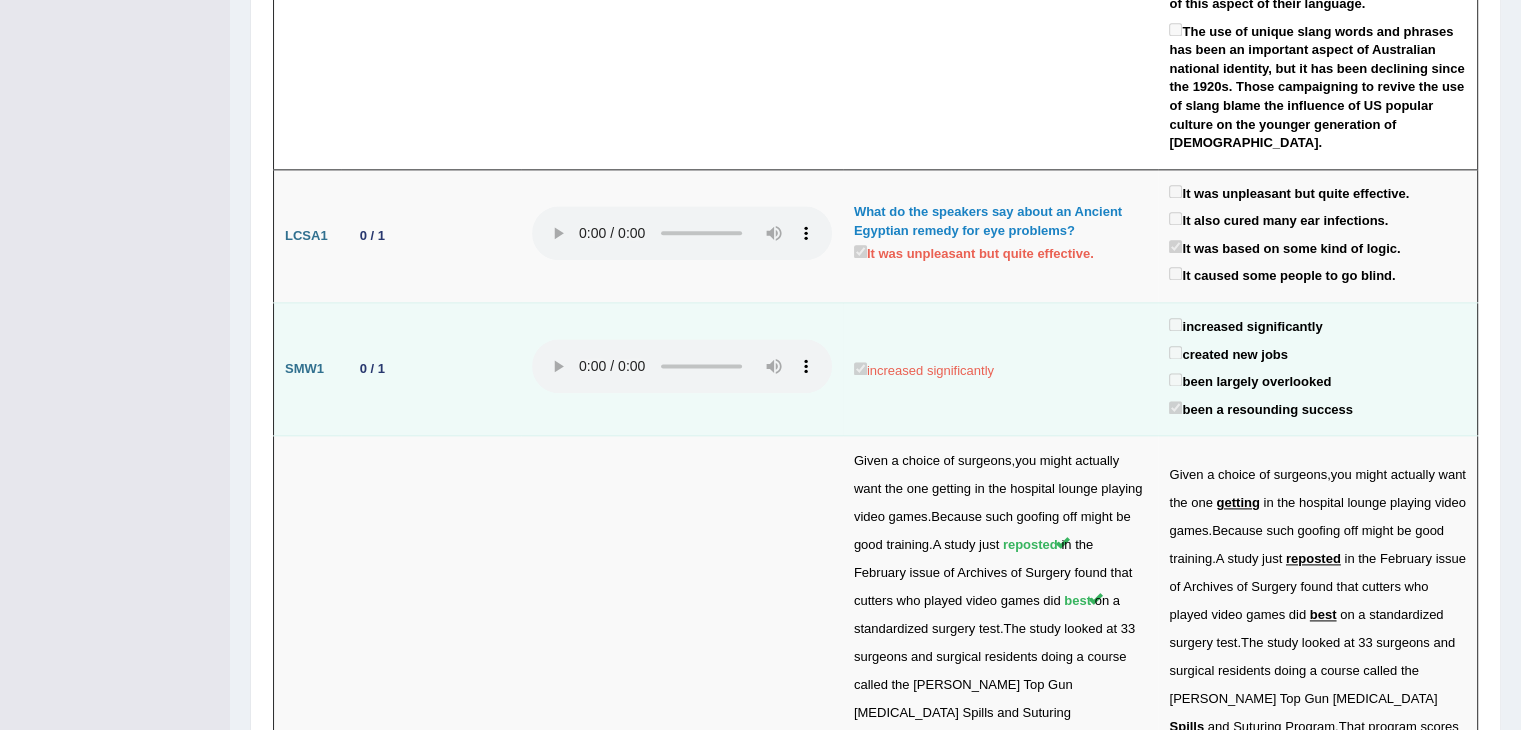 scroll, scrollTop: 2500, scrollLeft: 0, axis: vertical 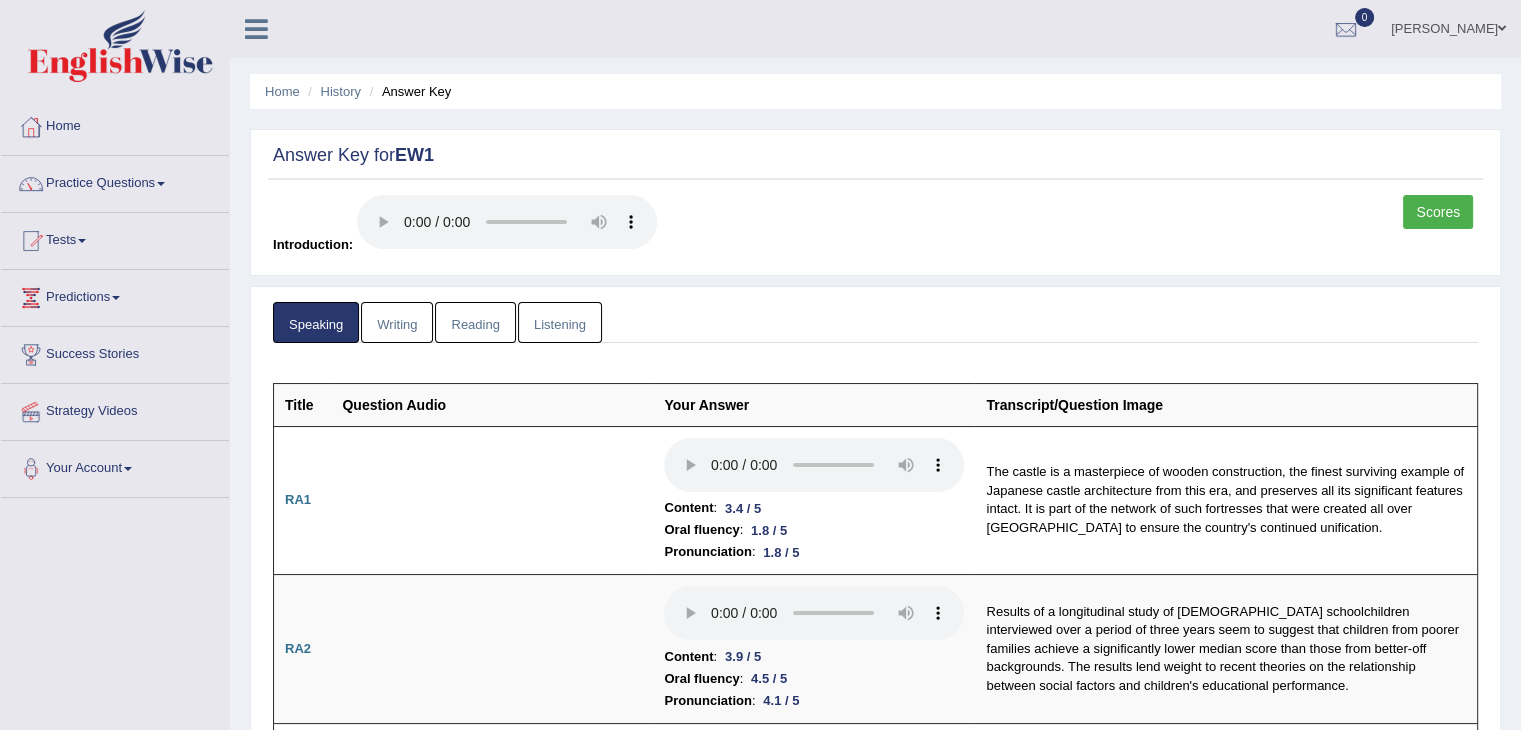 click on "Scores" at bounding box center (1438, 212) 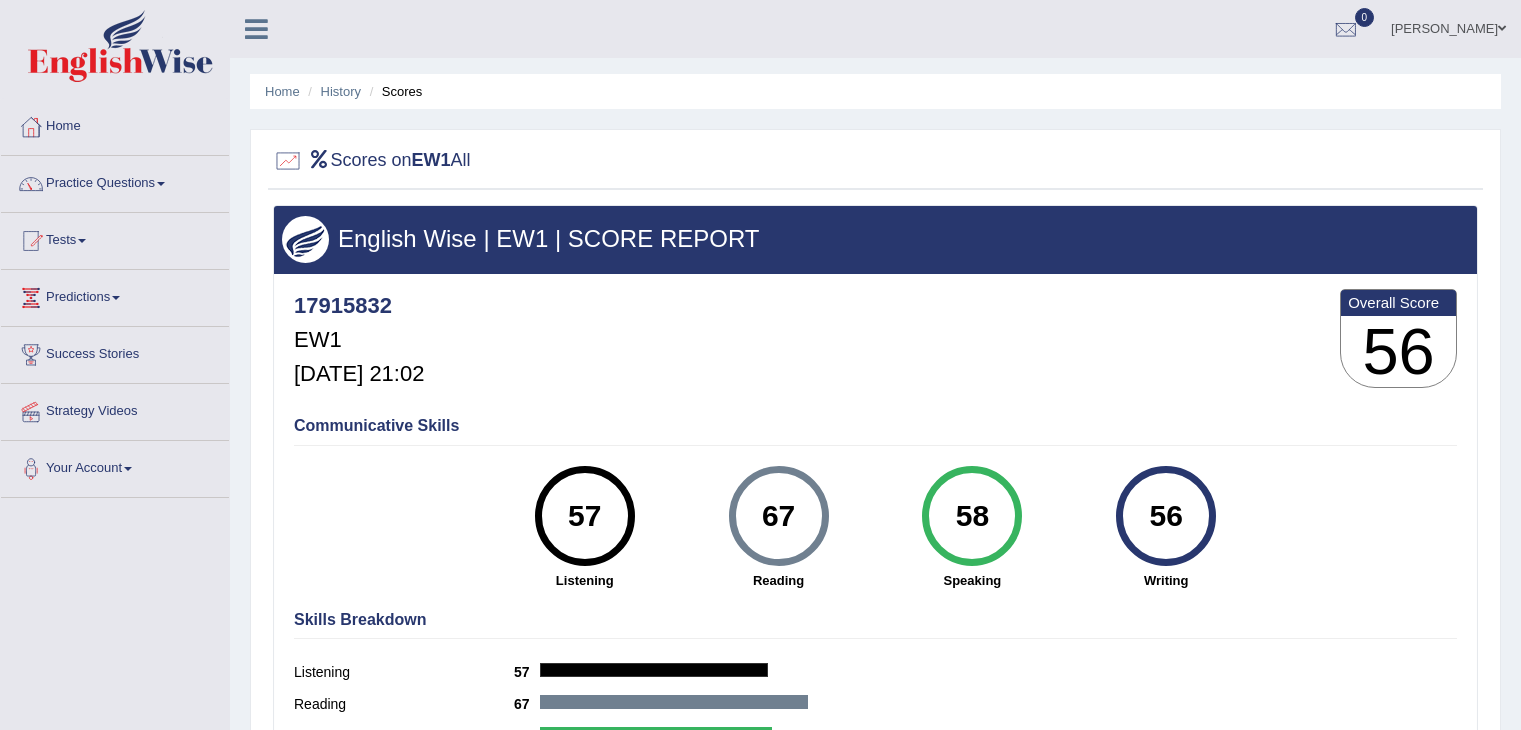 scroll, scrollTop: 0, scrollLeft: 0, axis: both 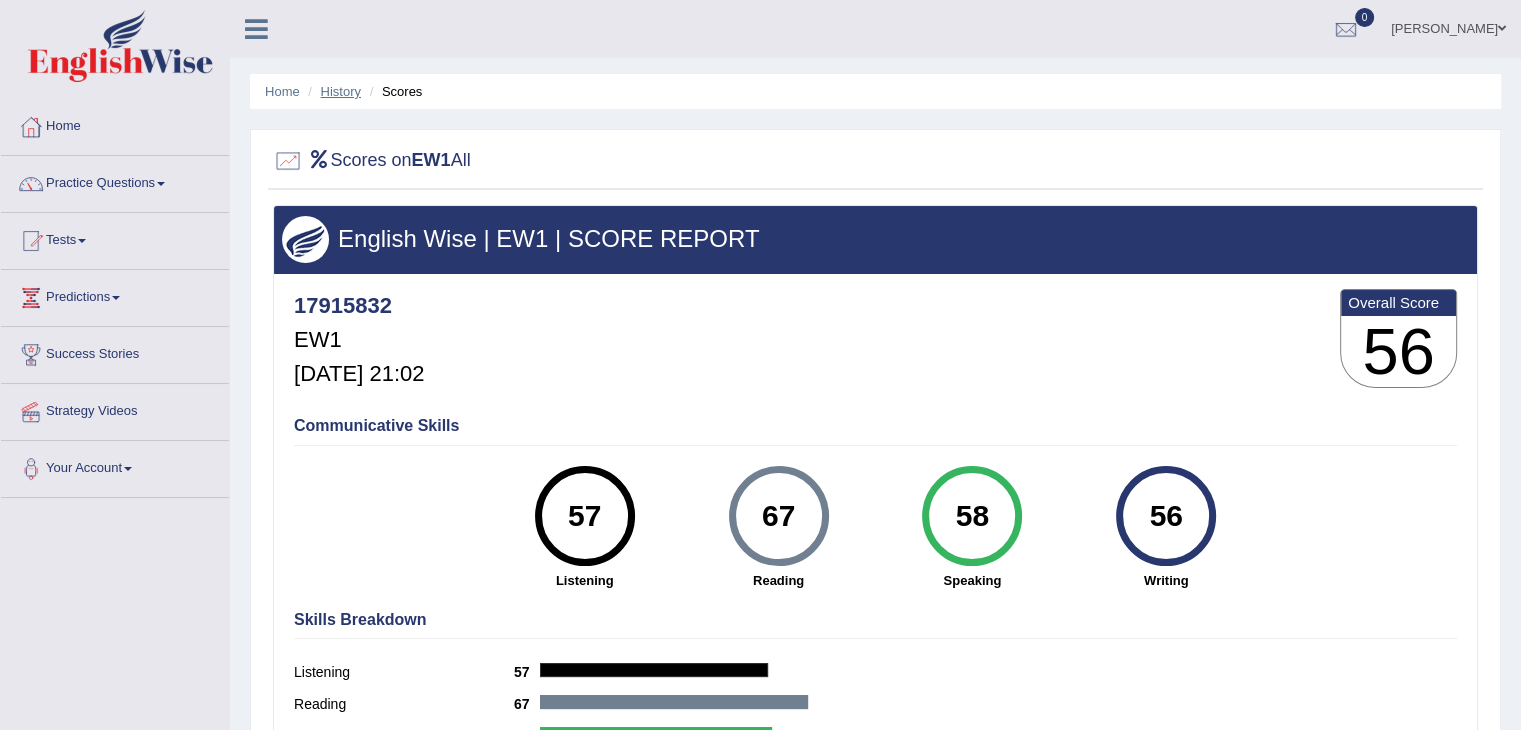 click on "History" at bounding box center [341, 91] 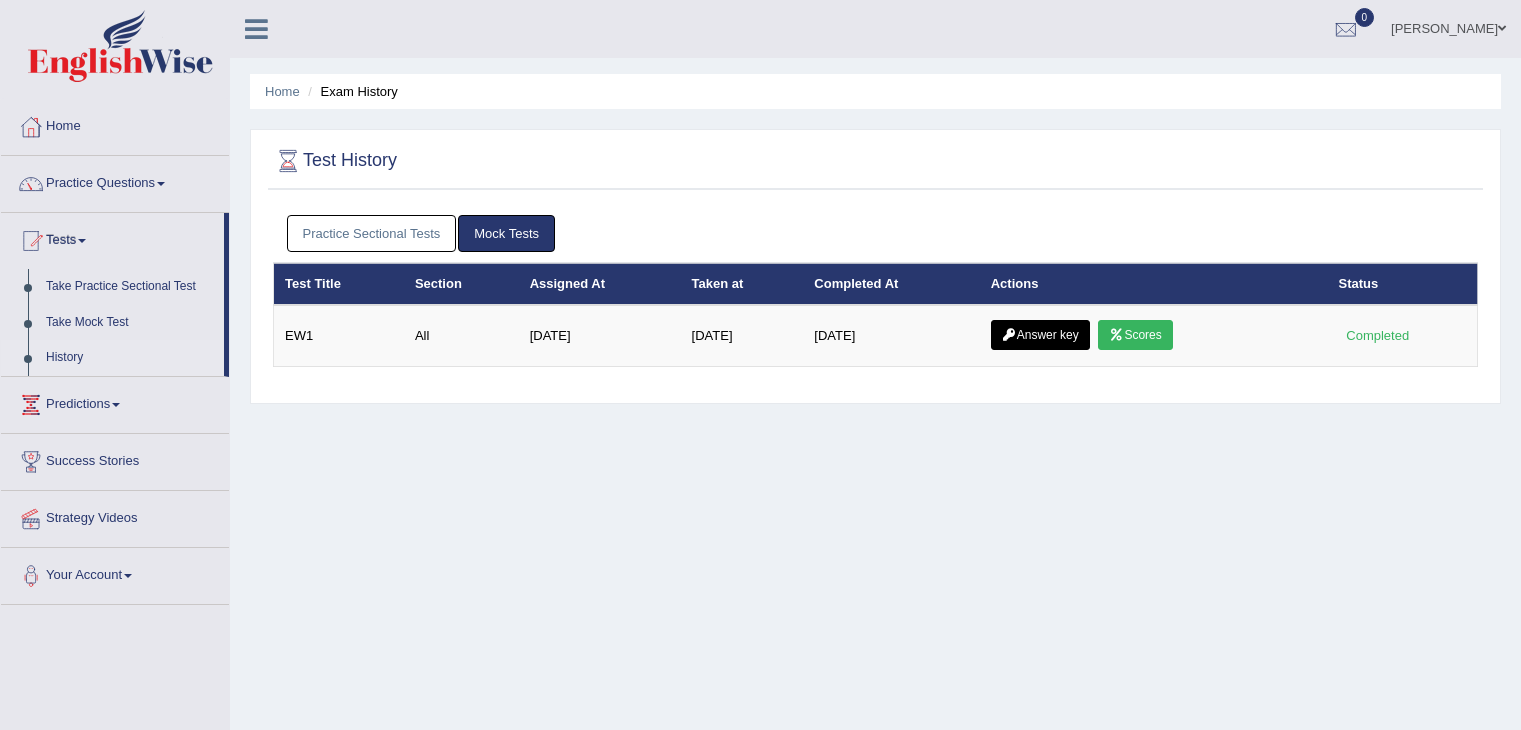 scroll, scrollTop: 0, scrollLeft: 0, axis: both 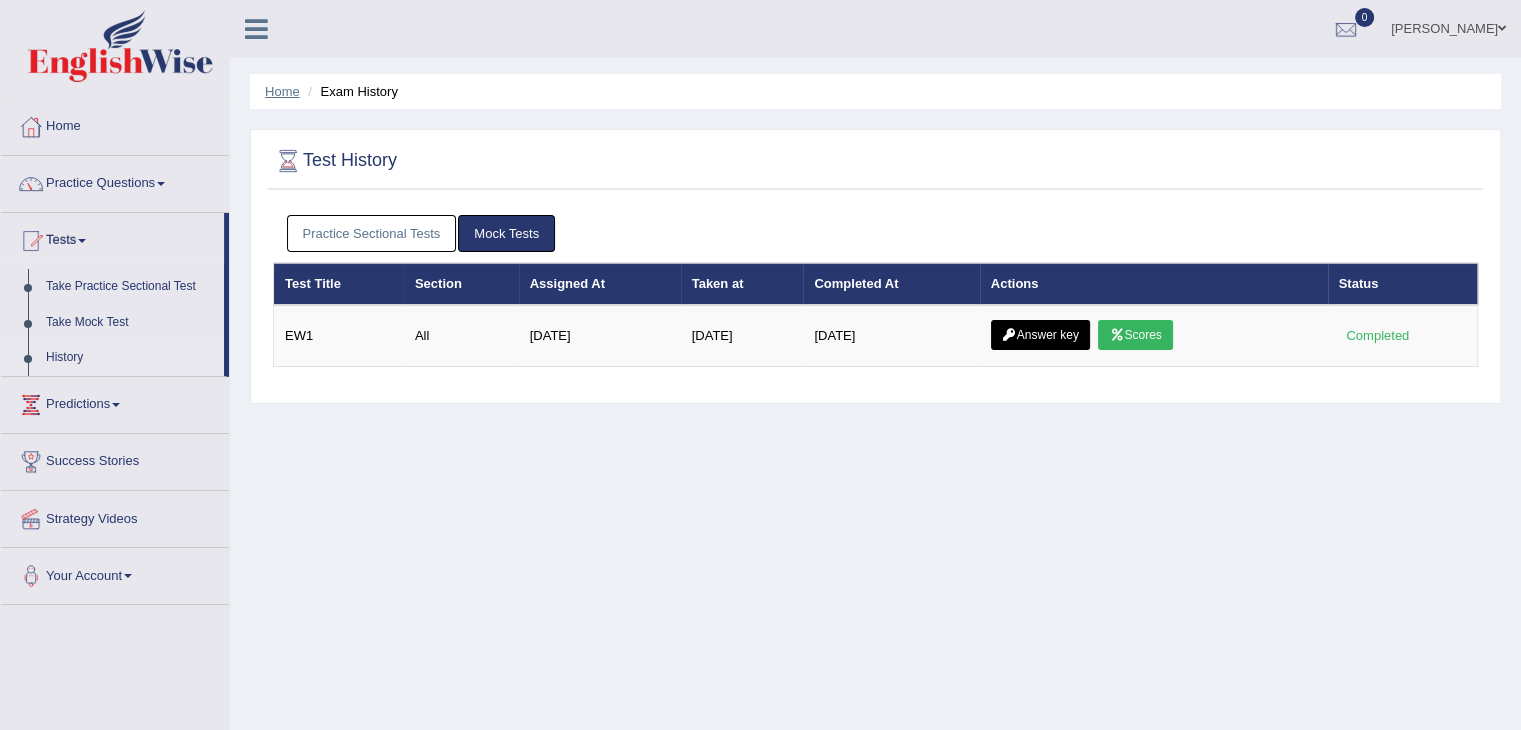click on "Home" at bounding box center (282, 91) 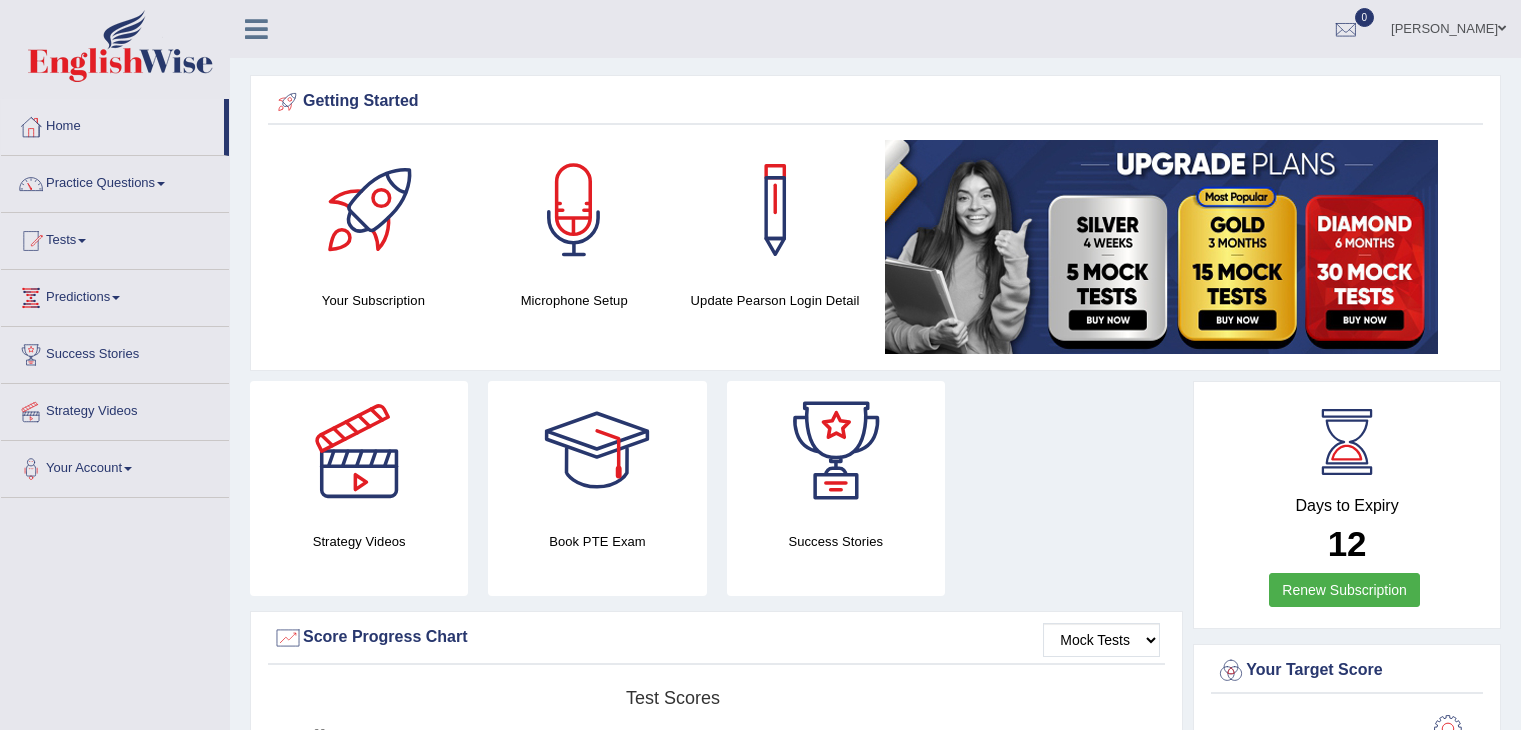 scroll, scrollTop: 0, scrollLeft: 0, axis: both 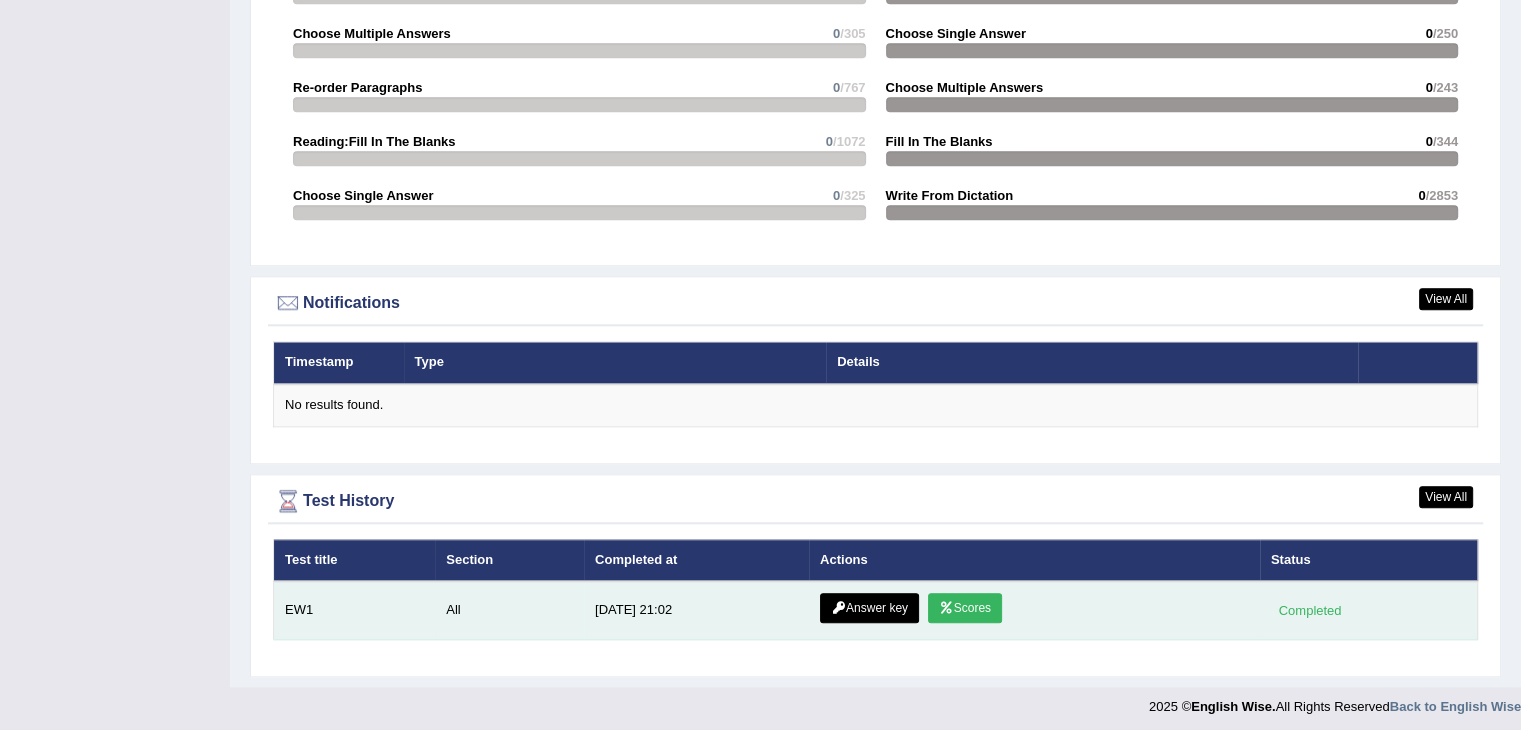 click on "Scores" 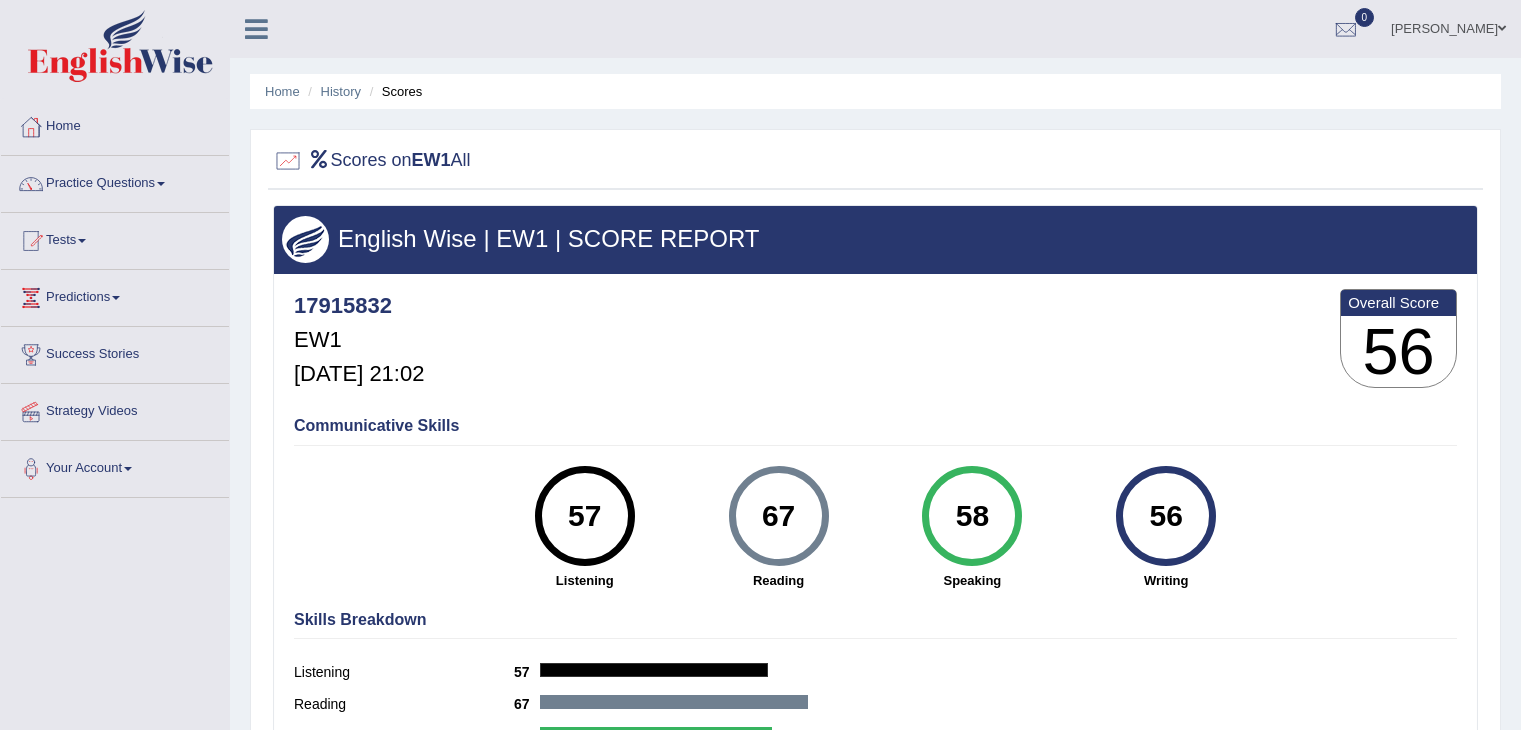 scroll, scrollTop: 0, scrollLeft: 0, axis: both 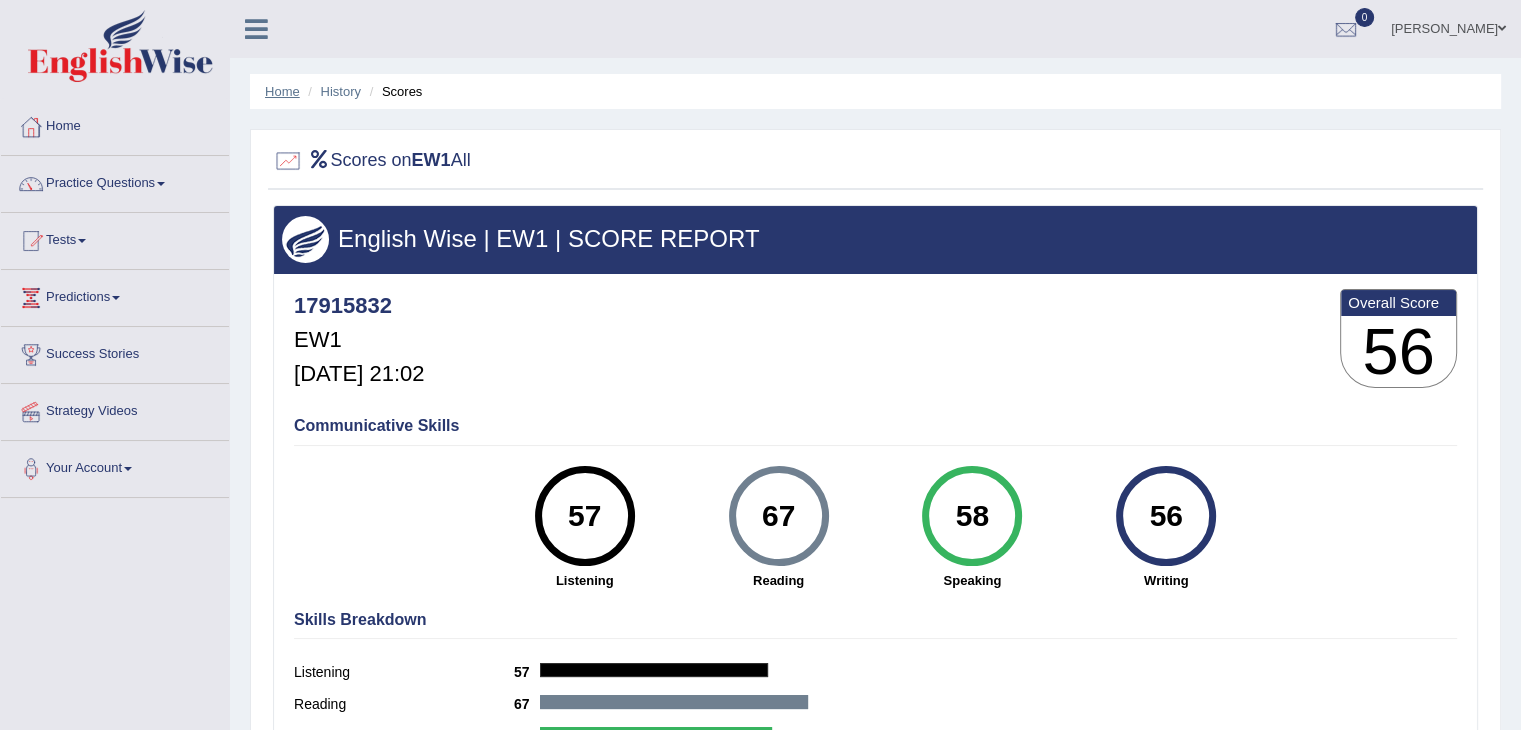 click on "Home" at bounding box center (282, 91) 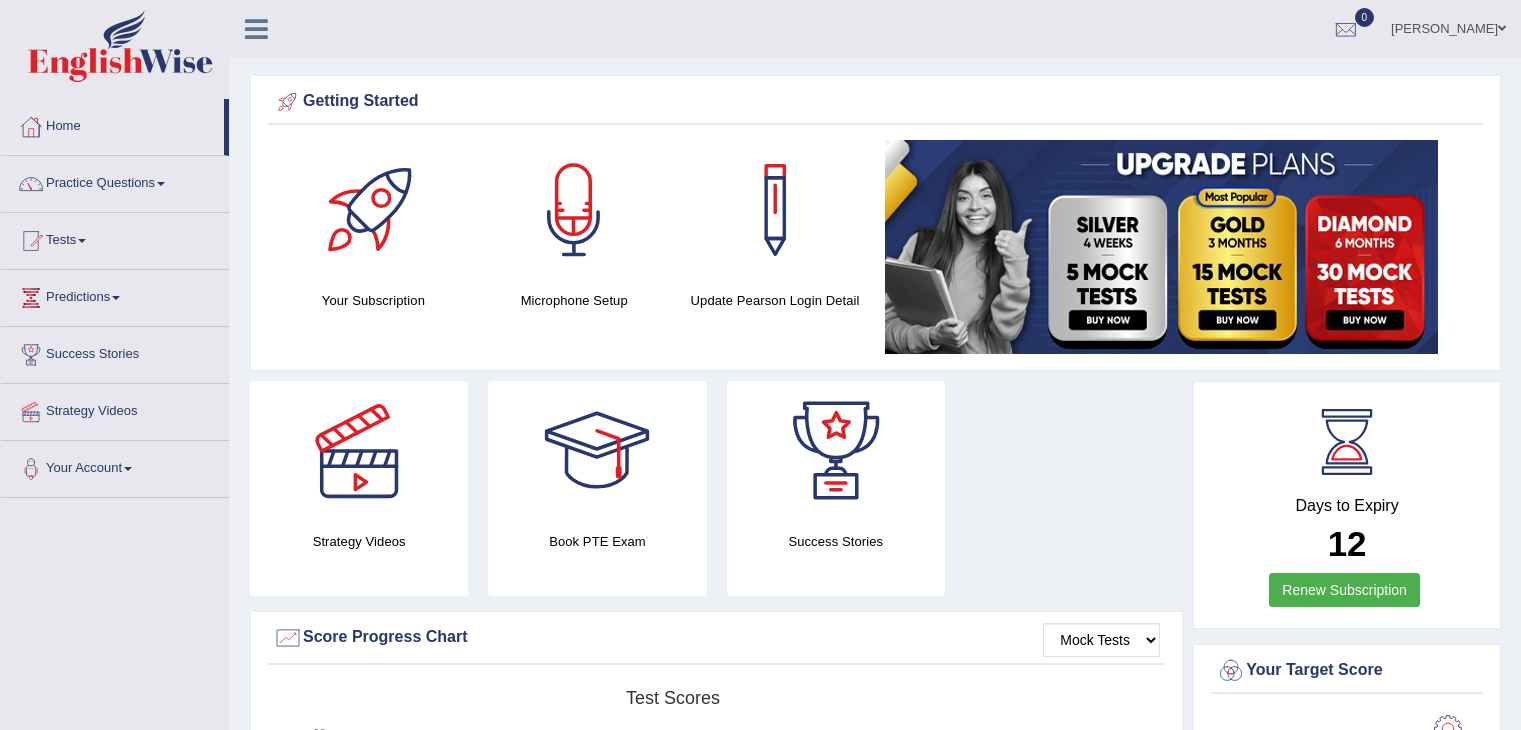 scroll, scrollTop: 0, scrollLeft: 0, axis: both 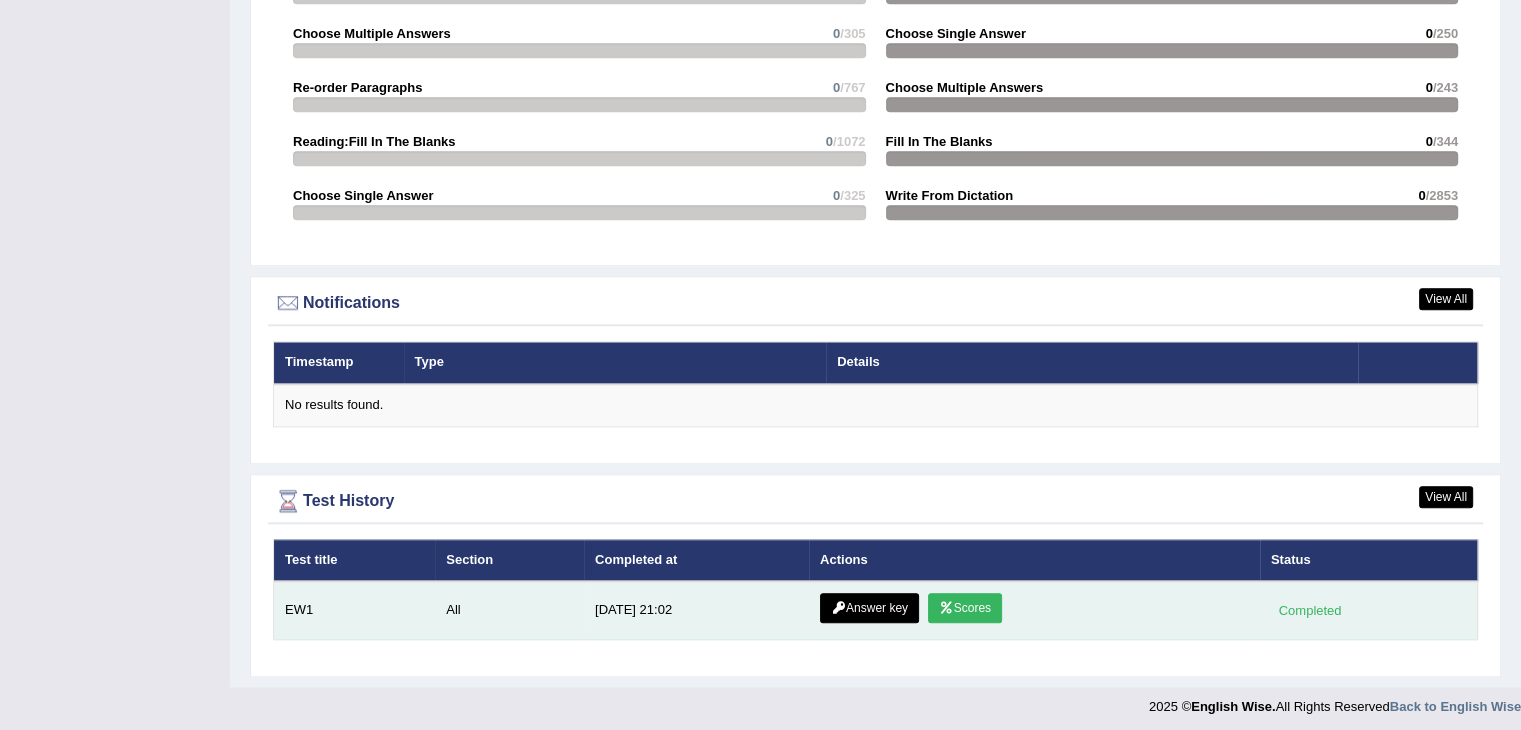 click at bounding box center (838, 608) 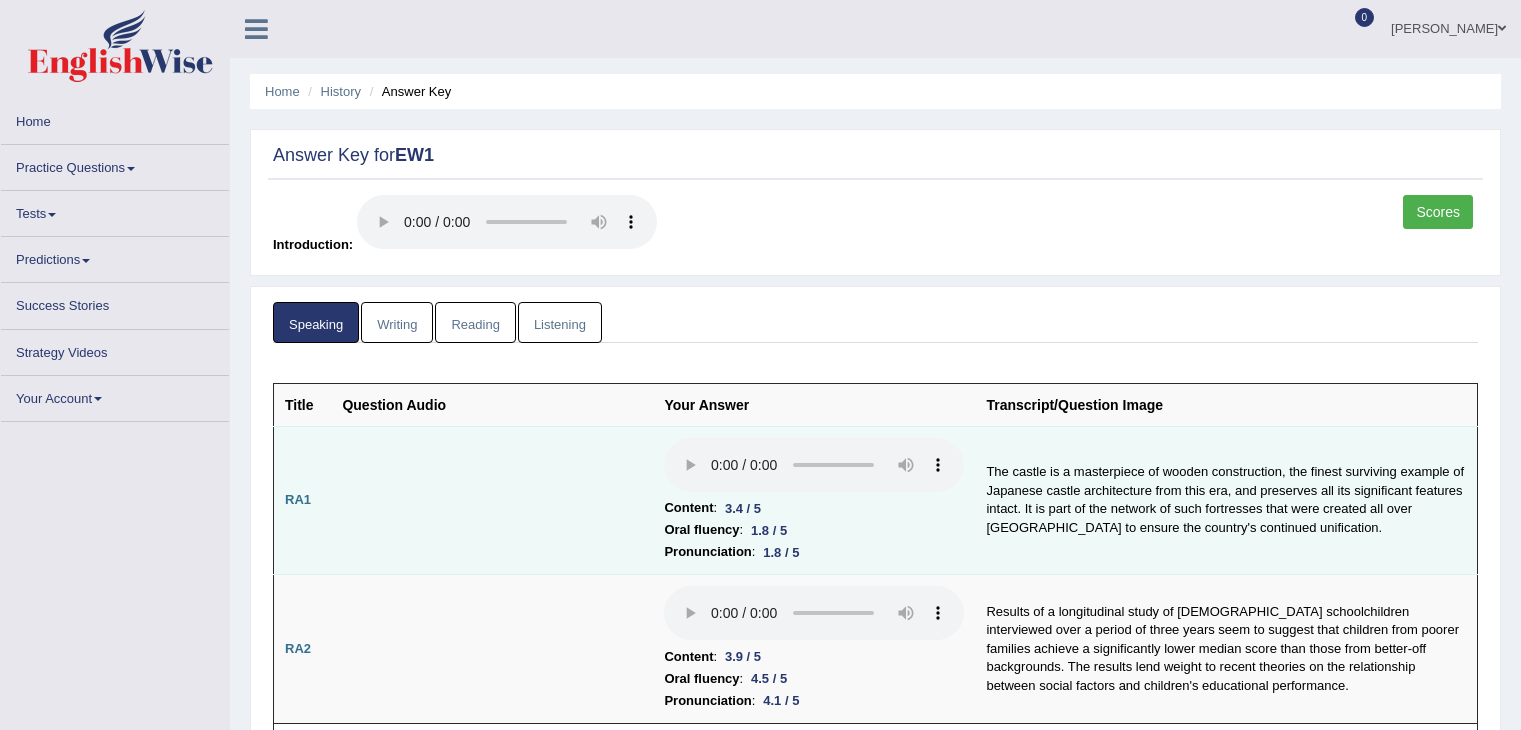 scroll, scrollTop: 0, scrollLeft: 0, axis: both 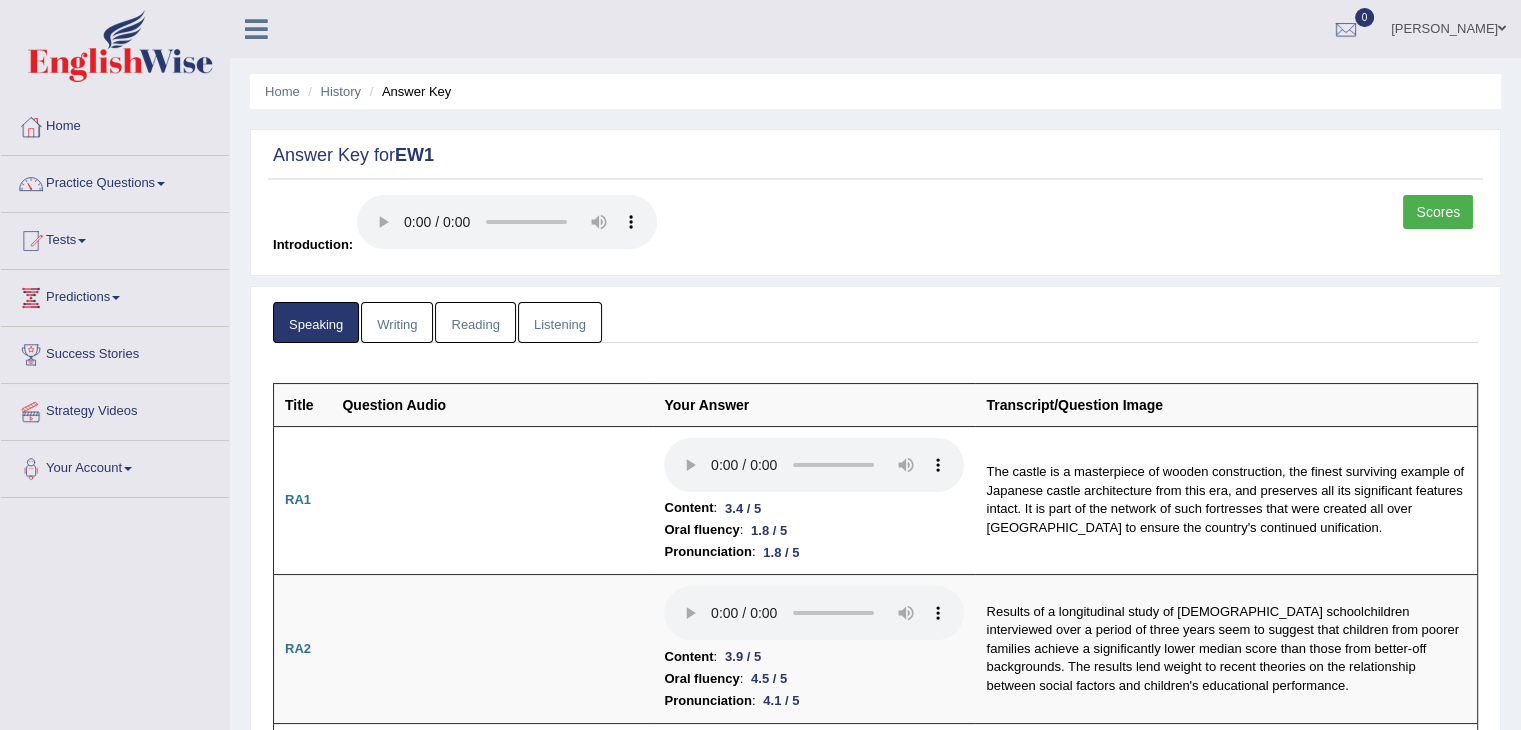 click on "Reading" at bounding box center [475, 322] 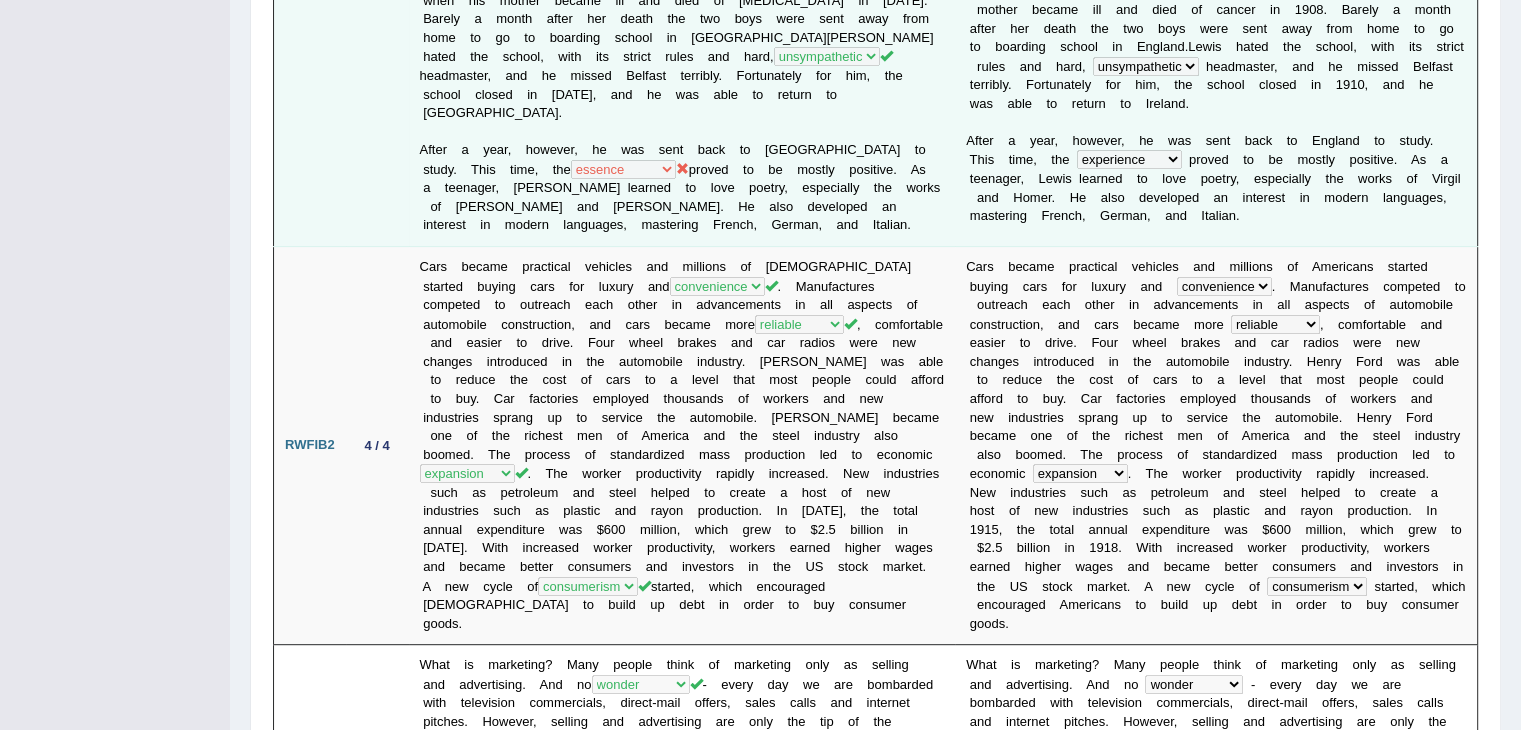 scroll, scrollTop: 0, scrollLeft: 0, axis: both 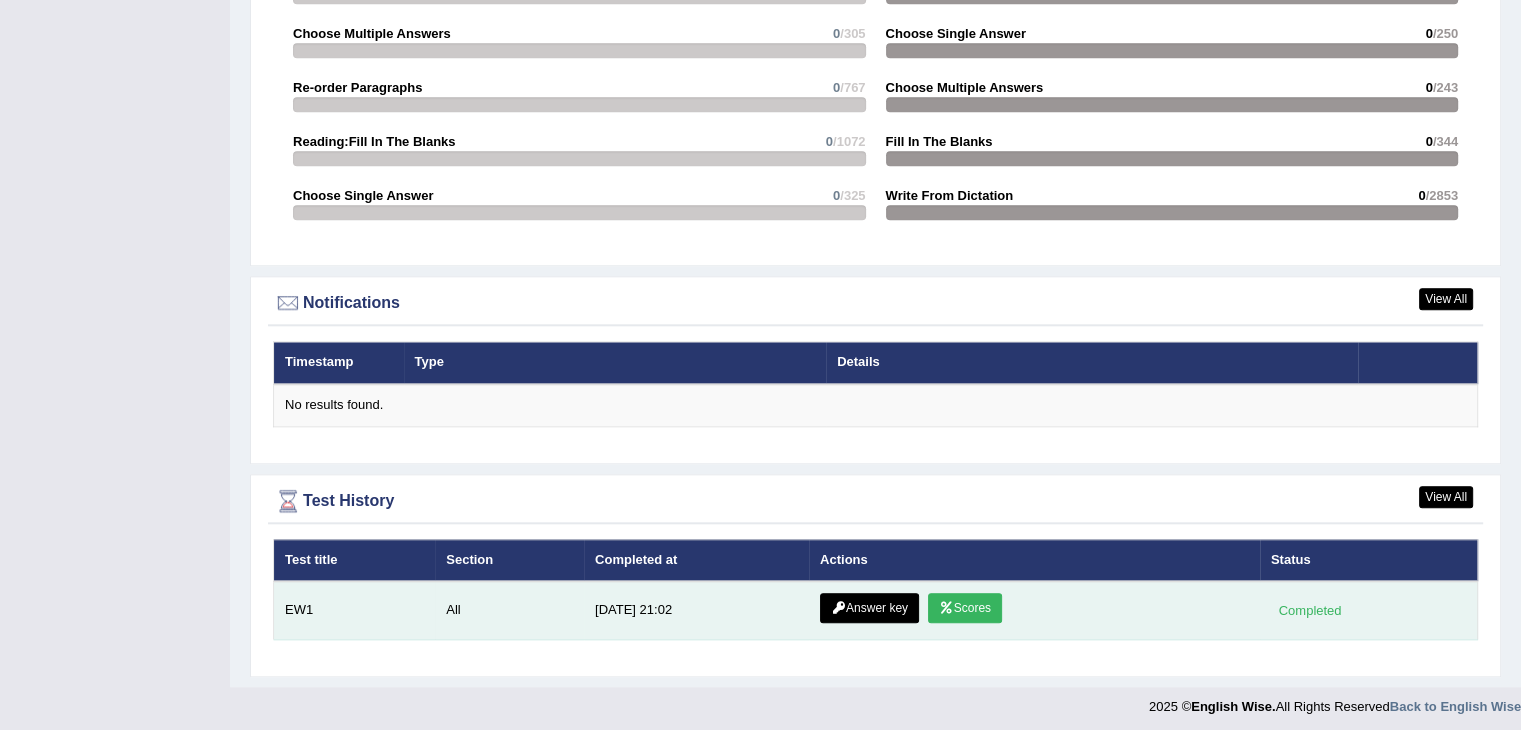 click at bounding box center [946, 608] 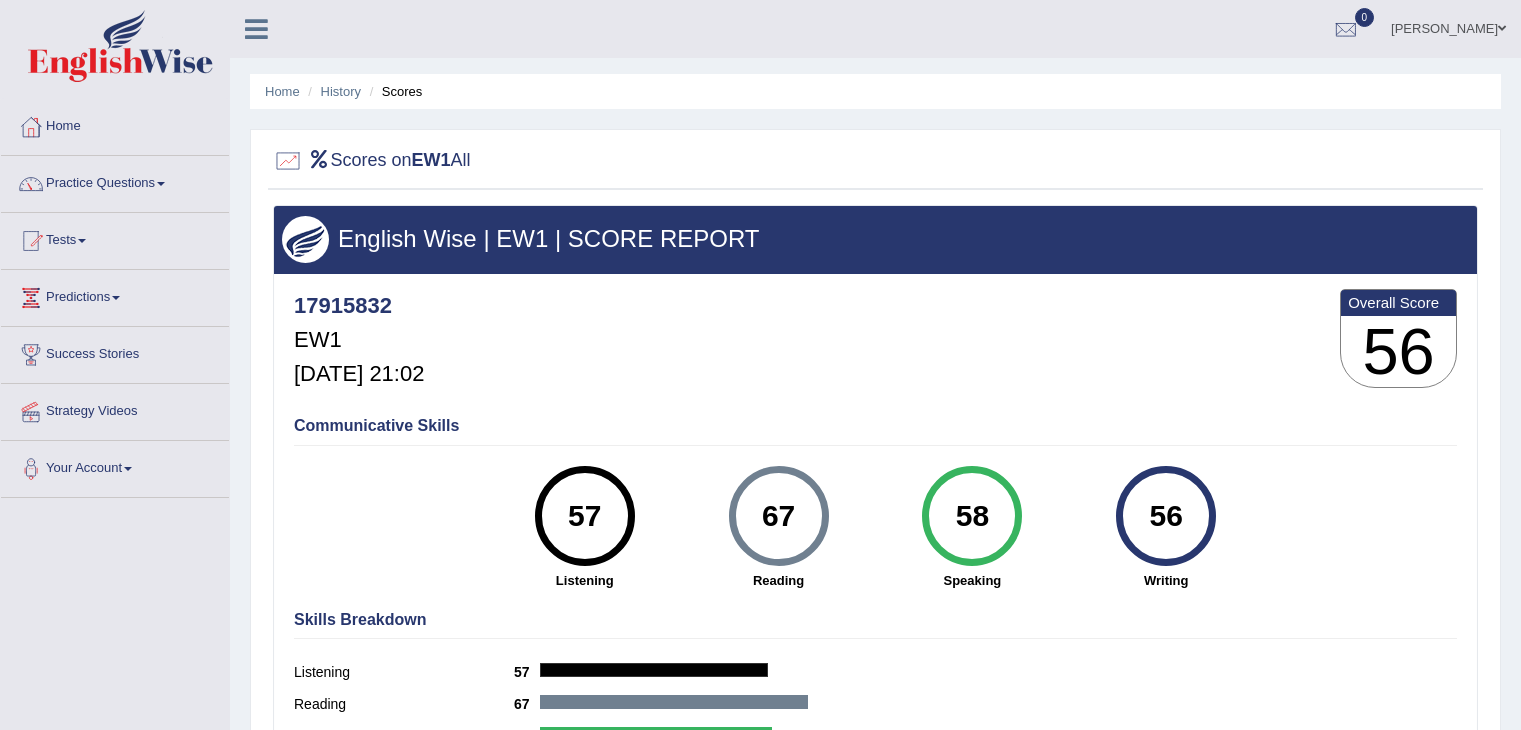 scroll, scrollTop: 0, scrollLeft: 0, axis: both 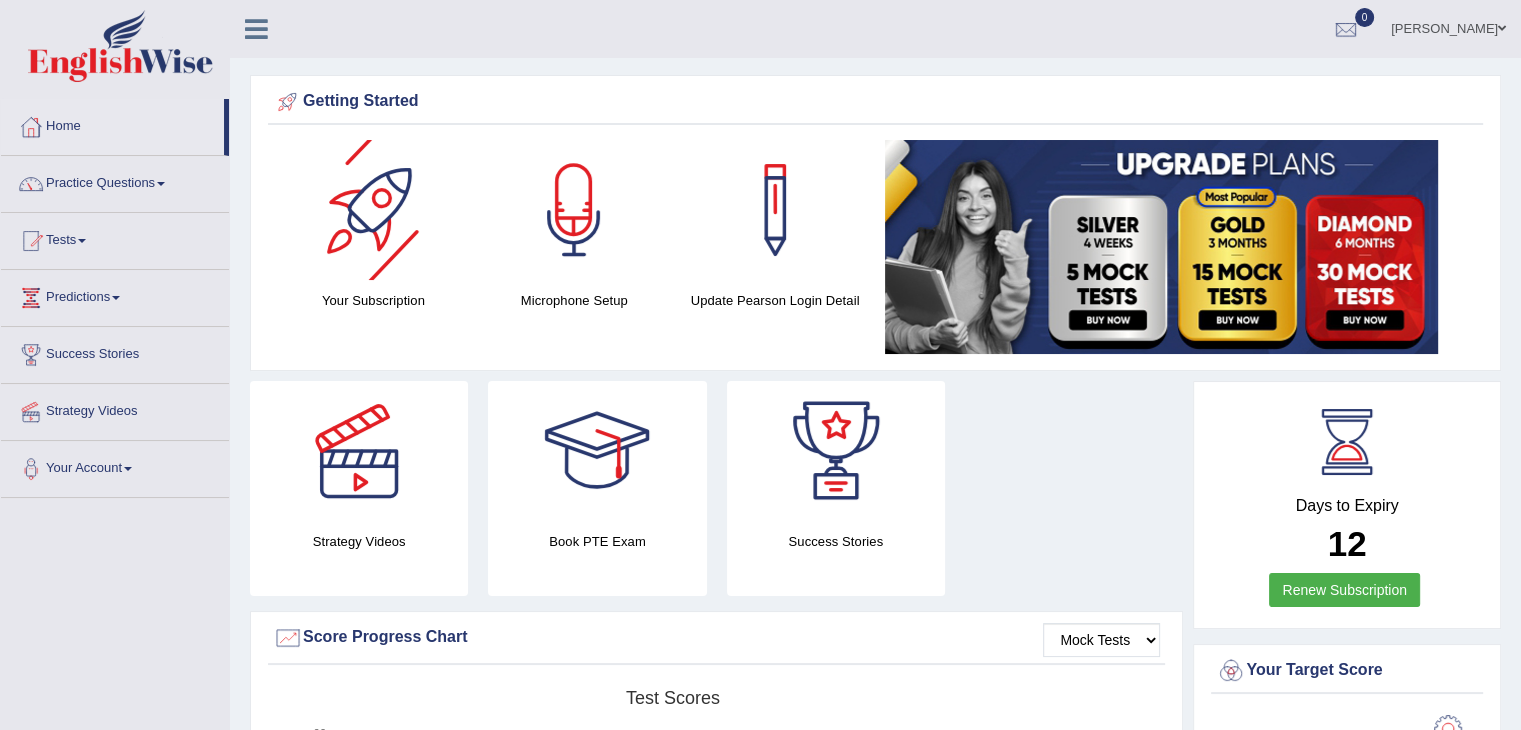 click at bounding box center [373, 210] 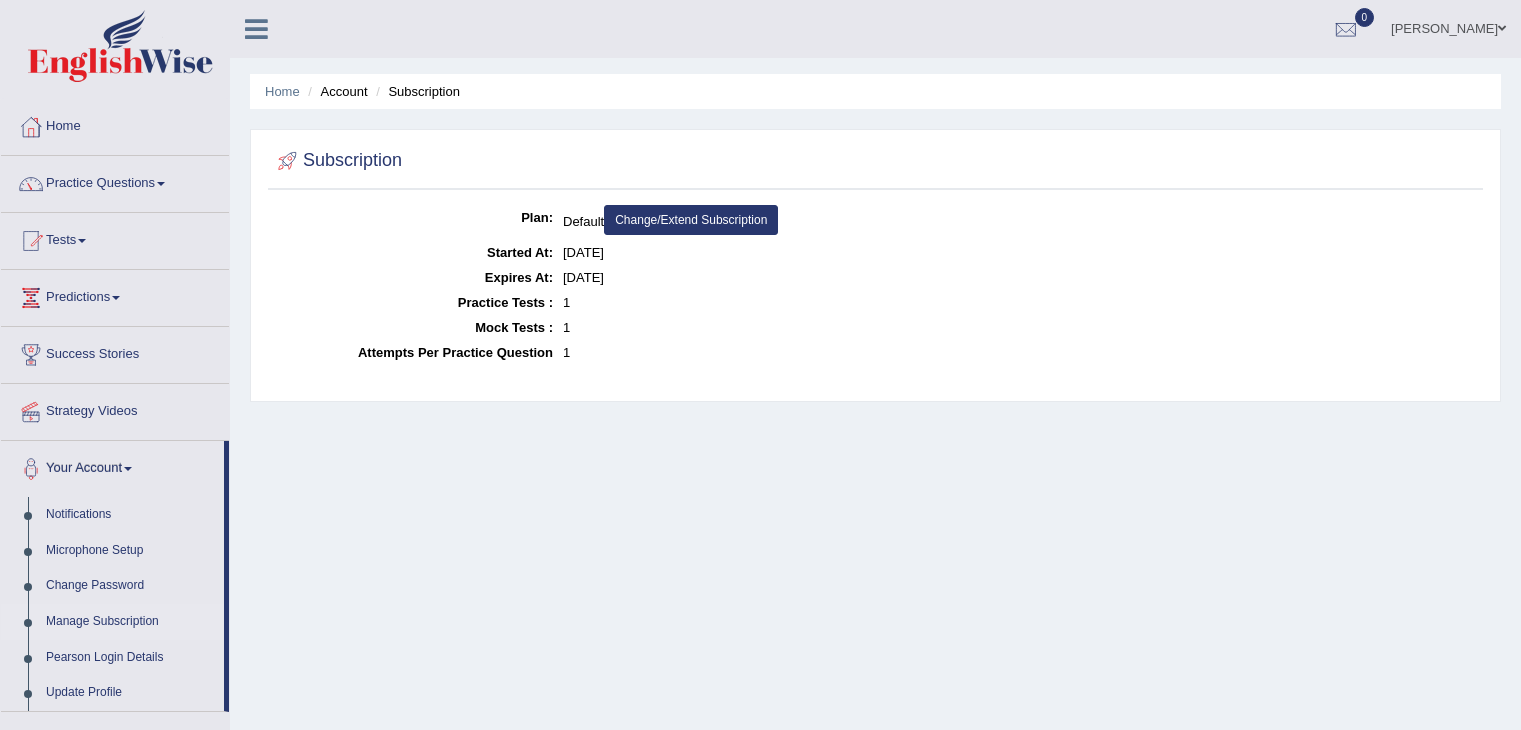 scroll, scrollTop: 0, scrollLeft: 0, axis: both 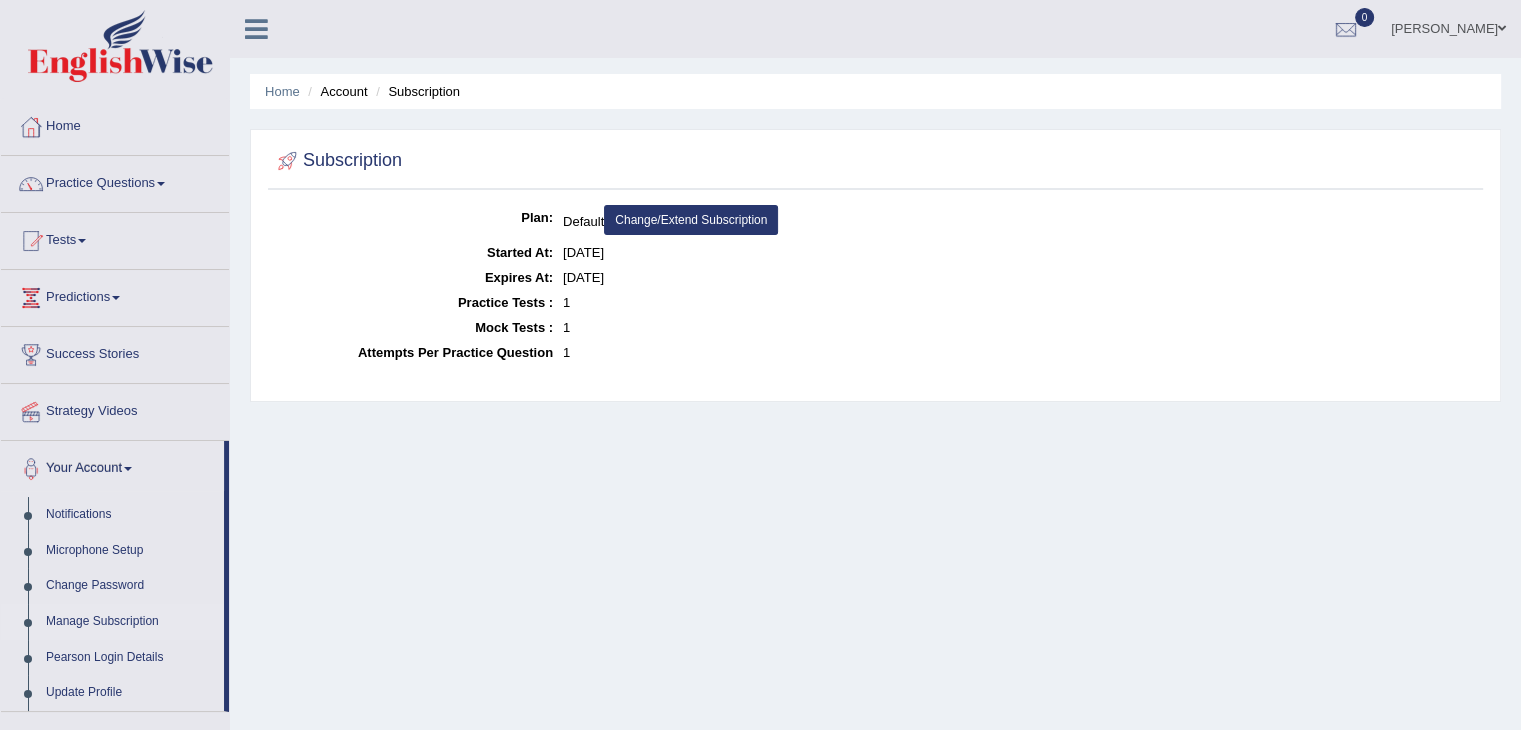 click on "Change/Extend Subscription" at bounding box center [691, 220] 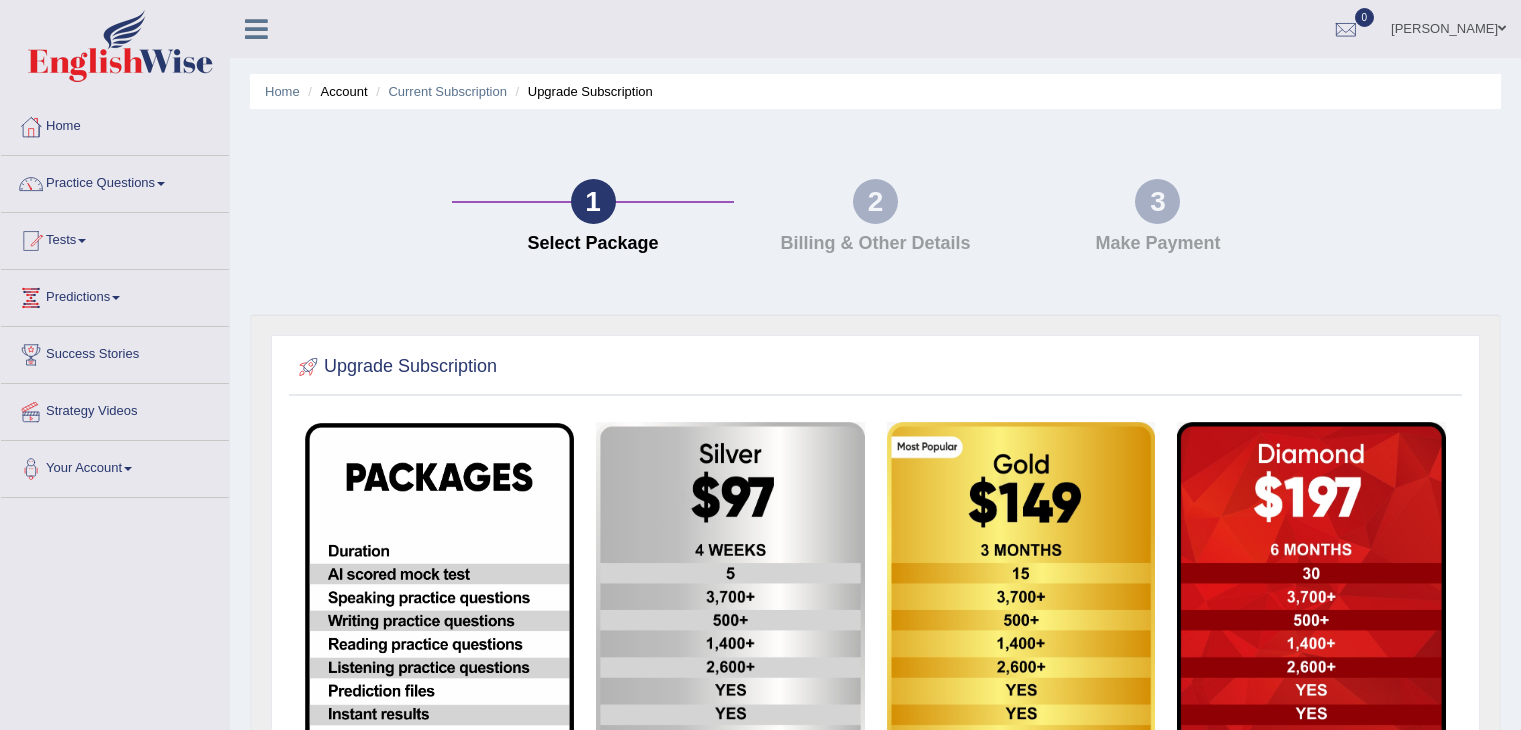 scroll, scrollTop: 0, scrollLeft: 0, axis: both 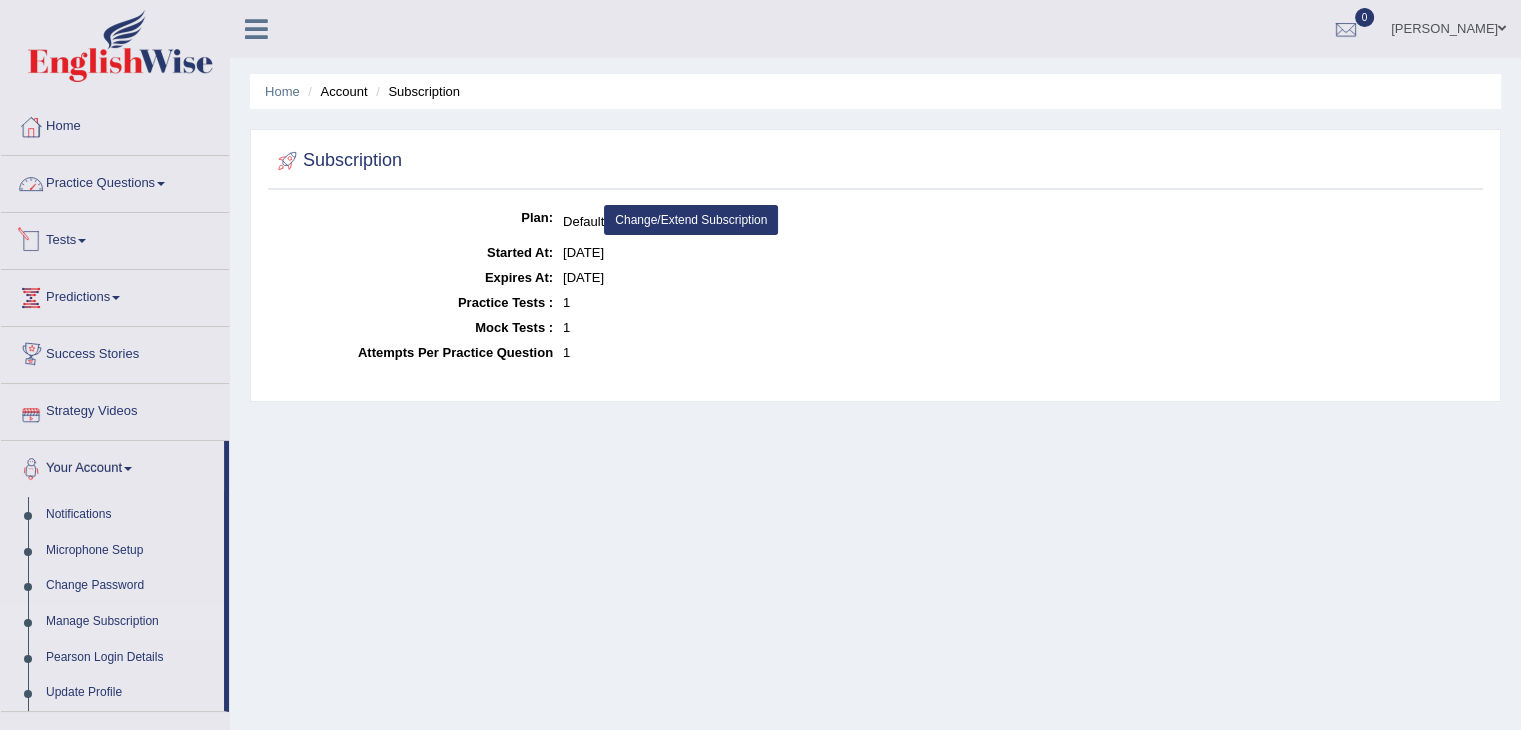 click on "Practice Questions" at bounding box center (115, 181) 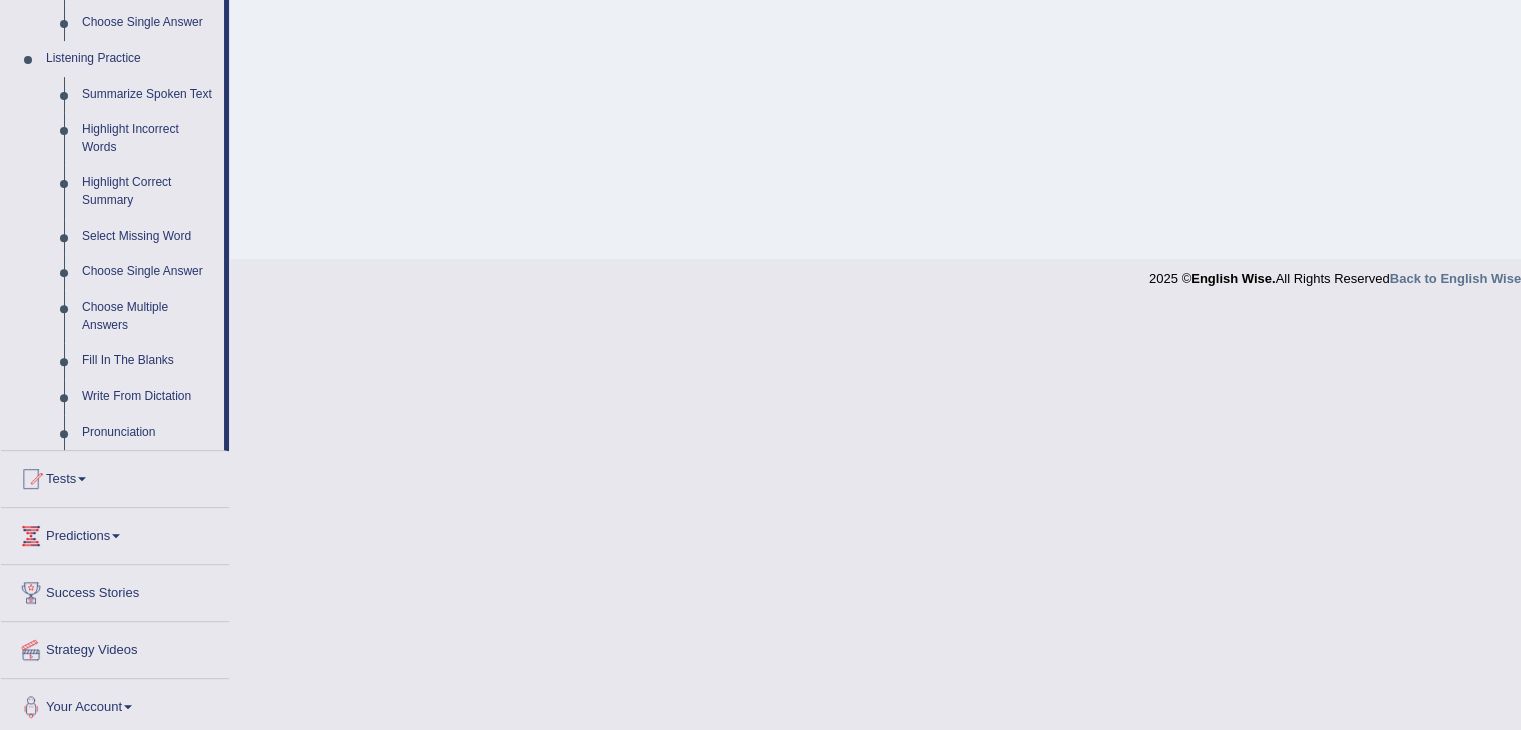 scroll, scrollTop: 747, scrollLeft: 0, axis: vertical 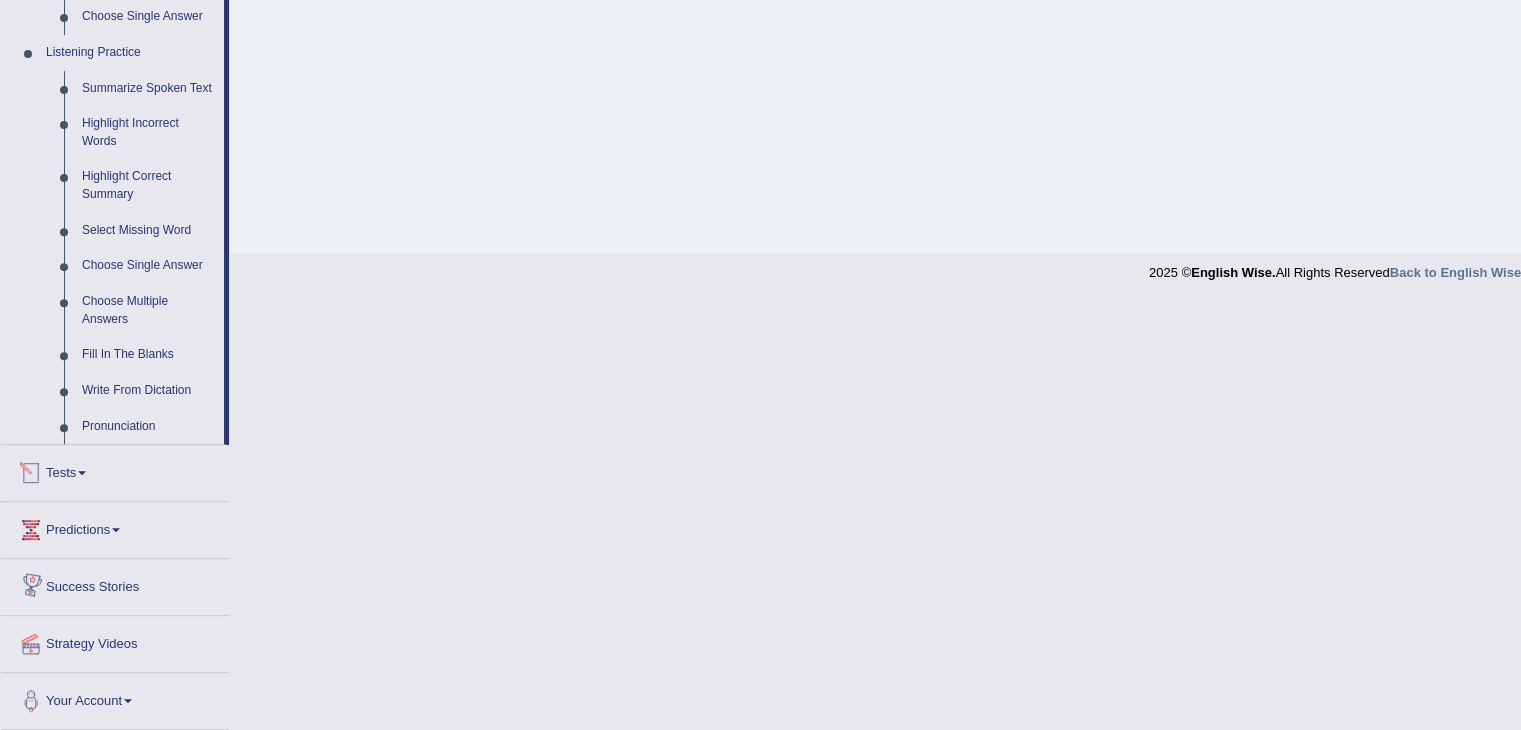click on "Tests" at bounding box center (115, 470) 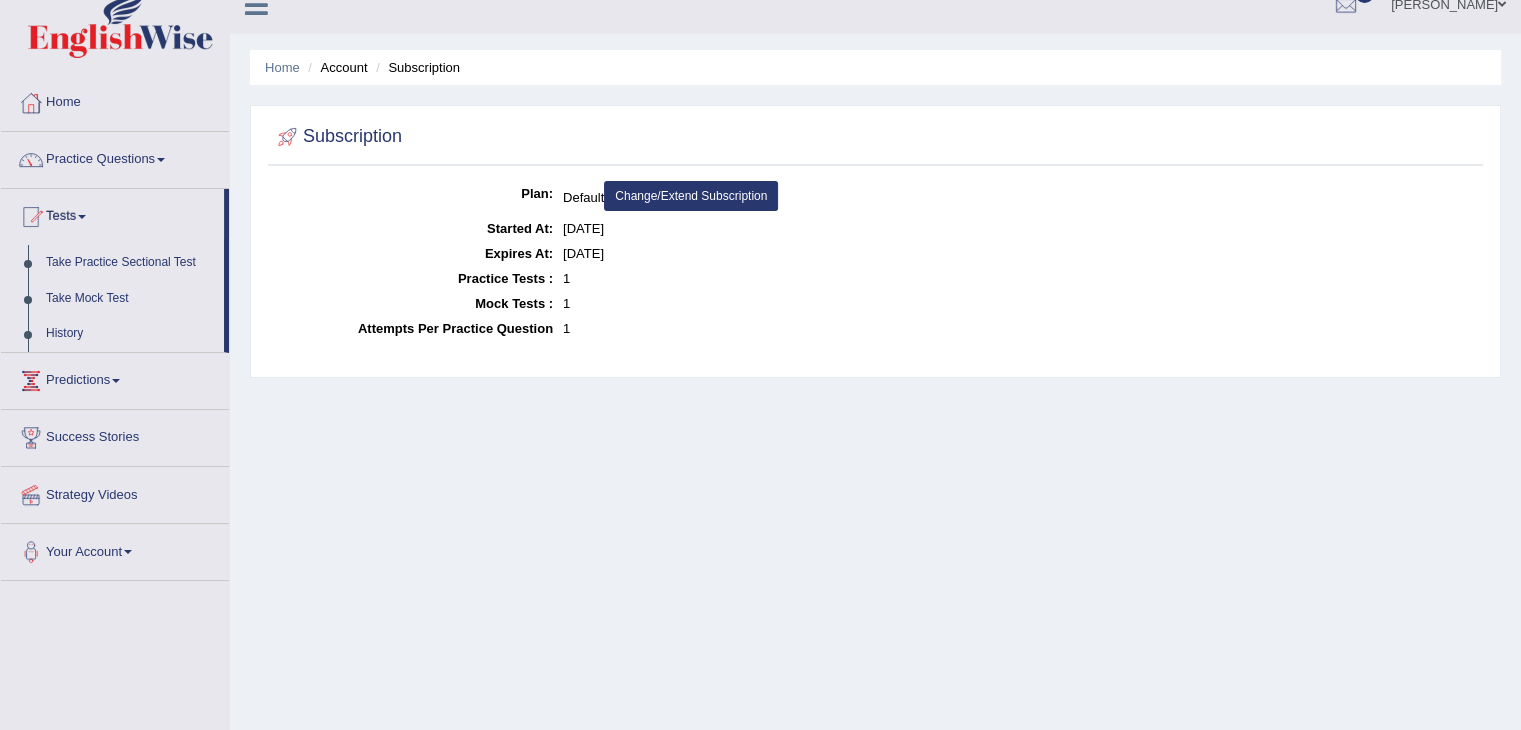 scroll, scrollTop: 20, scrollLeft: 0, axis: vertical 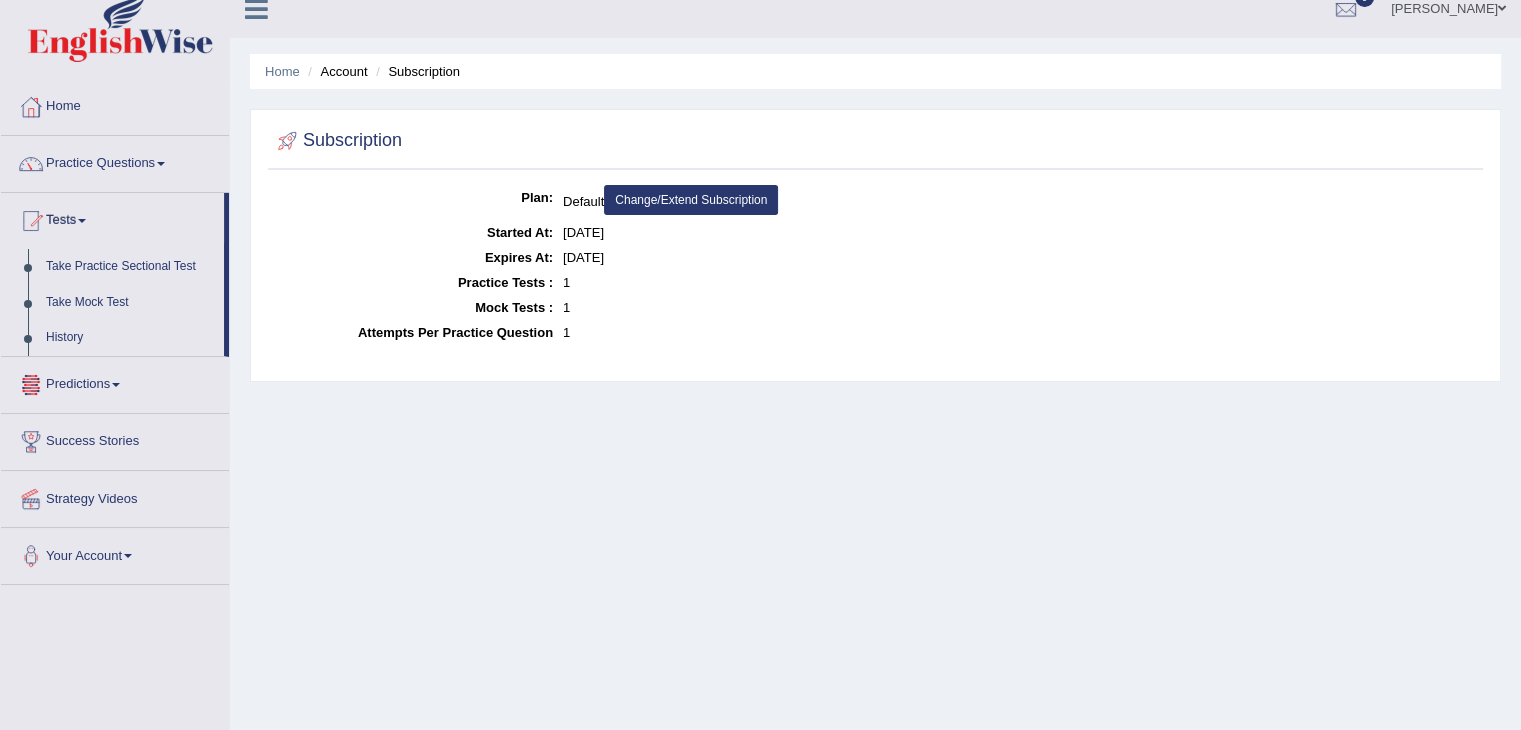 click on "Predictions" at bounding box center (115, 382) 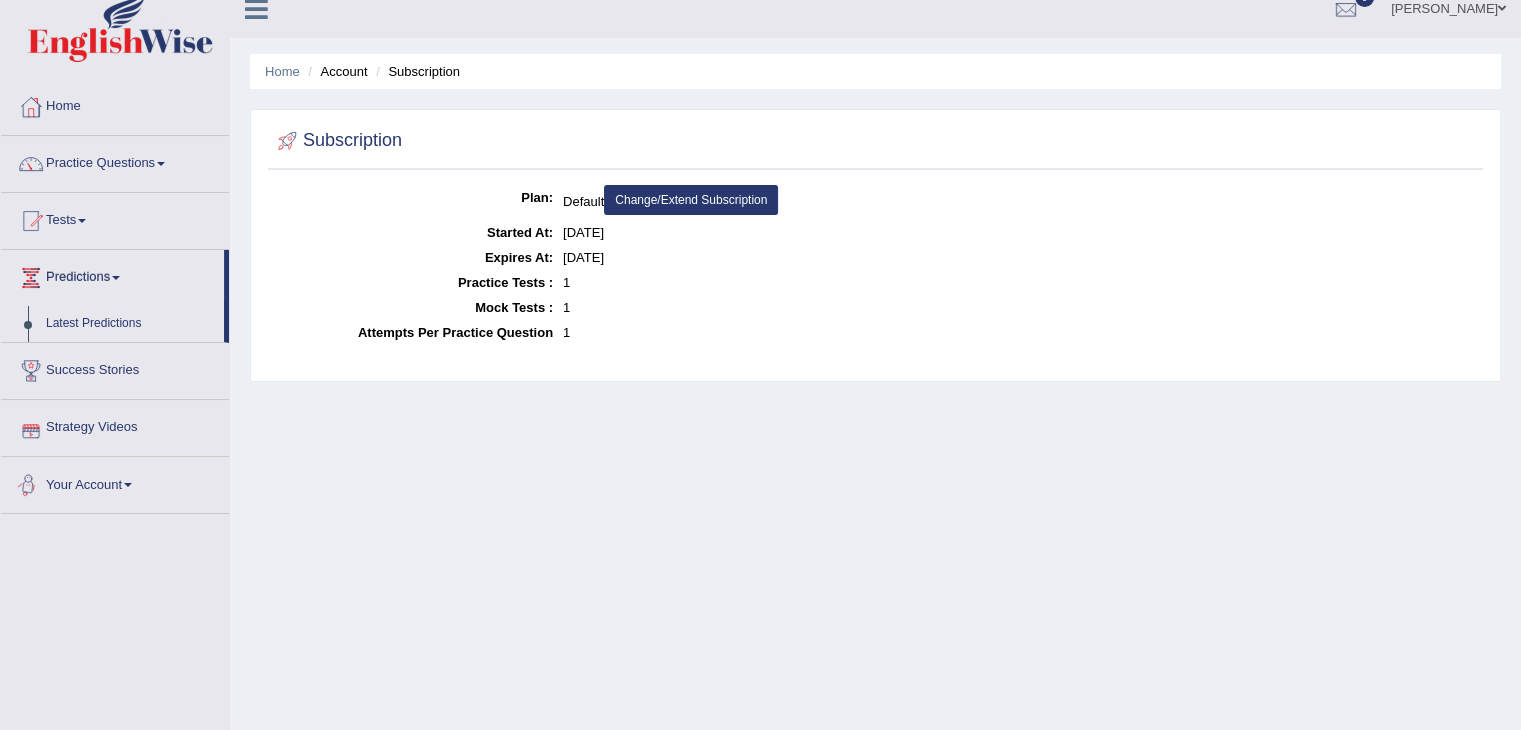 click on "Your Account" at bounding box center [115, 482] 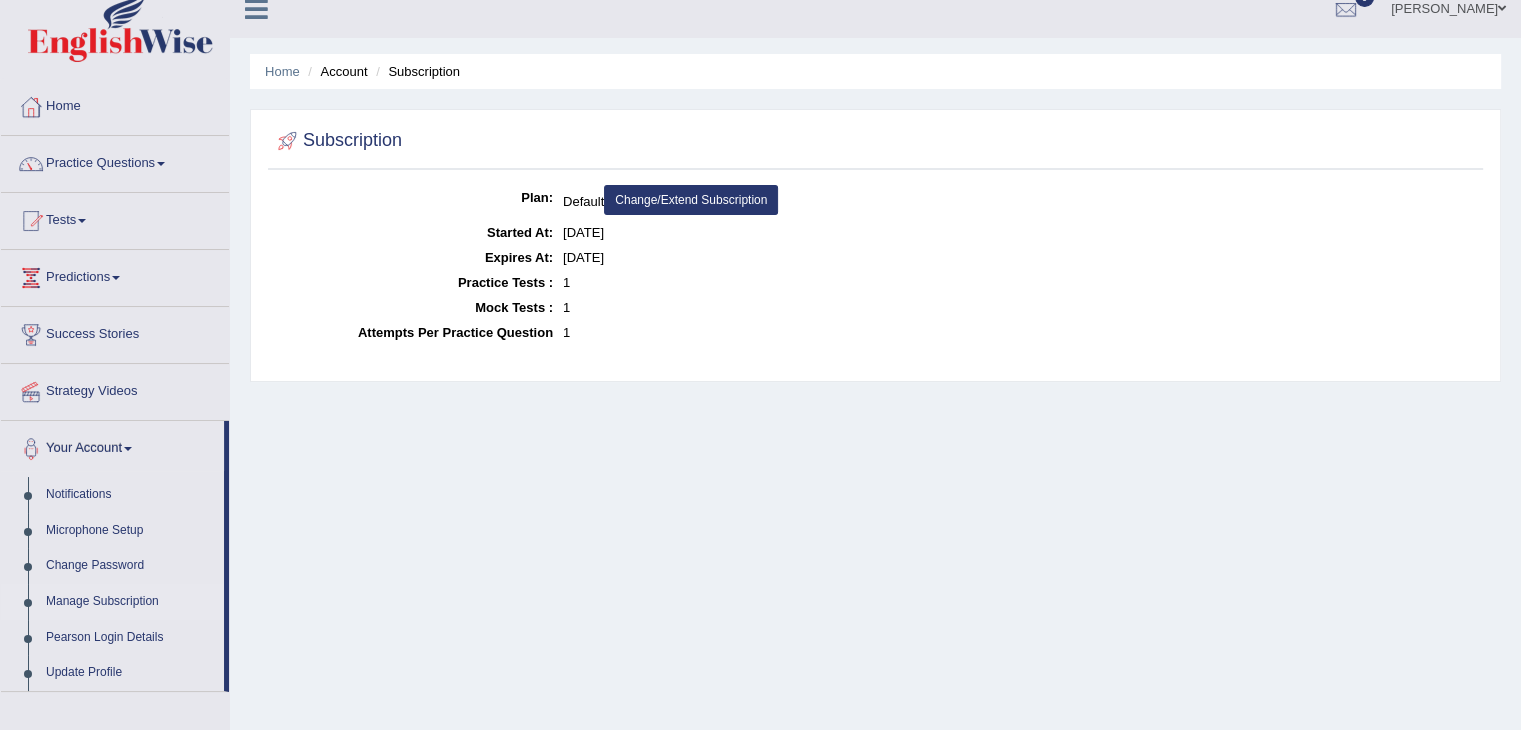 scroll, scrollTop: 0, scrollLeft: 0, axis: both 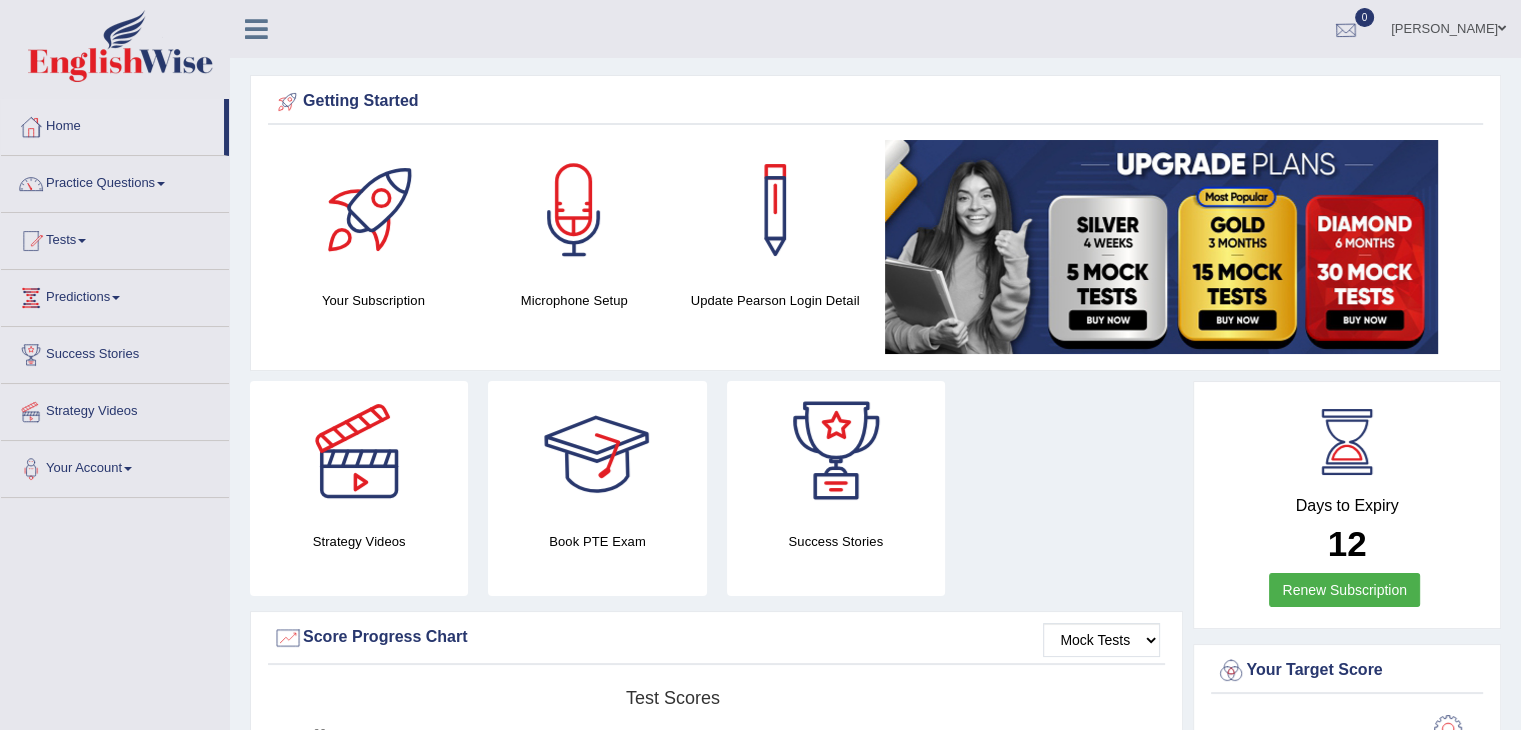 click at bounding box center (1346, 30) 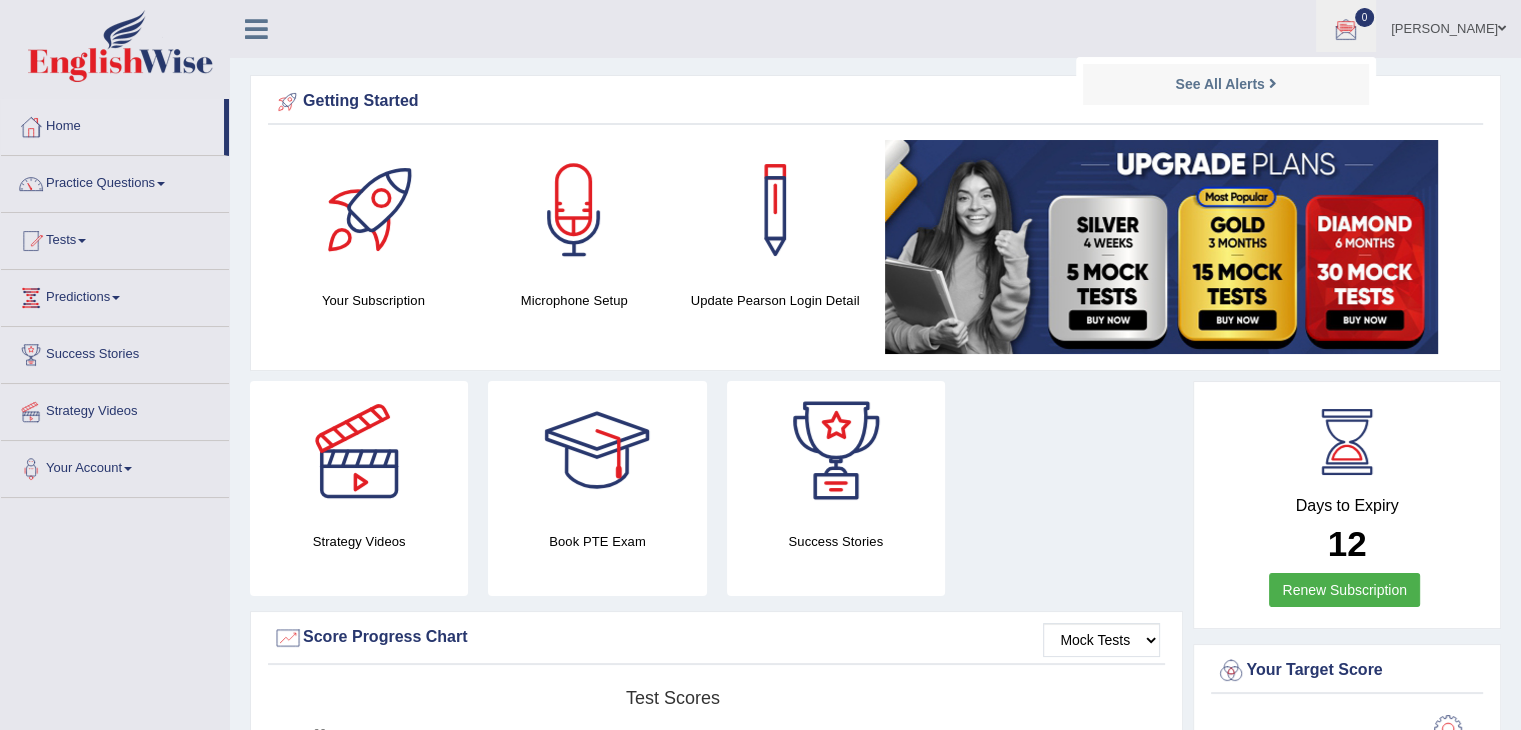 click on "See All Alerts" at bounding box center (1219, 84) 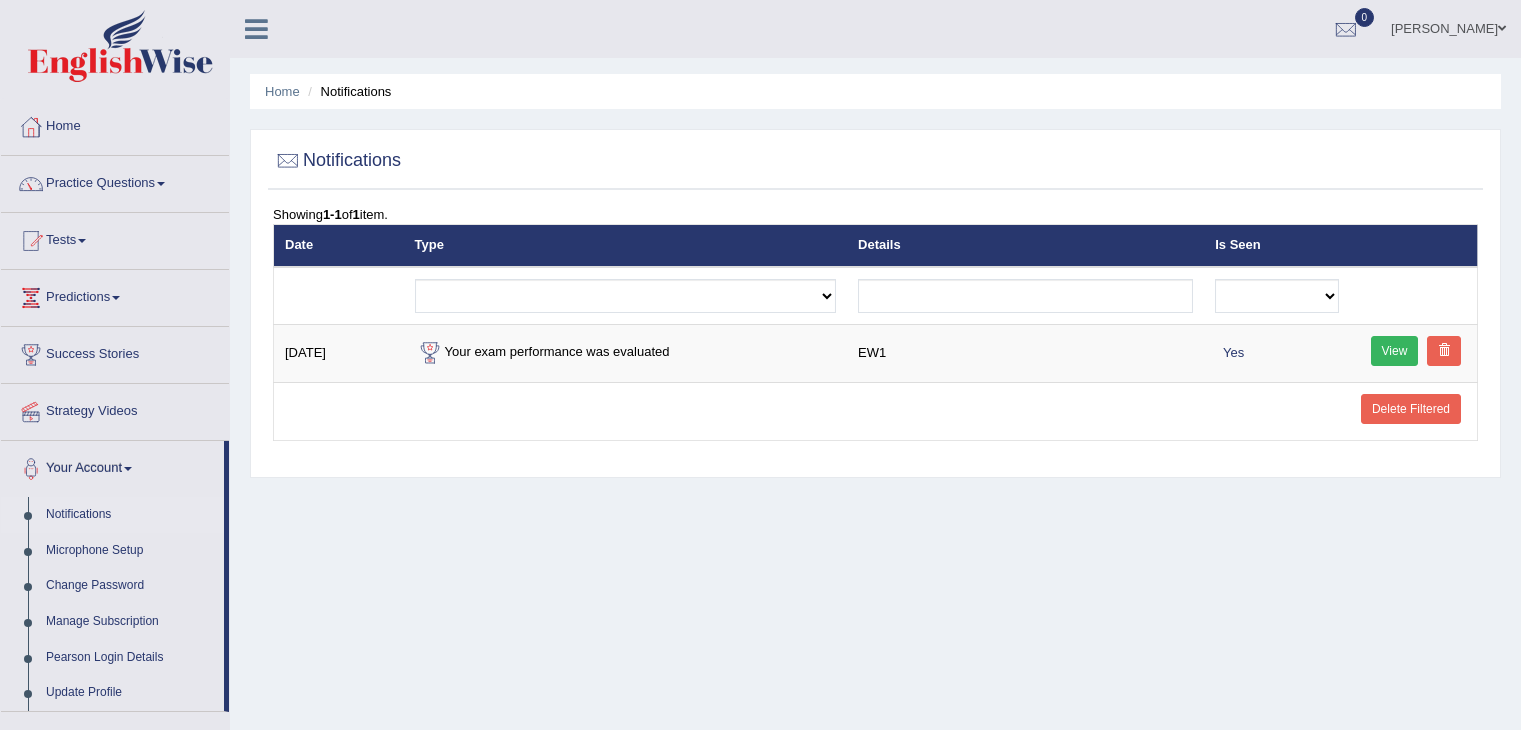 scroll, scrollTop: 0, scrollLeft: 0, axis: both 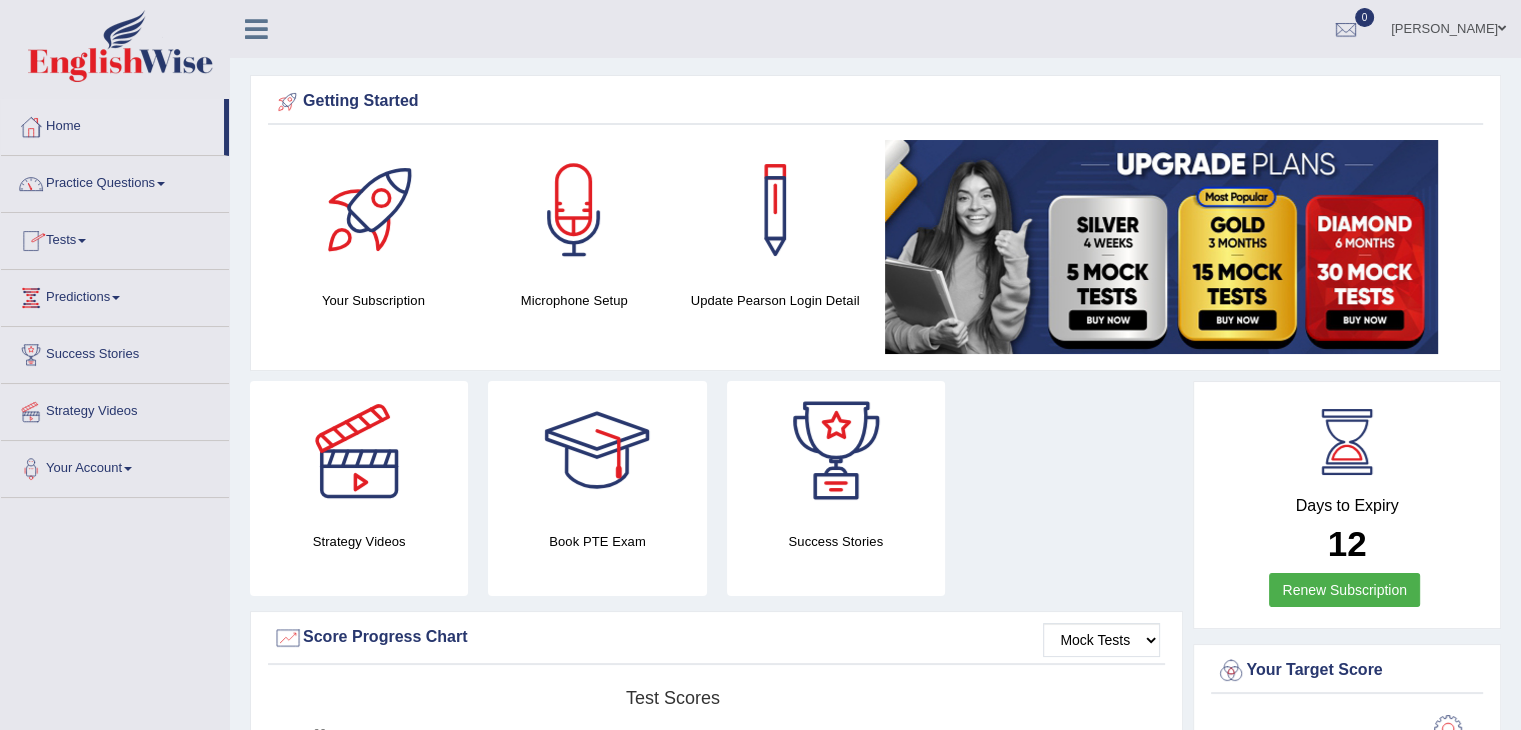 click at bounding box center (82, 241) 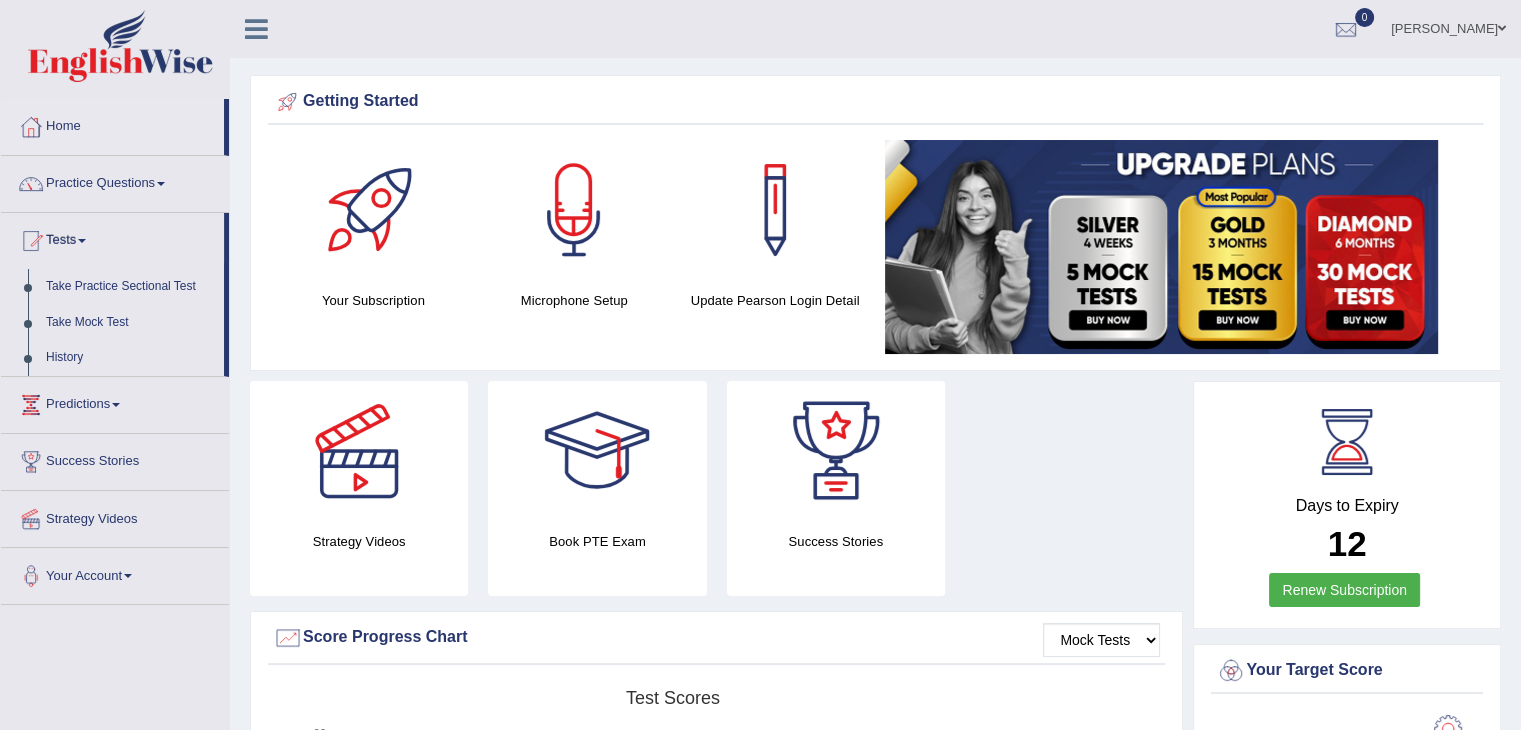 click at bounding box center [82, 241] 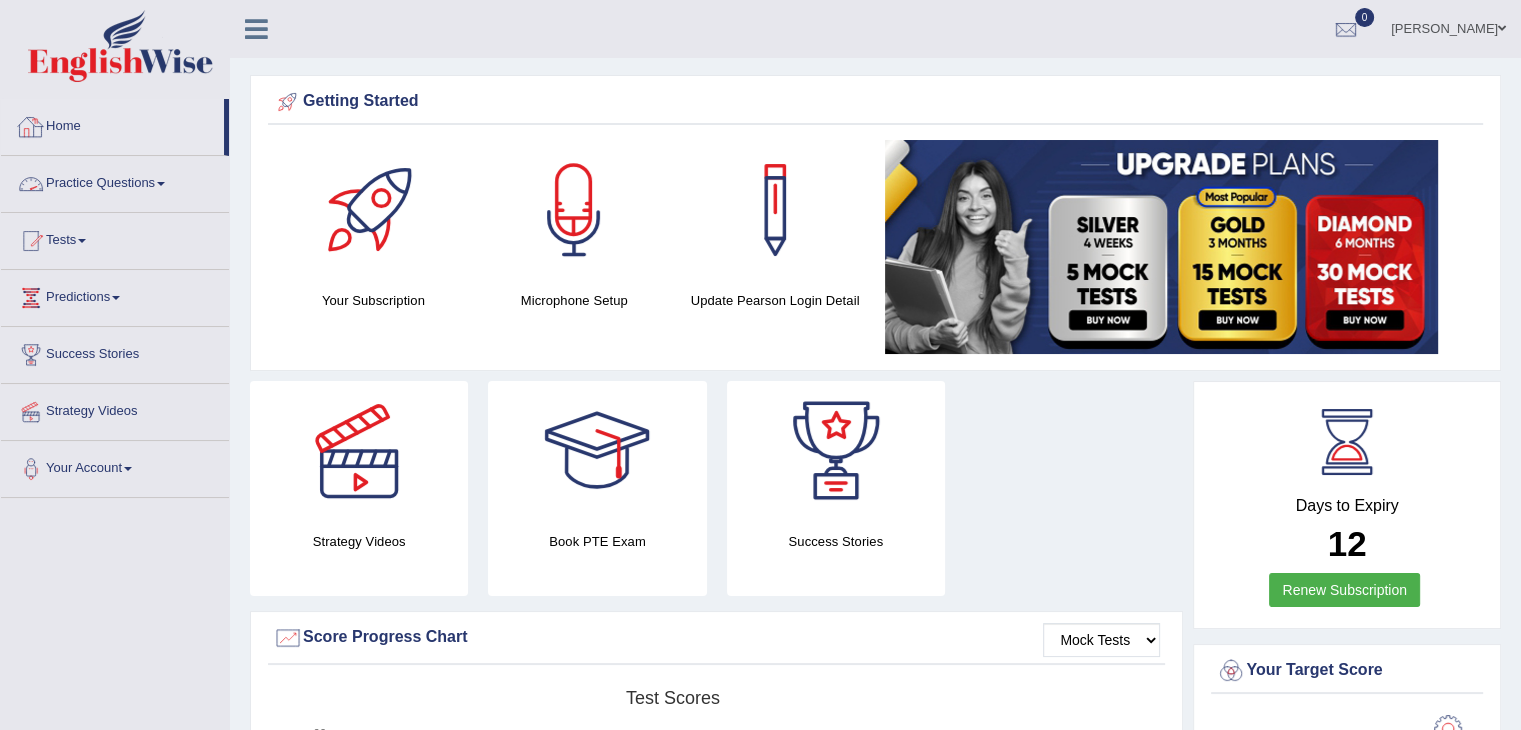 click on "Practice Questions" at bounding box center (115, 181) 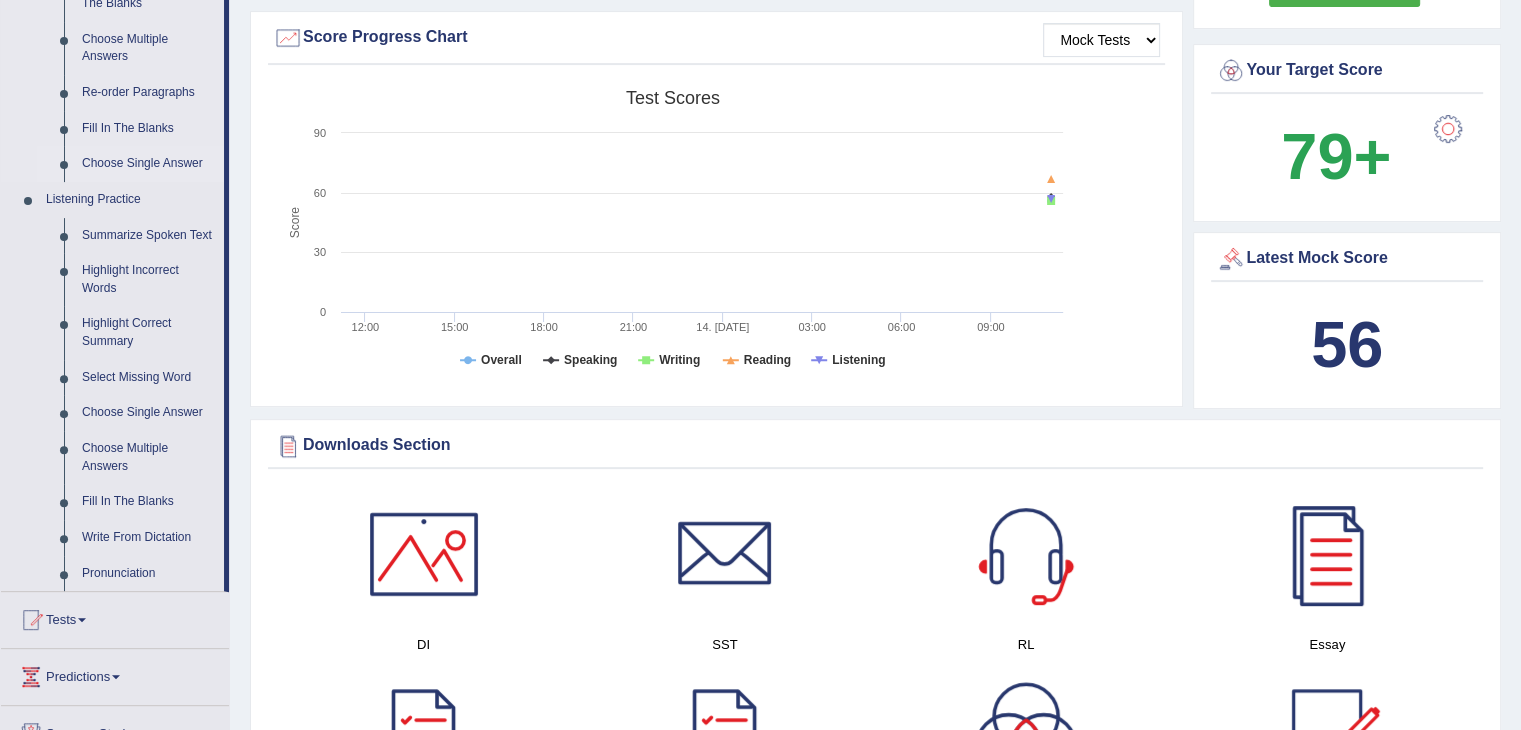 scroll, scrollTop: 0, scrollLeft: 0, axis: both 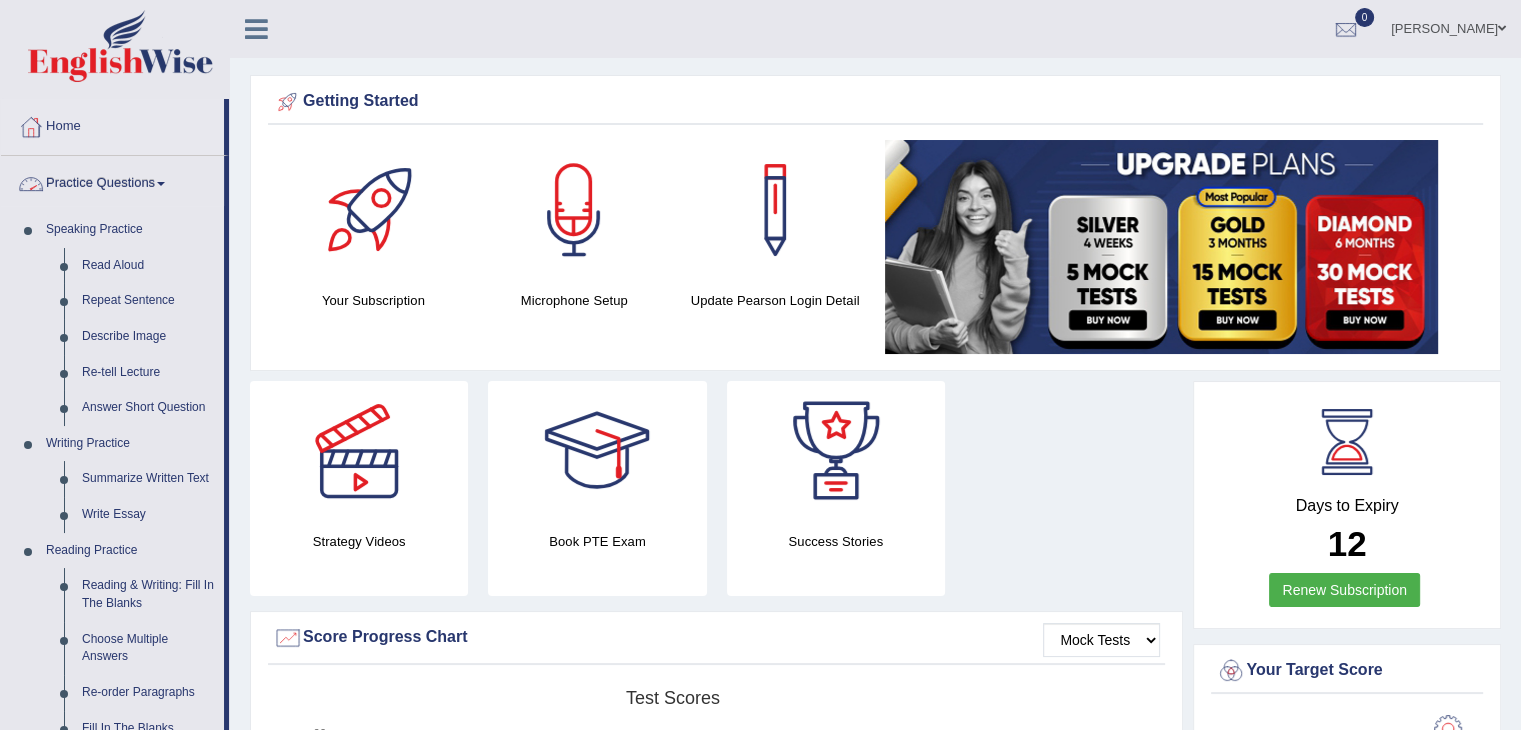 click on "Practice Questions" at bounding box center (112, 181) 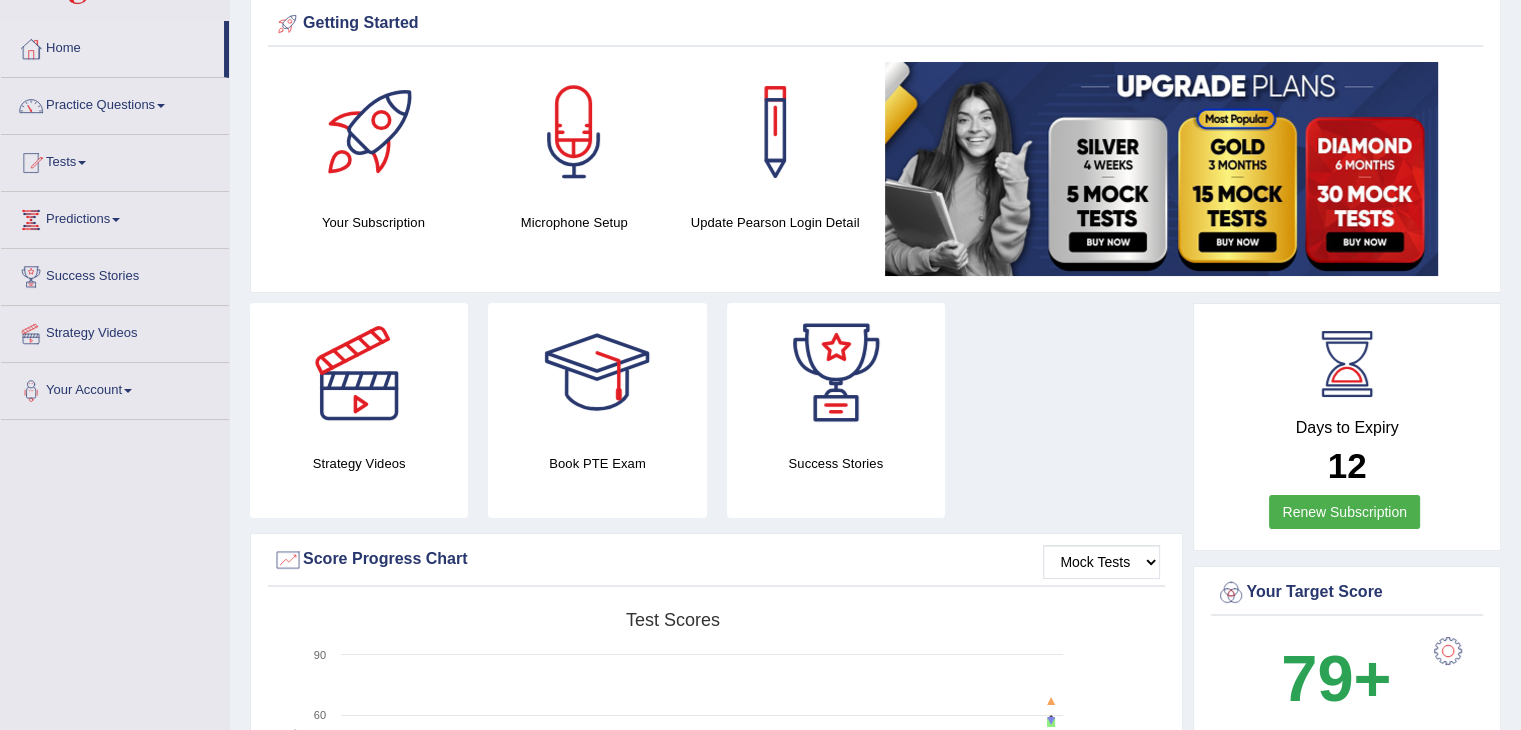 scroll, scrollTop: 0, scrollLeft: 0, axis: both 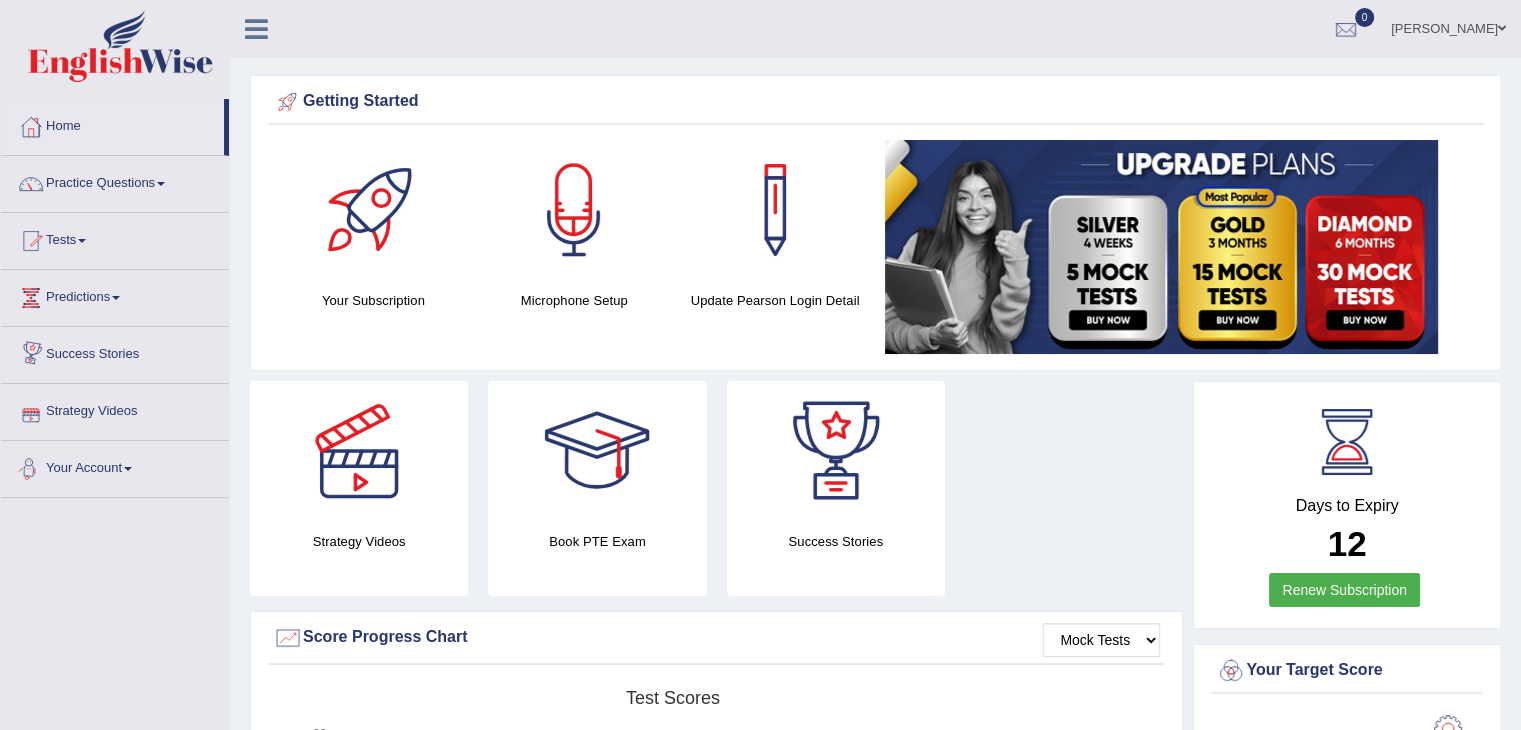 click on "Your Account" at bounding box center [115, 466] 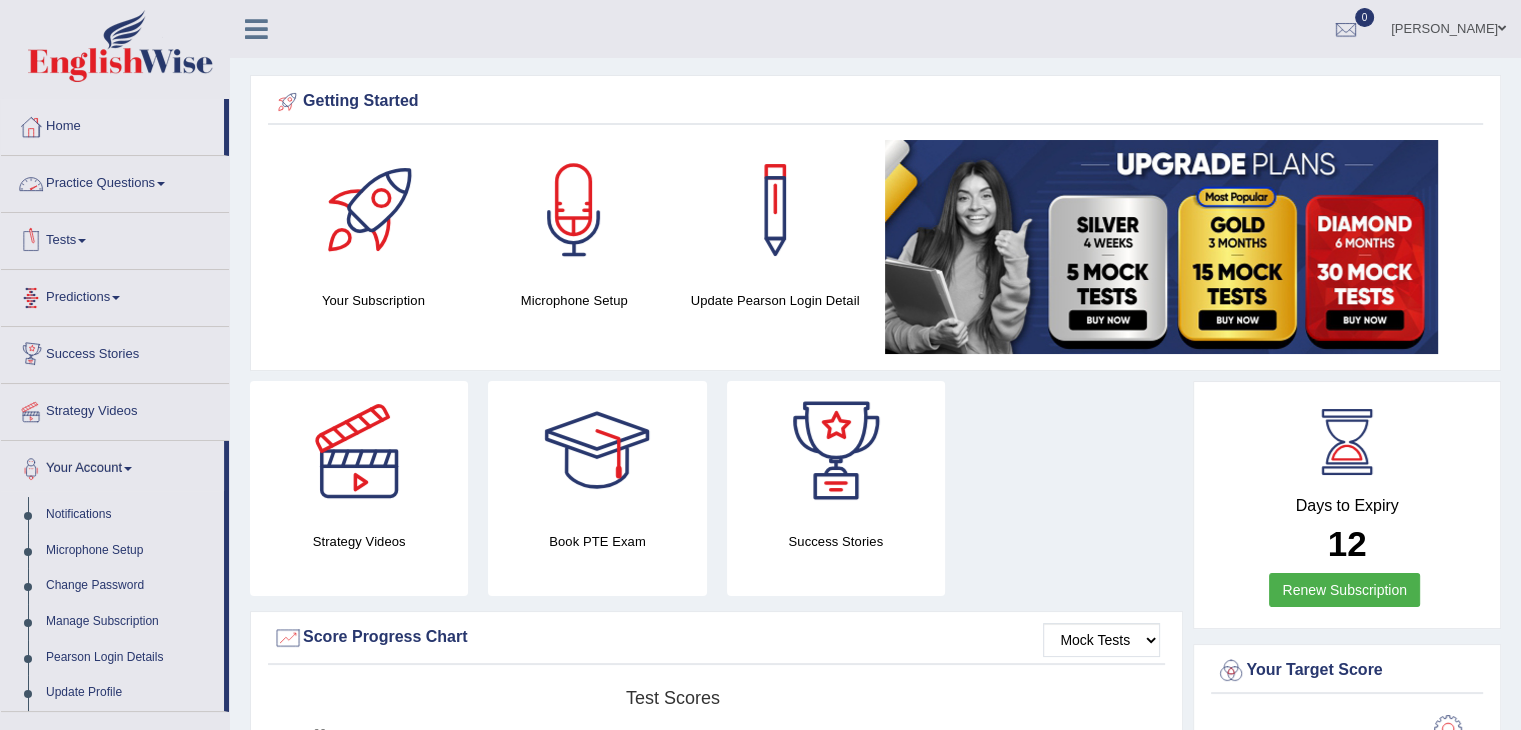 click on "Practice Questions" at bounding box center (115, 181) 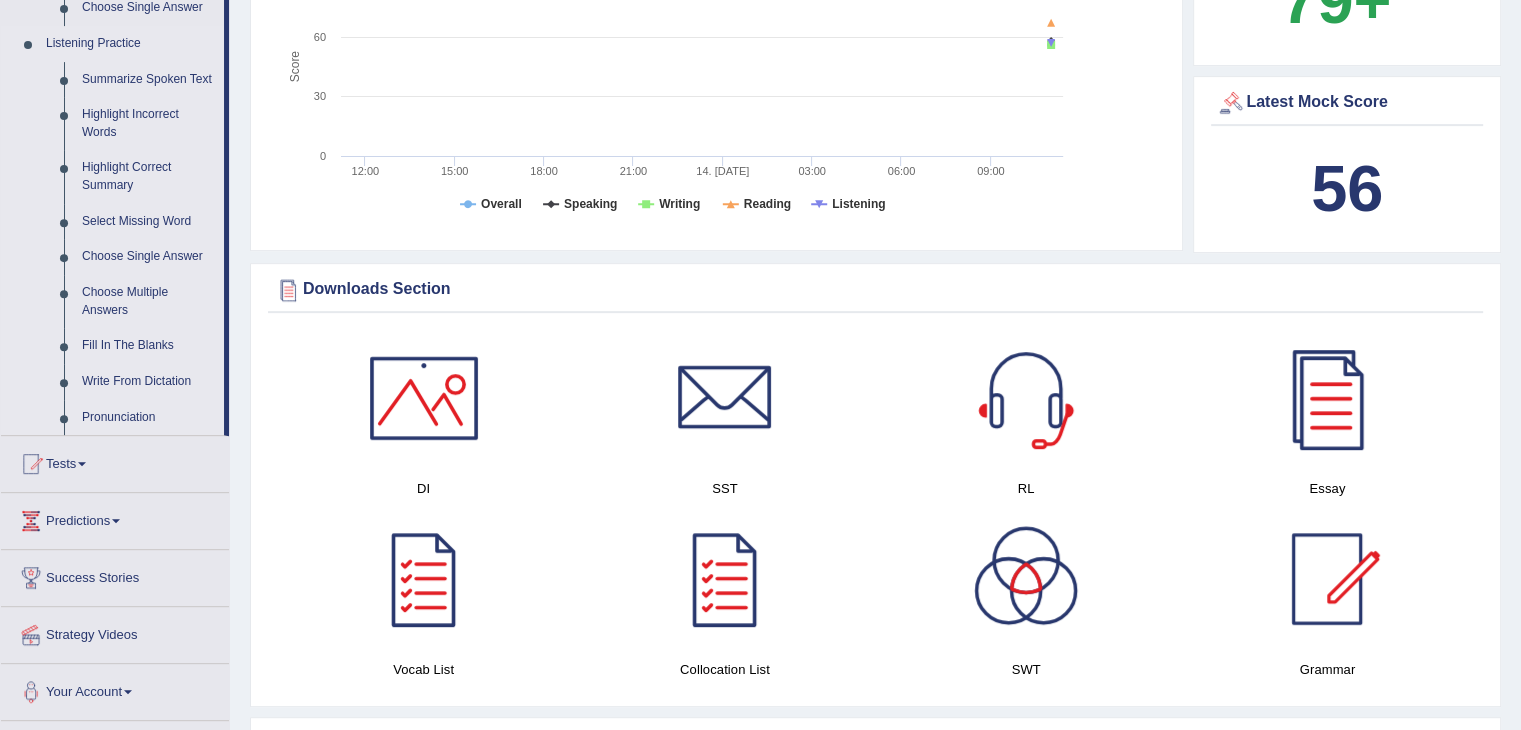 scroll, scrollTop: 760, scrollLeft: 0, axis: vertical 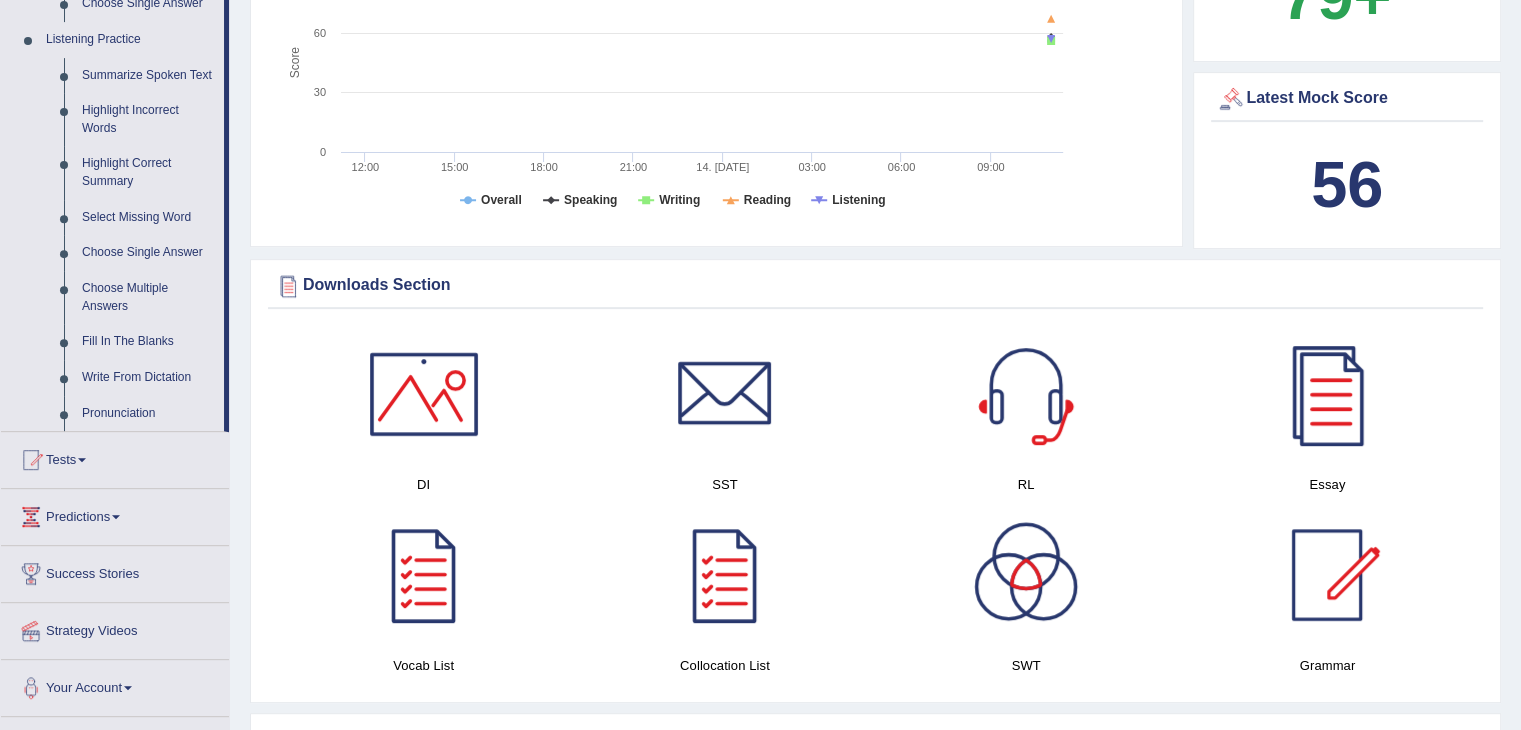 click on "Strategy Videos" at bounding box center (115, 628) 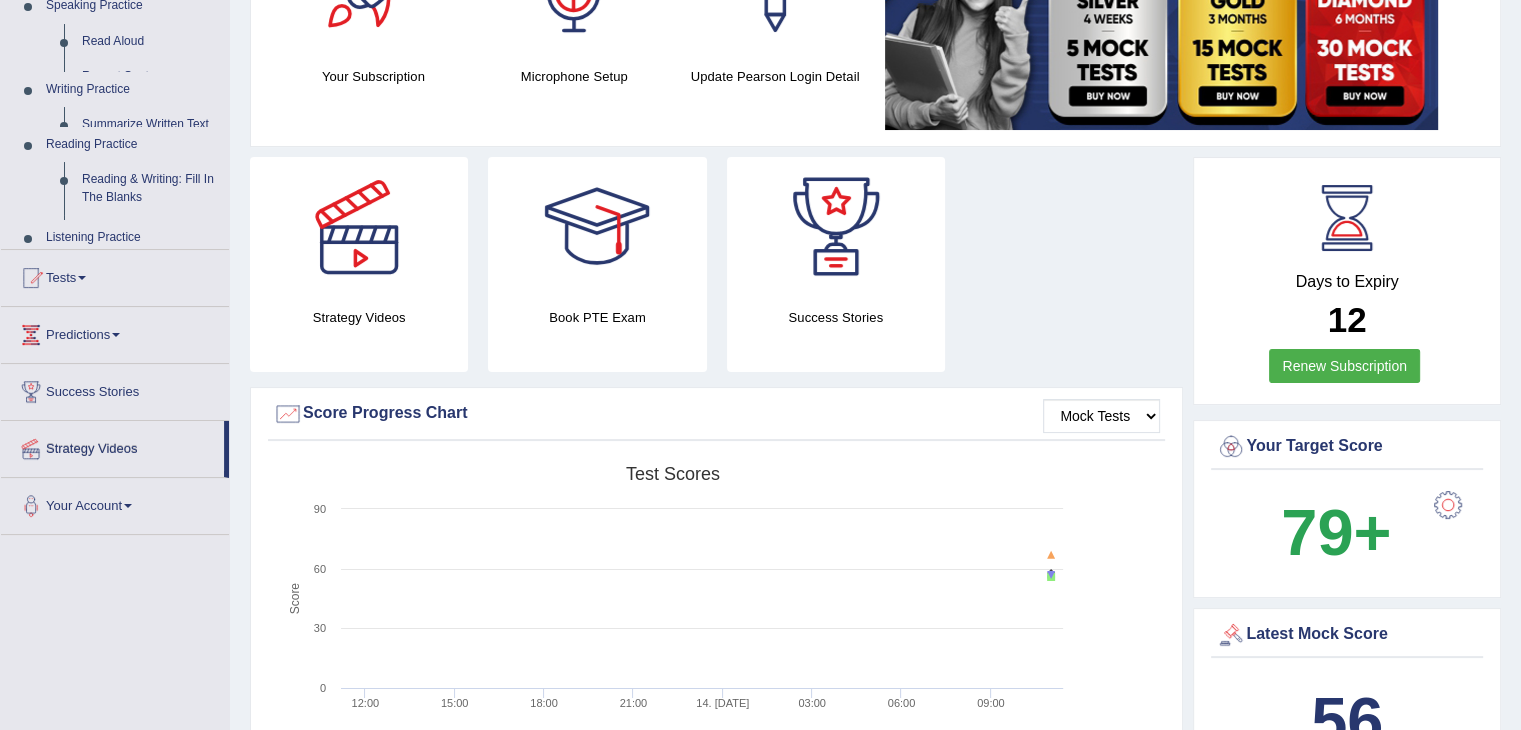 scroll, scrollTop: 0, scrollLeft: 0, axis: both 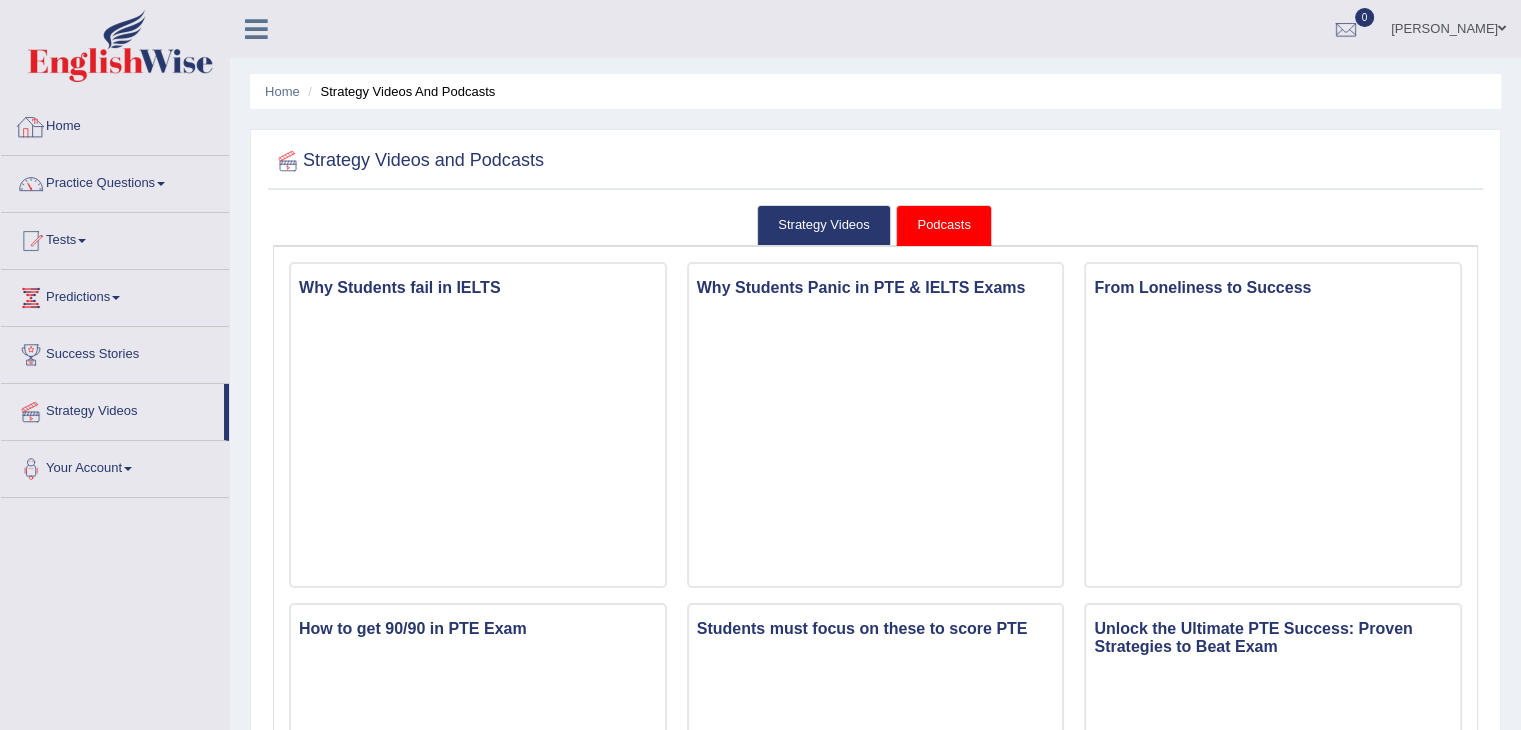 click on "Home" at bounding box center (115, 124) 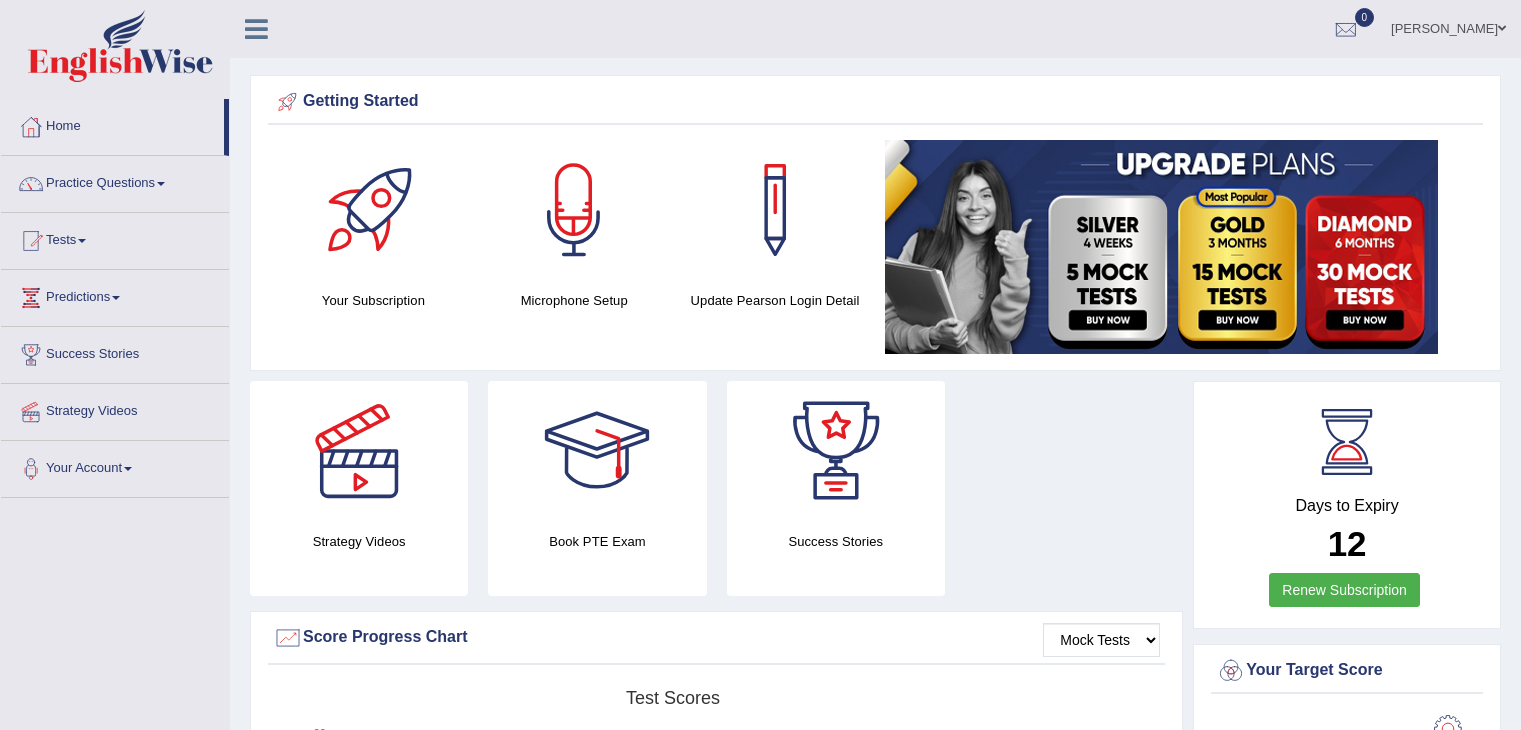 scroll, scrollTop: 0, scrollLeft: 0, axis: both 